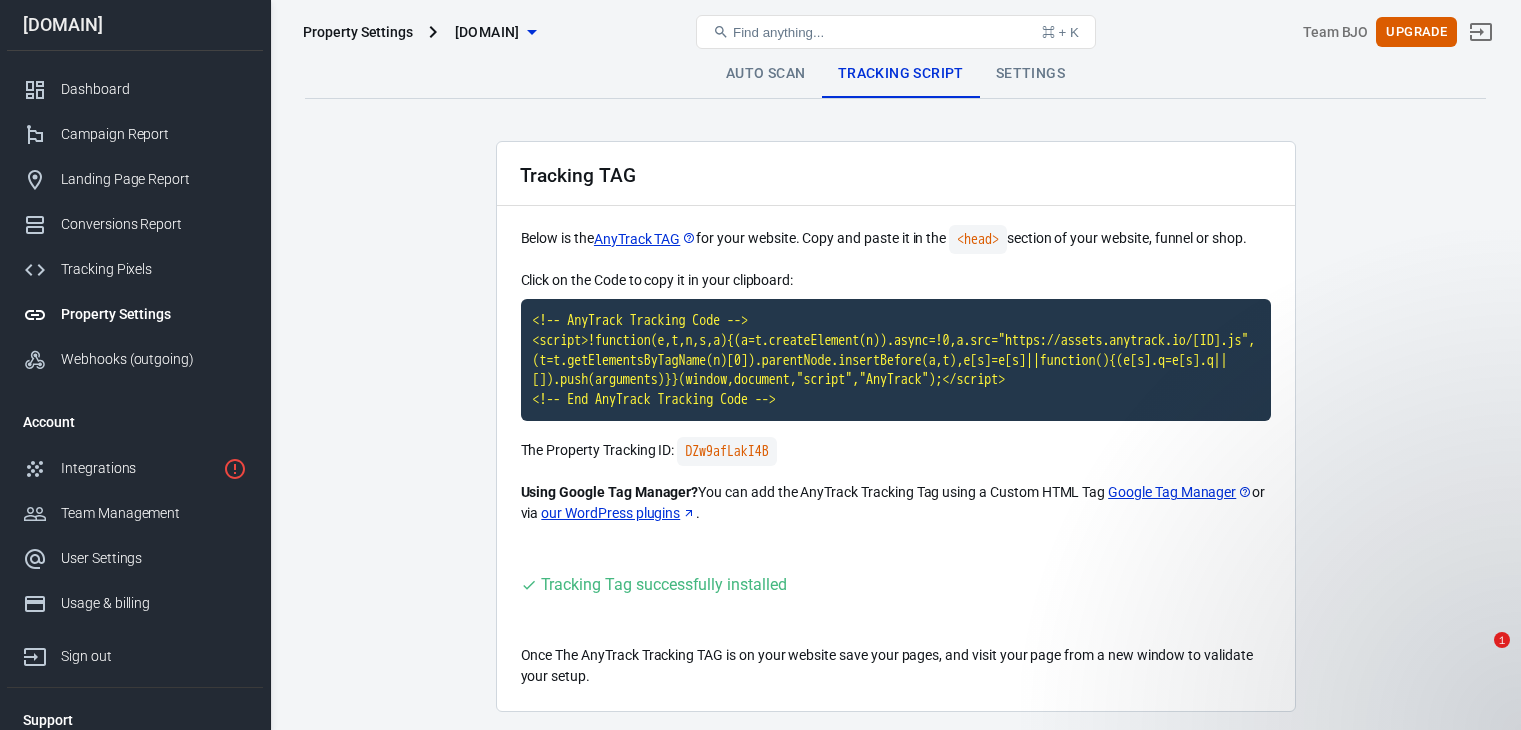 scroll, scrollTop: 0, scrollLeft: 0, axis: both 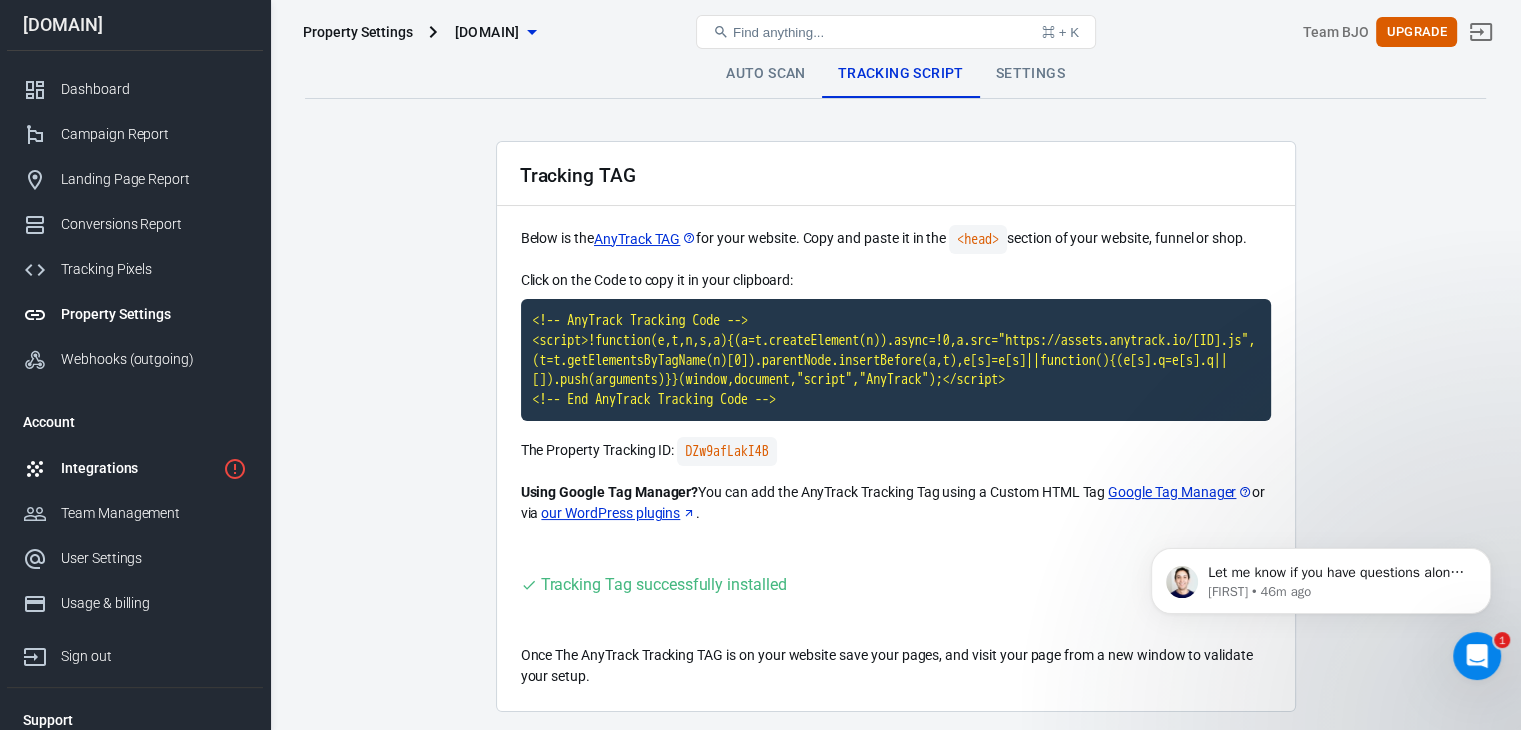 click on "Integrations" at bounding box center (135, 468) 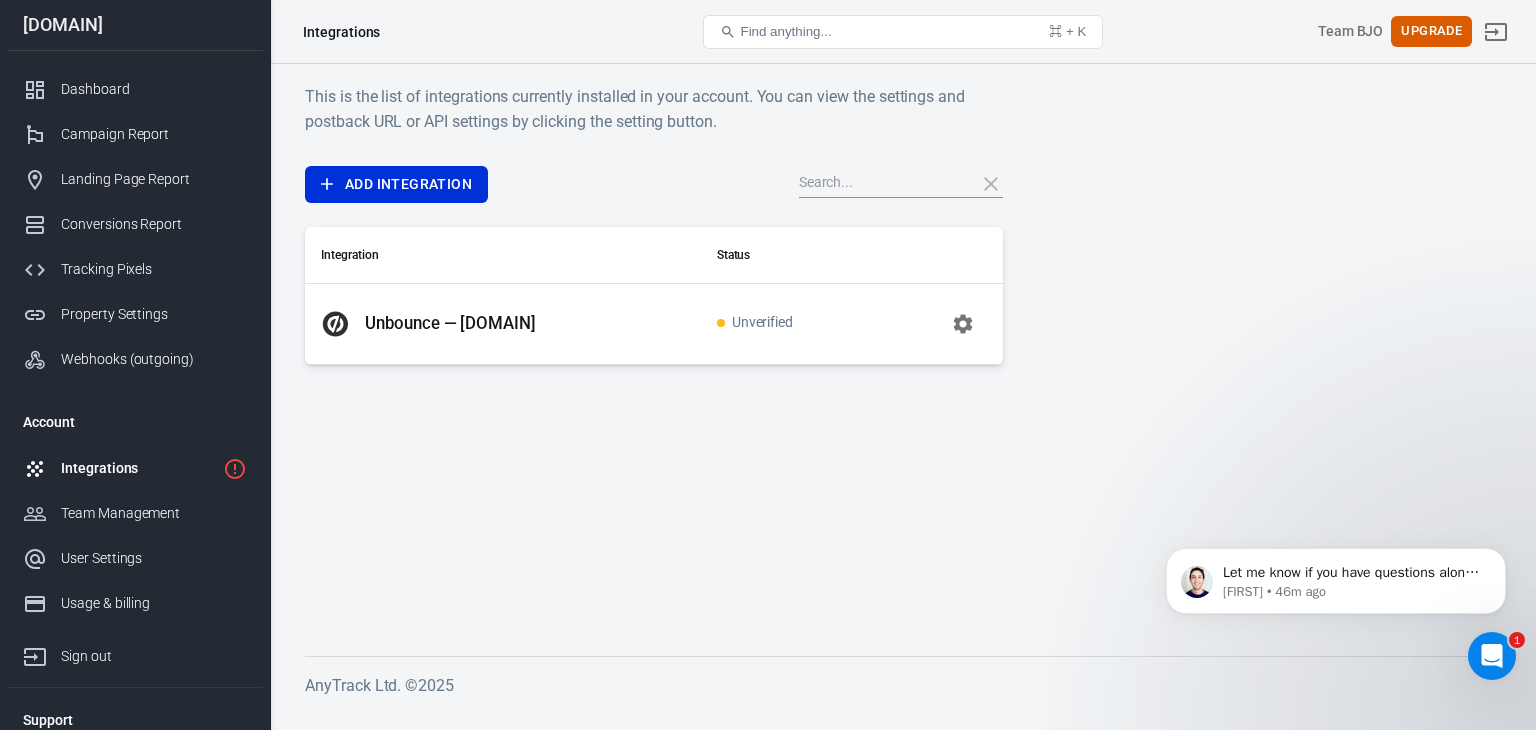 click on "Find anything..." at bounding box center [785, 31] 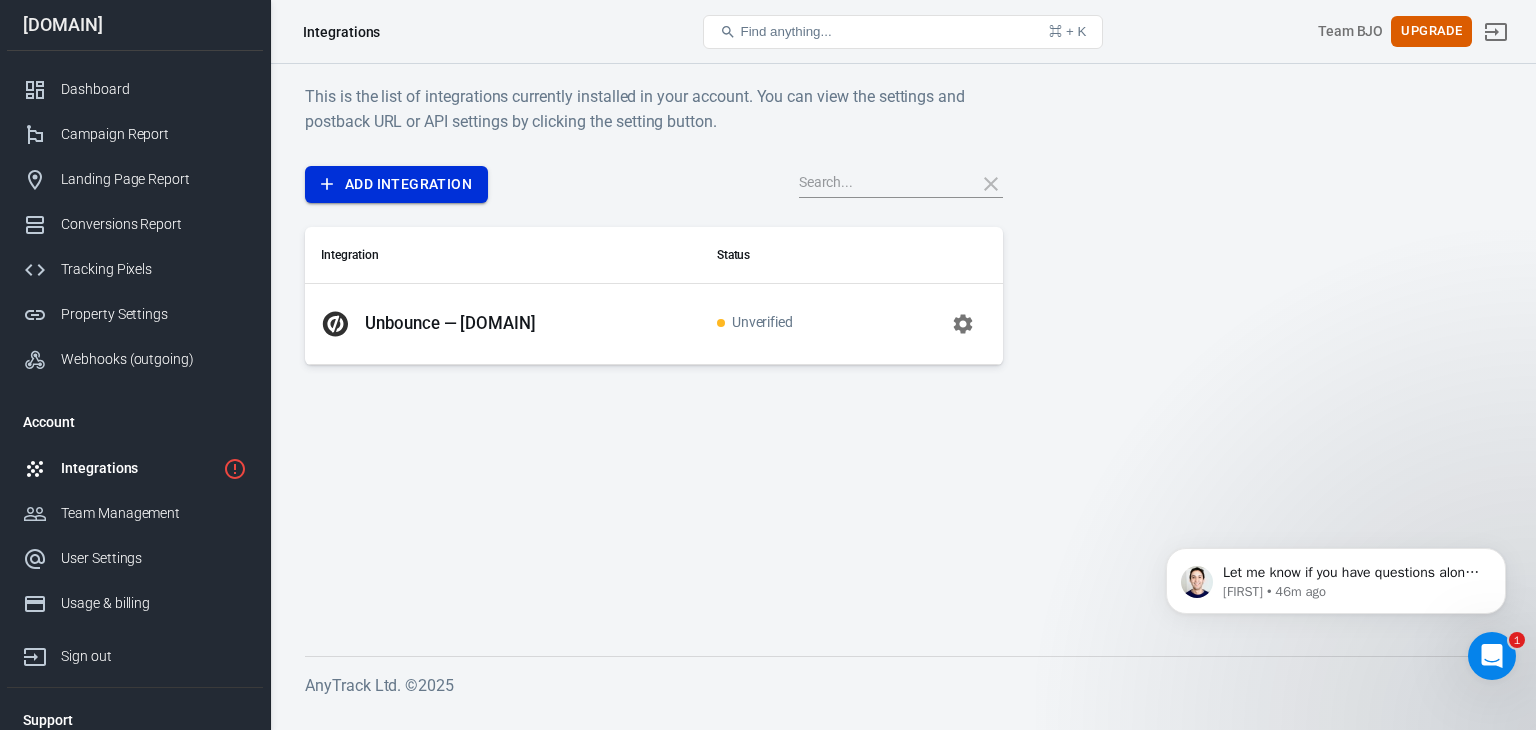 click on "Add Integration" at bounding box center [396, 184] 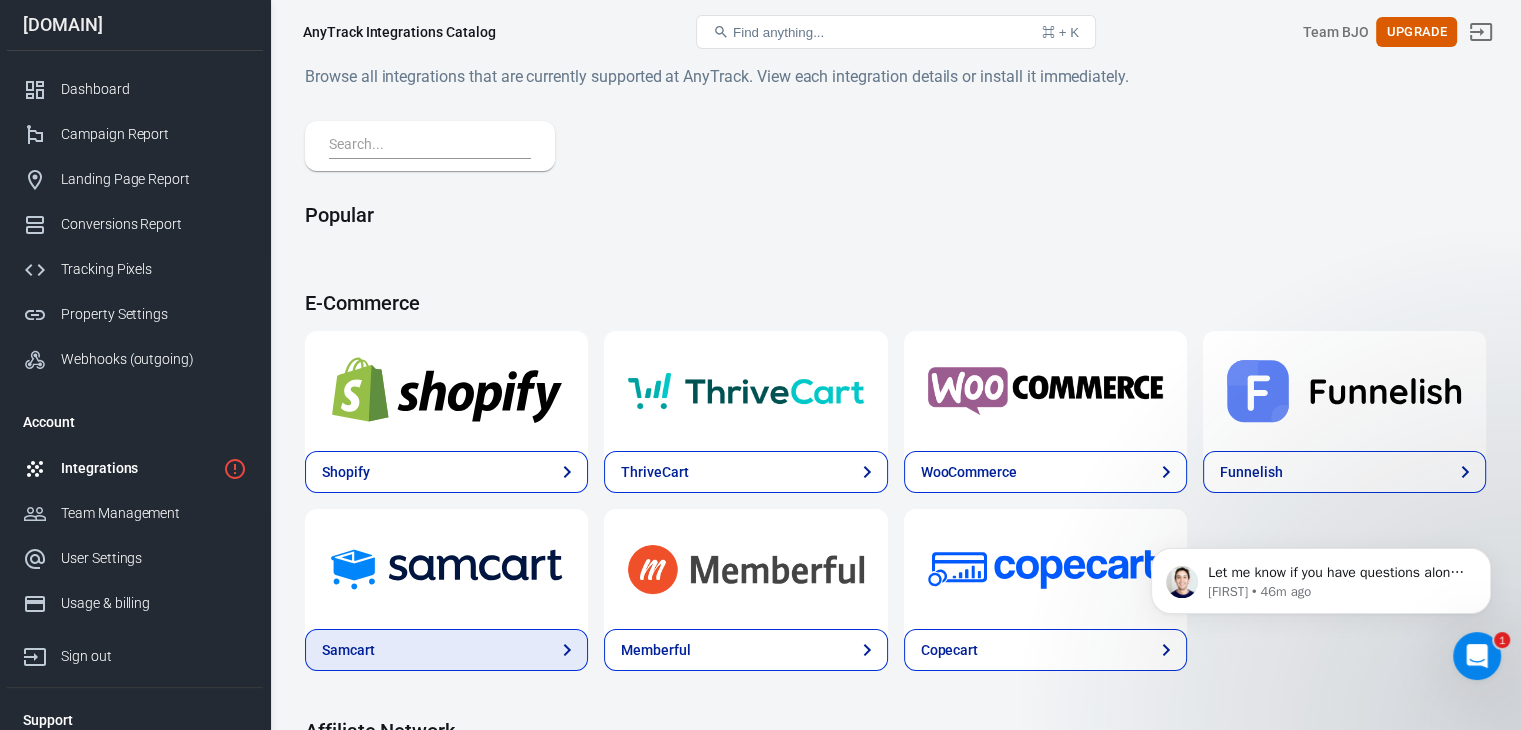 click on "Samcart" at bounding box center [446, 650] 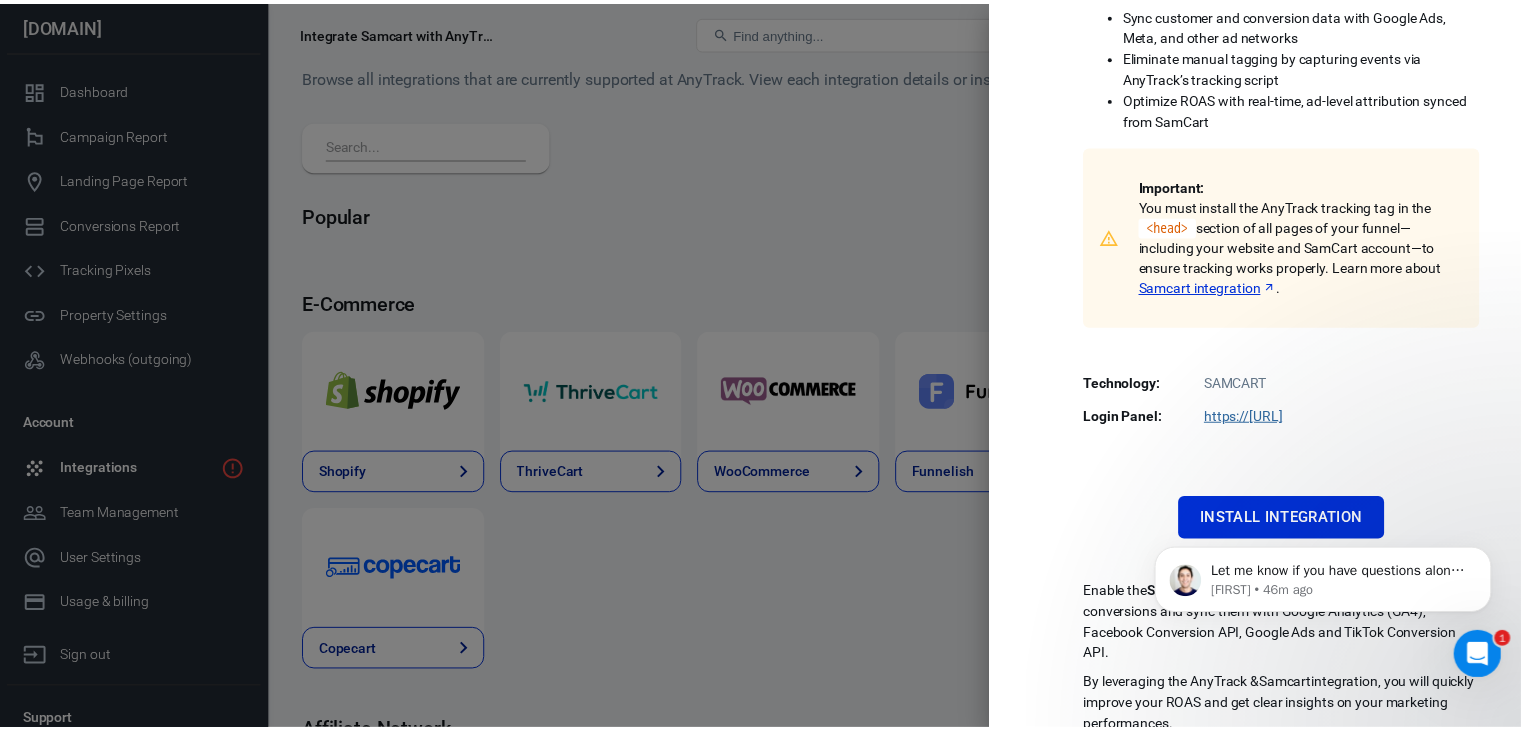 scroll, scrollTop: 343, scrollLeft: 0, axis: vertical 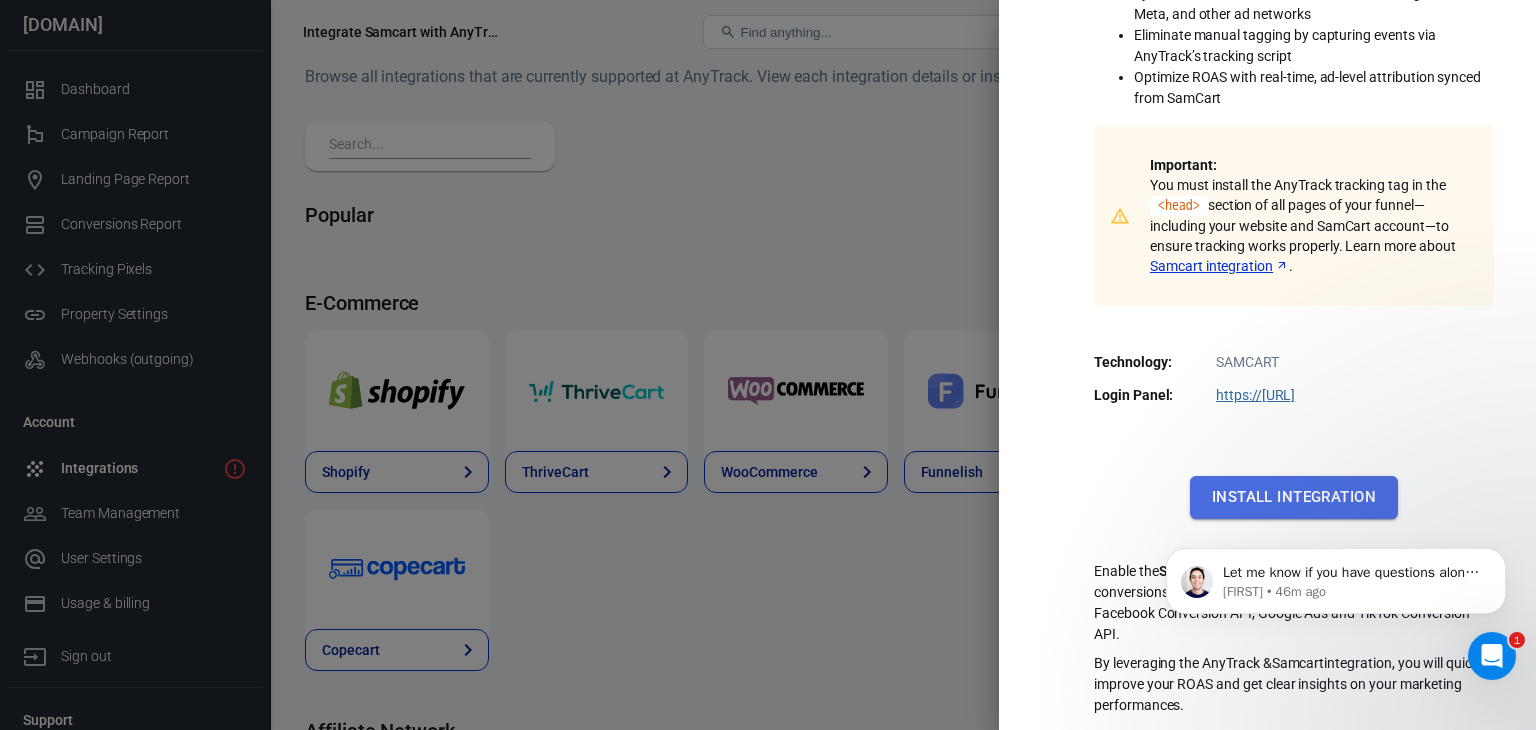click on "Install Integration" at bounding box center (1294, 497) 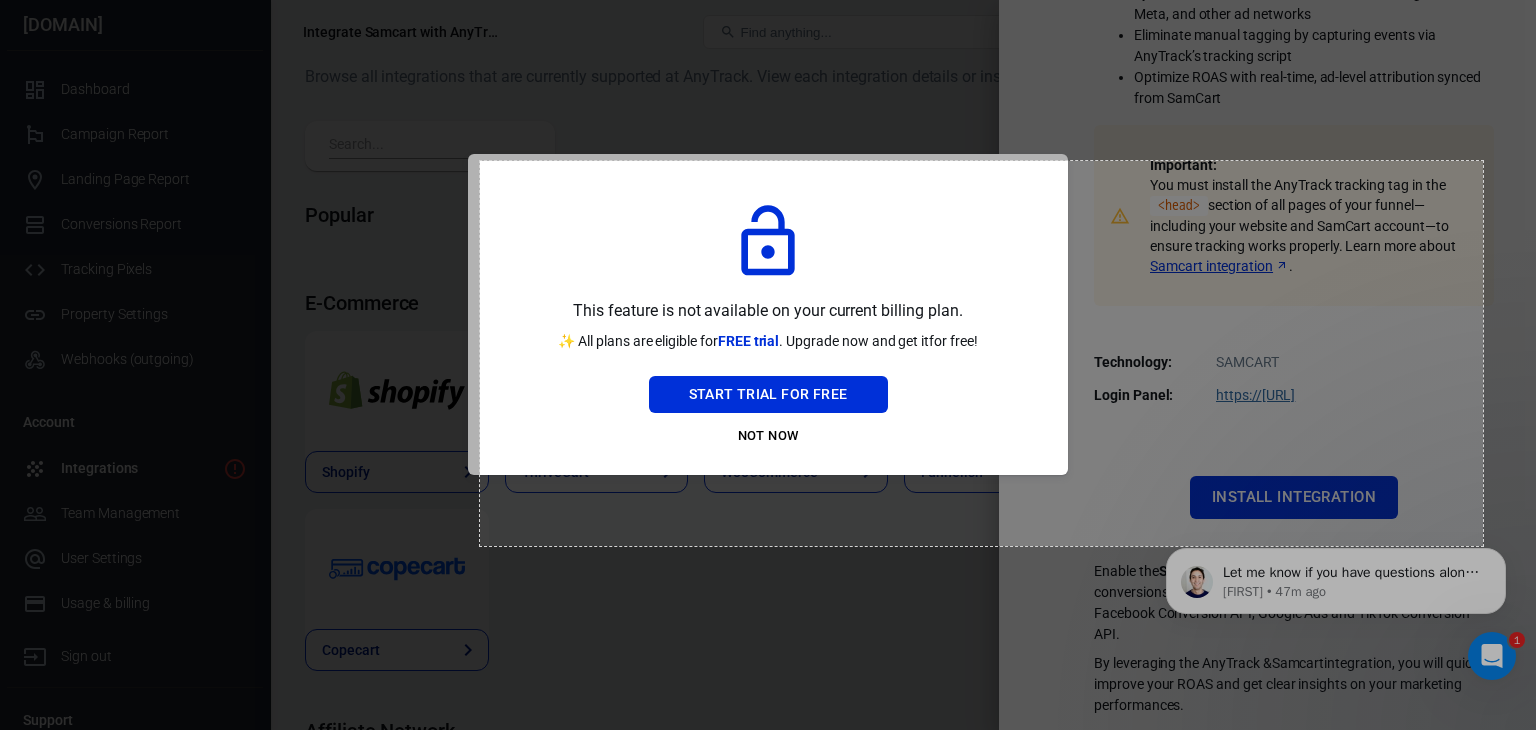 drag, startPoint x: 480, startPoint y: 161, endPoint x: 1483, endPoint y: 546, distance: 1074.3528 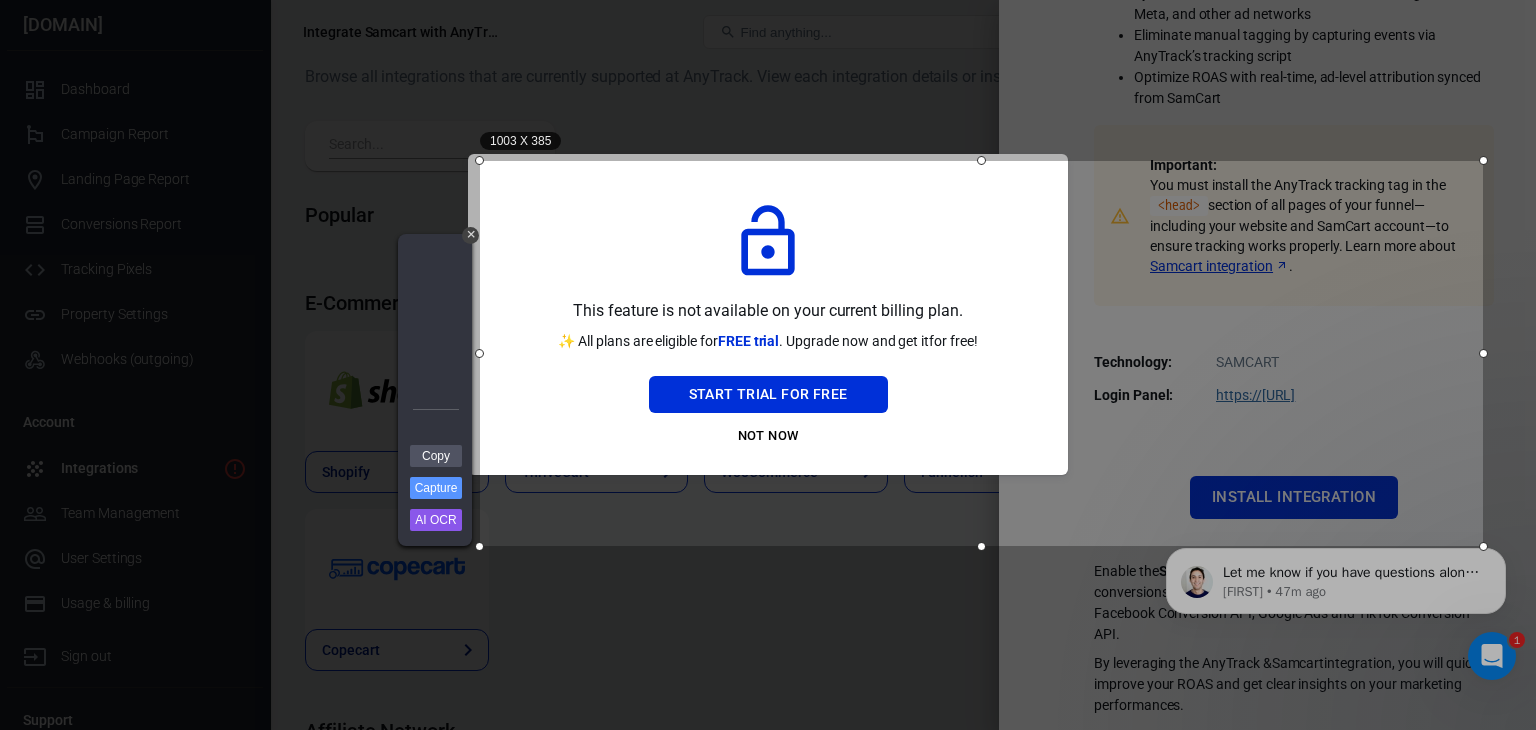 click on "Capture" at bounding box center [436, 488] 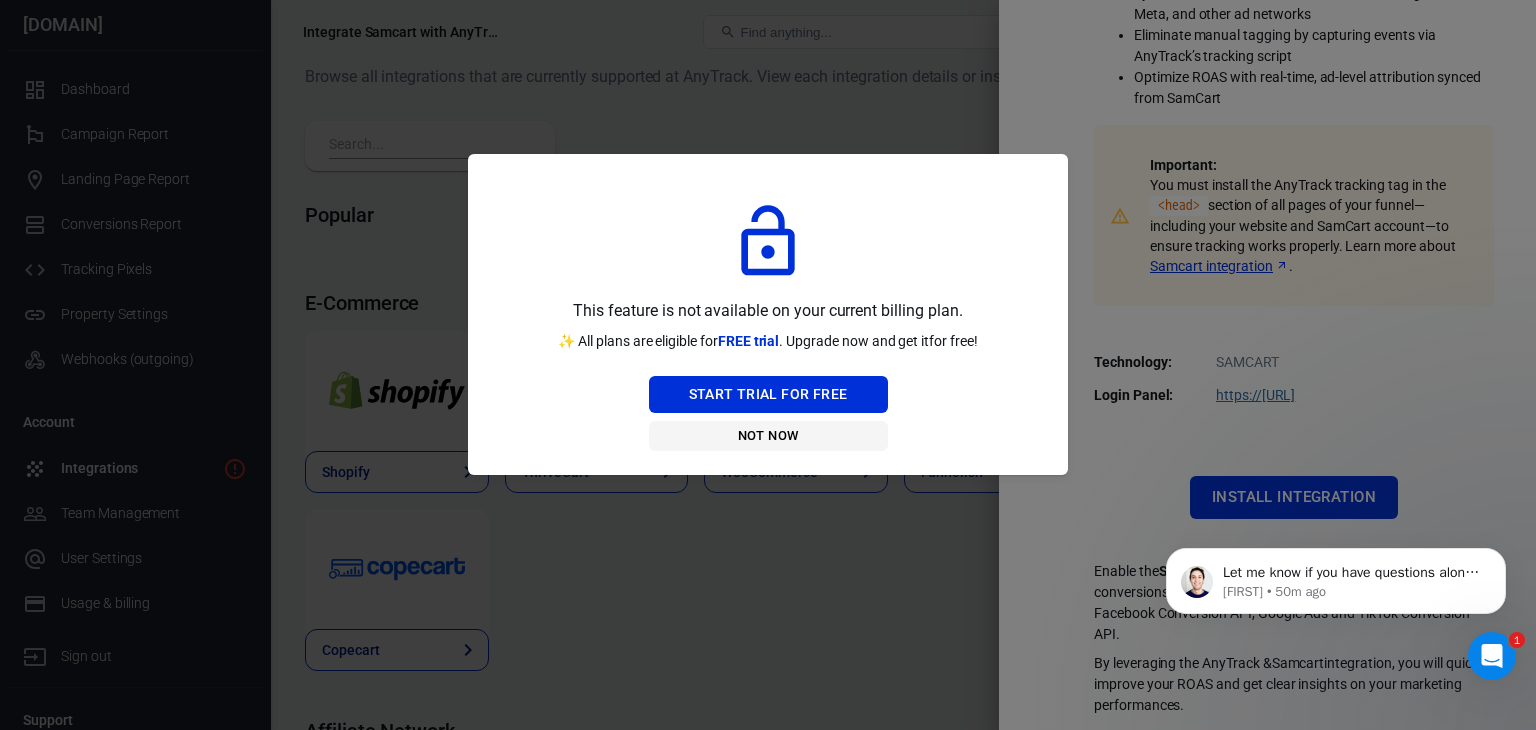 click on "Not Now" at bounding box center (768, 436) 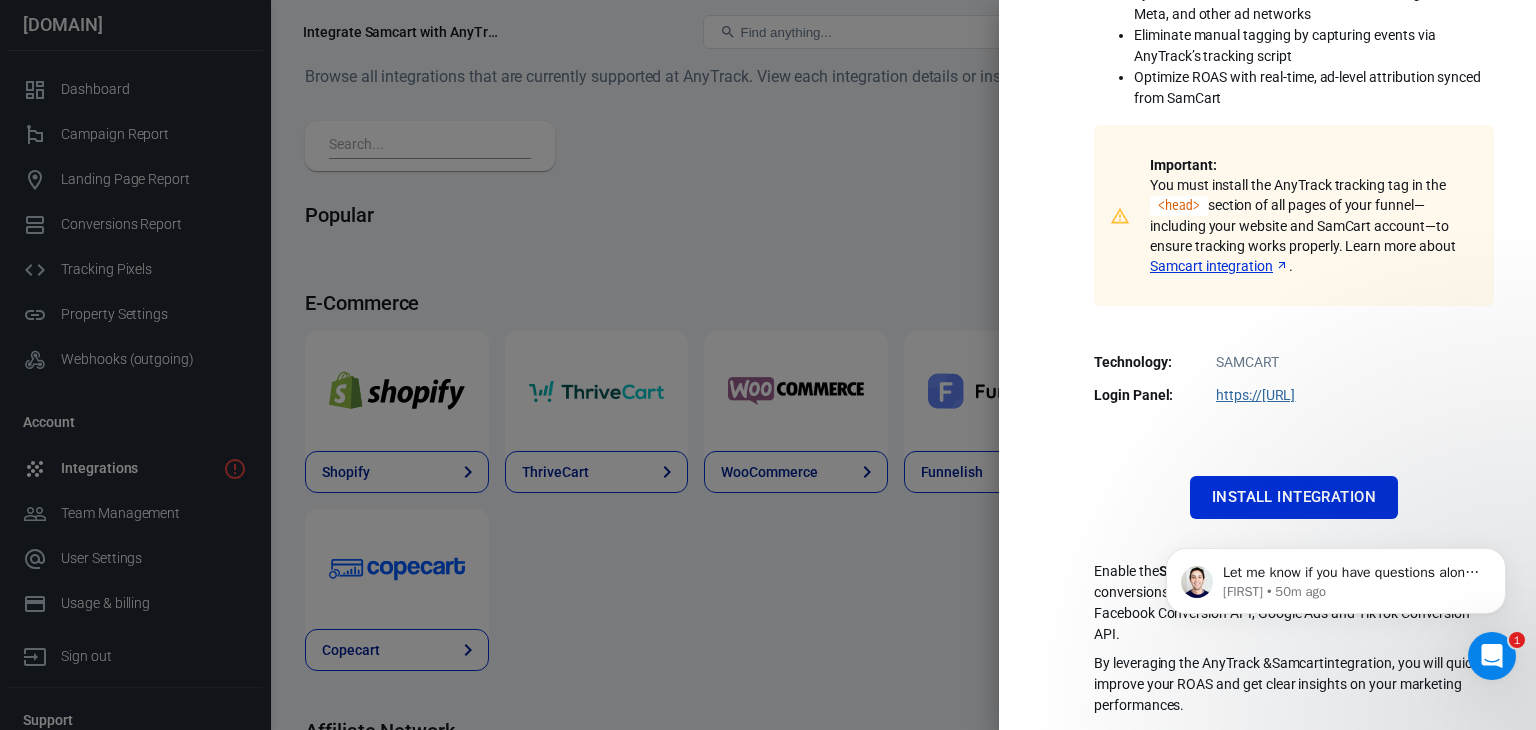 click at bounding box center [768, 365] 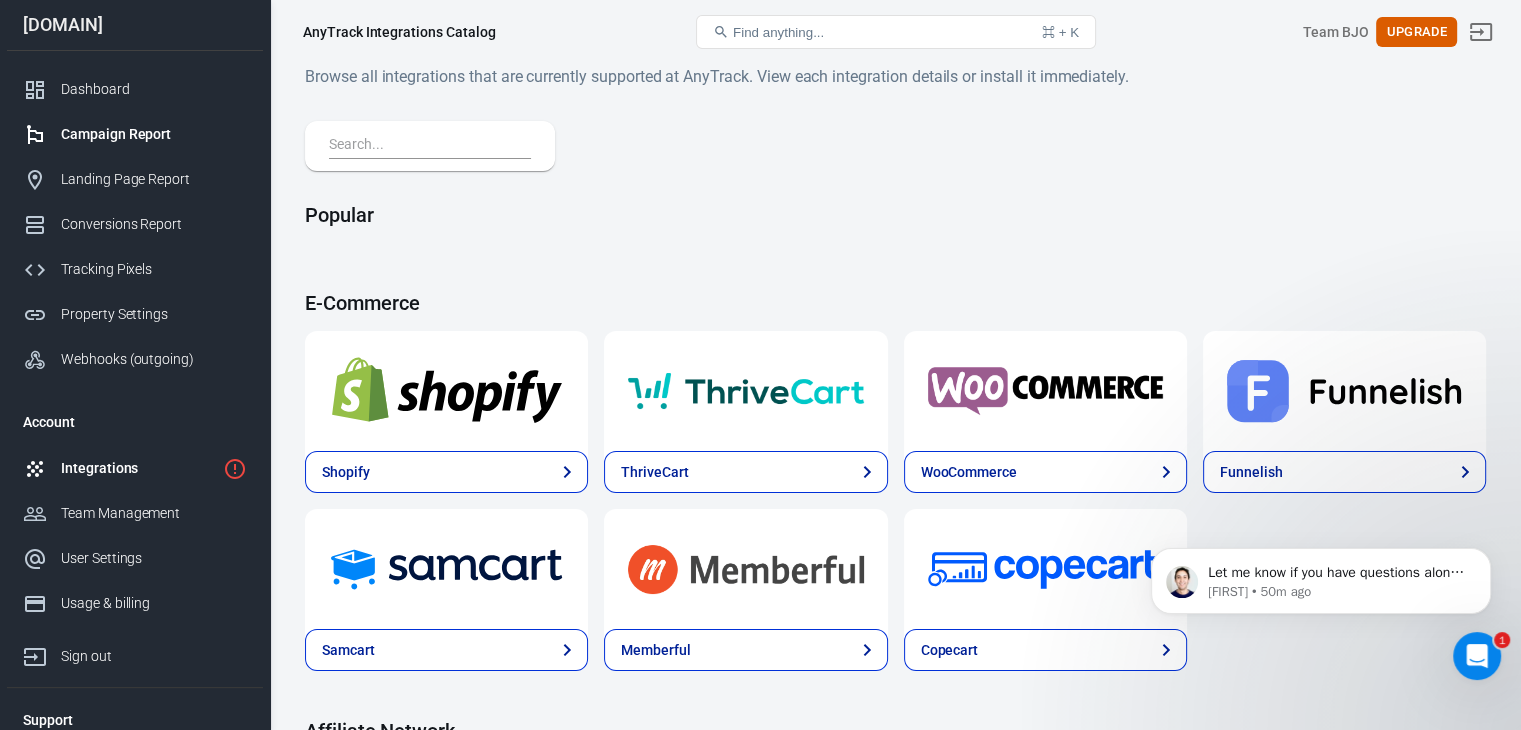 click on "Campaign Report" at bounding box center [154, 134] 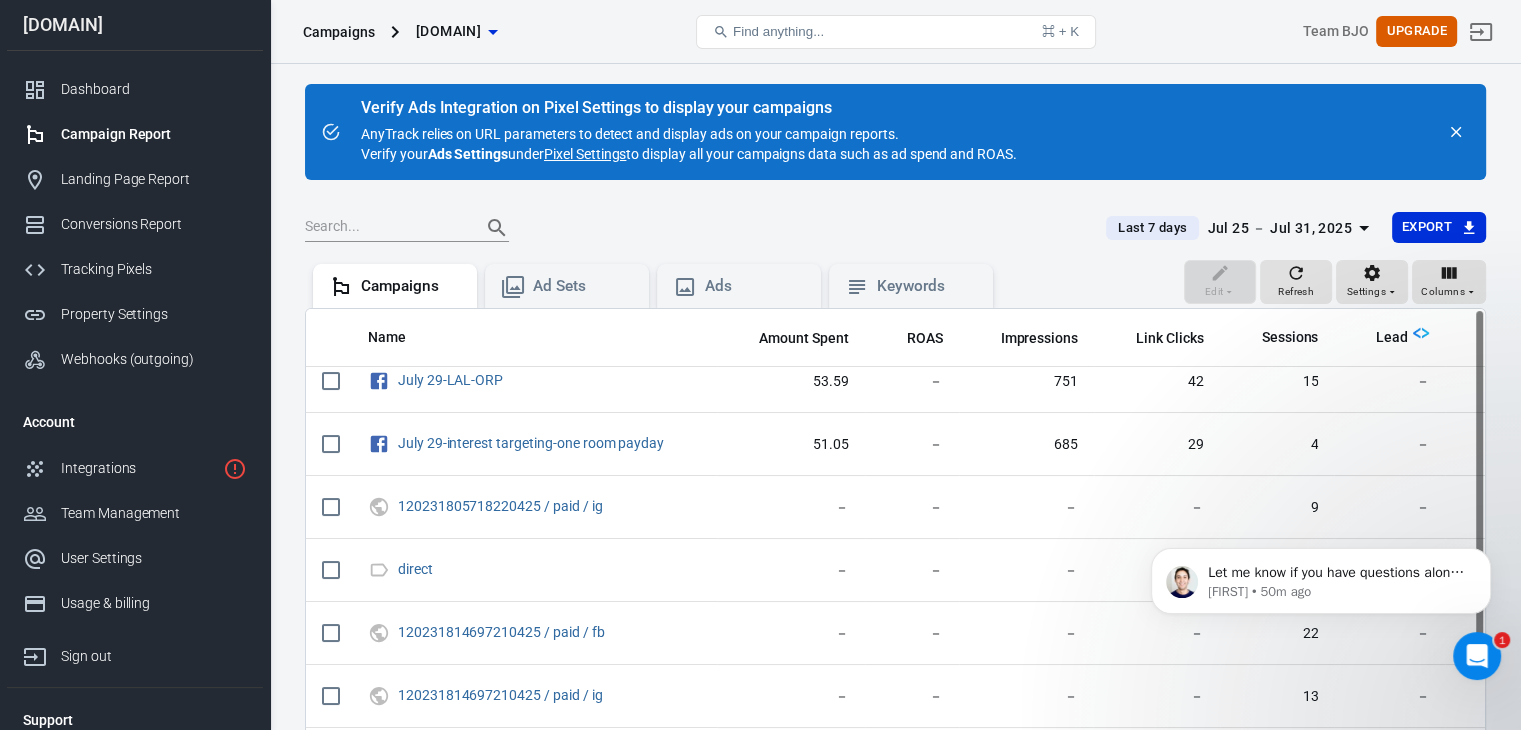 scroll, scrollTop: 0, scrollLeft: 0, axis: both 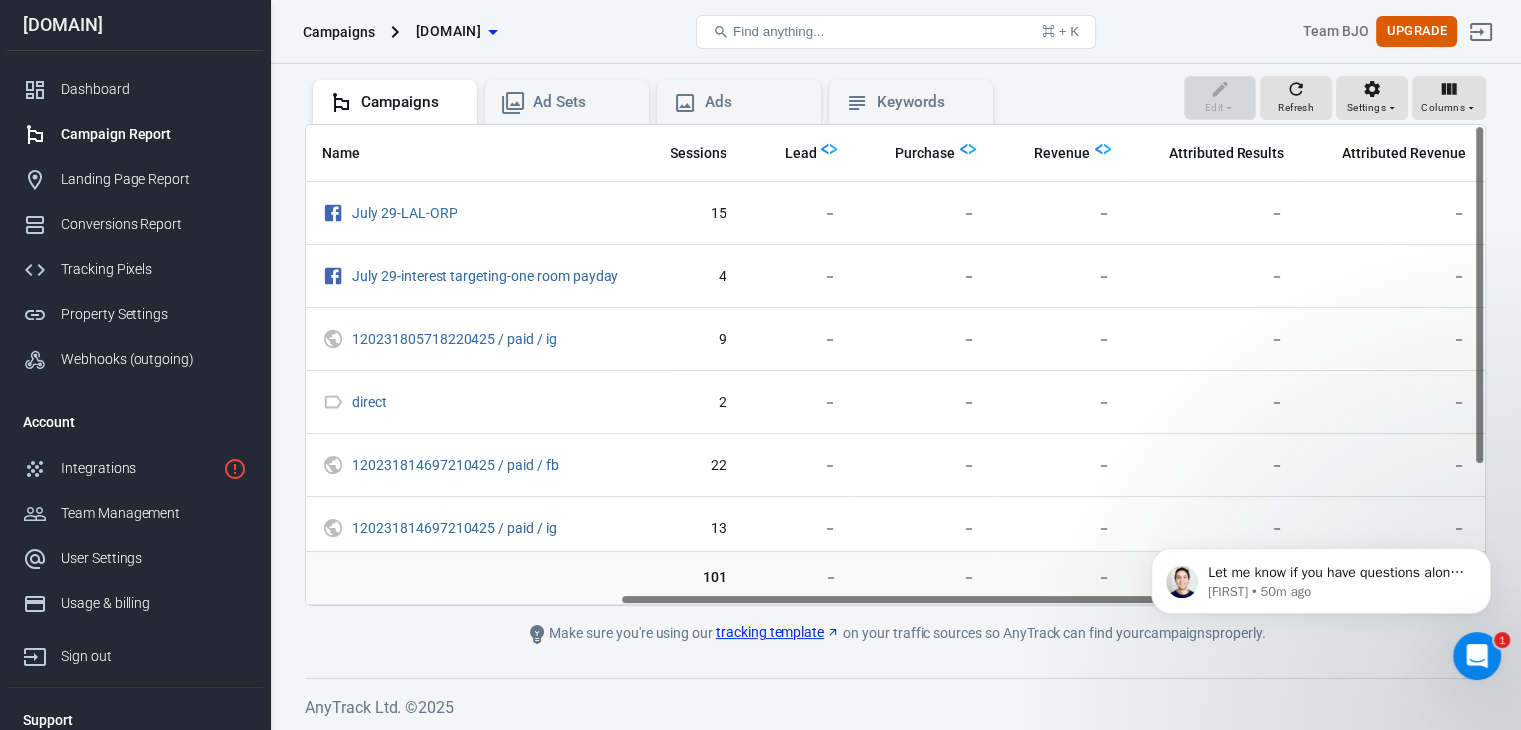 drag, startPoint x: 1936, startPoint y: 1103, endPoint x: 1235, endPoint y: 623, distance: 849.58875 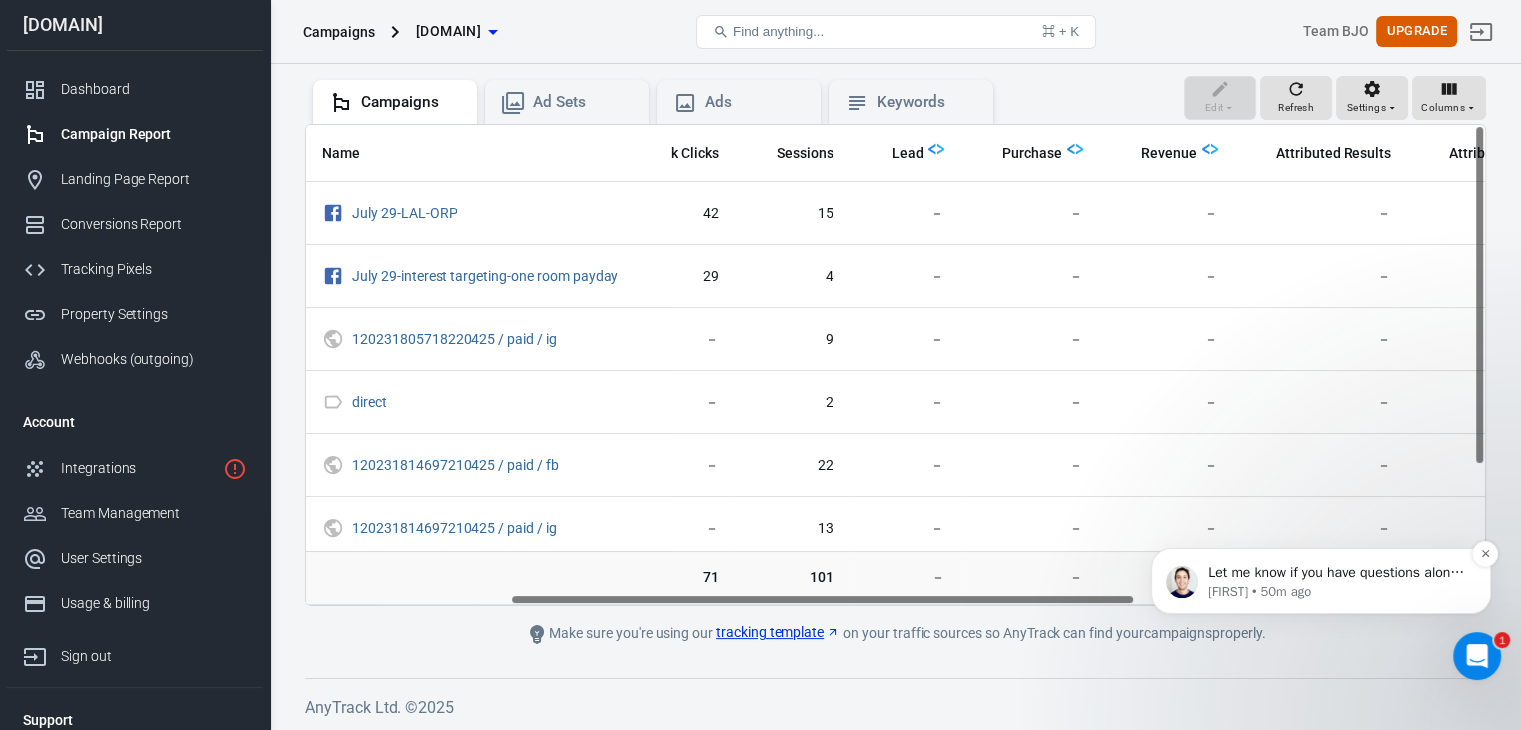 scroll, scrollTop: 0, scrollLeft: 581, axis: horizontal 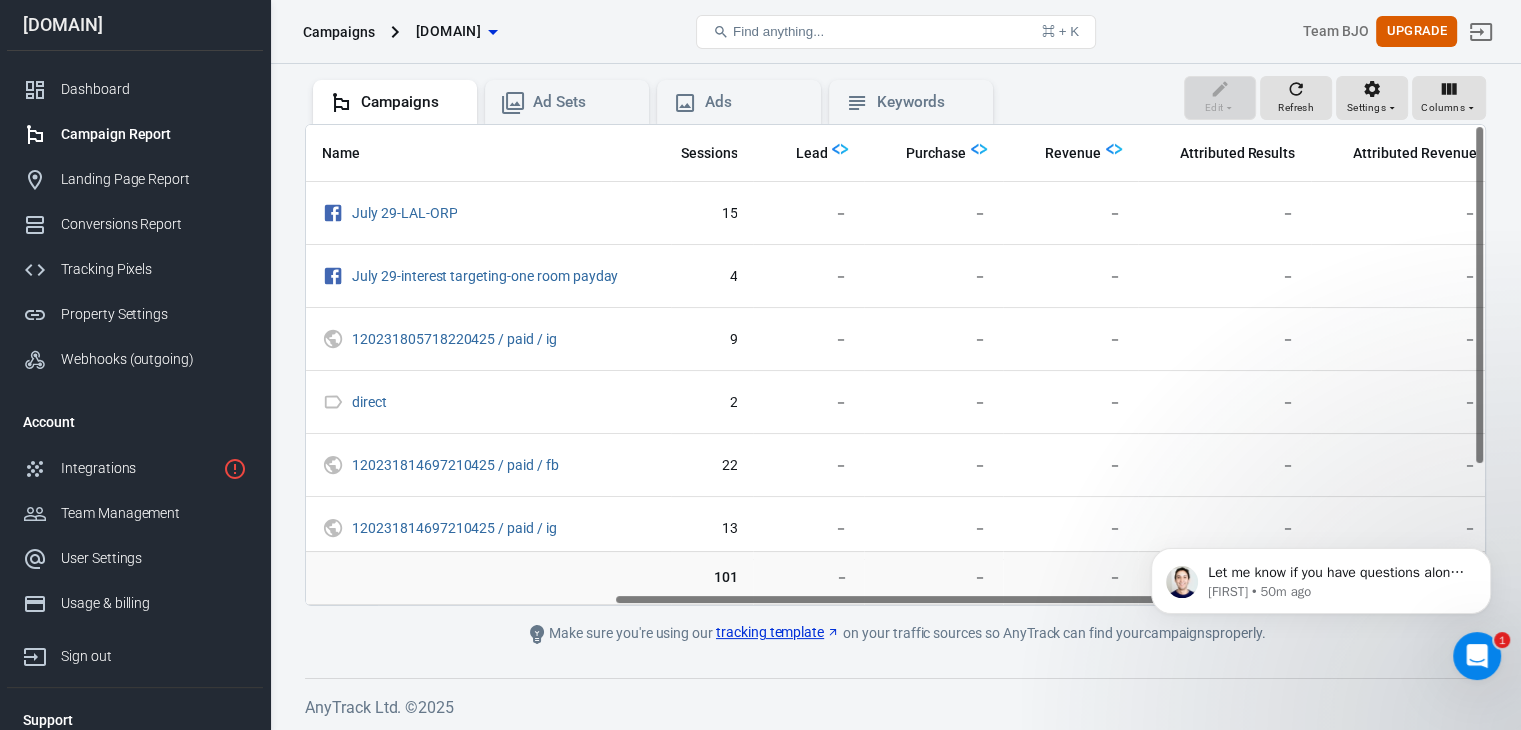 click on "Let me know if you have questions along the way. [FIRST] • 50m ago" at bounding box center (1321, 591) 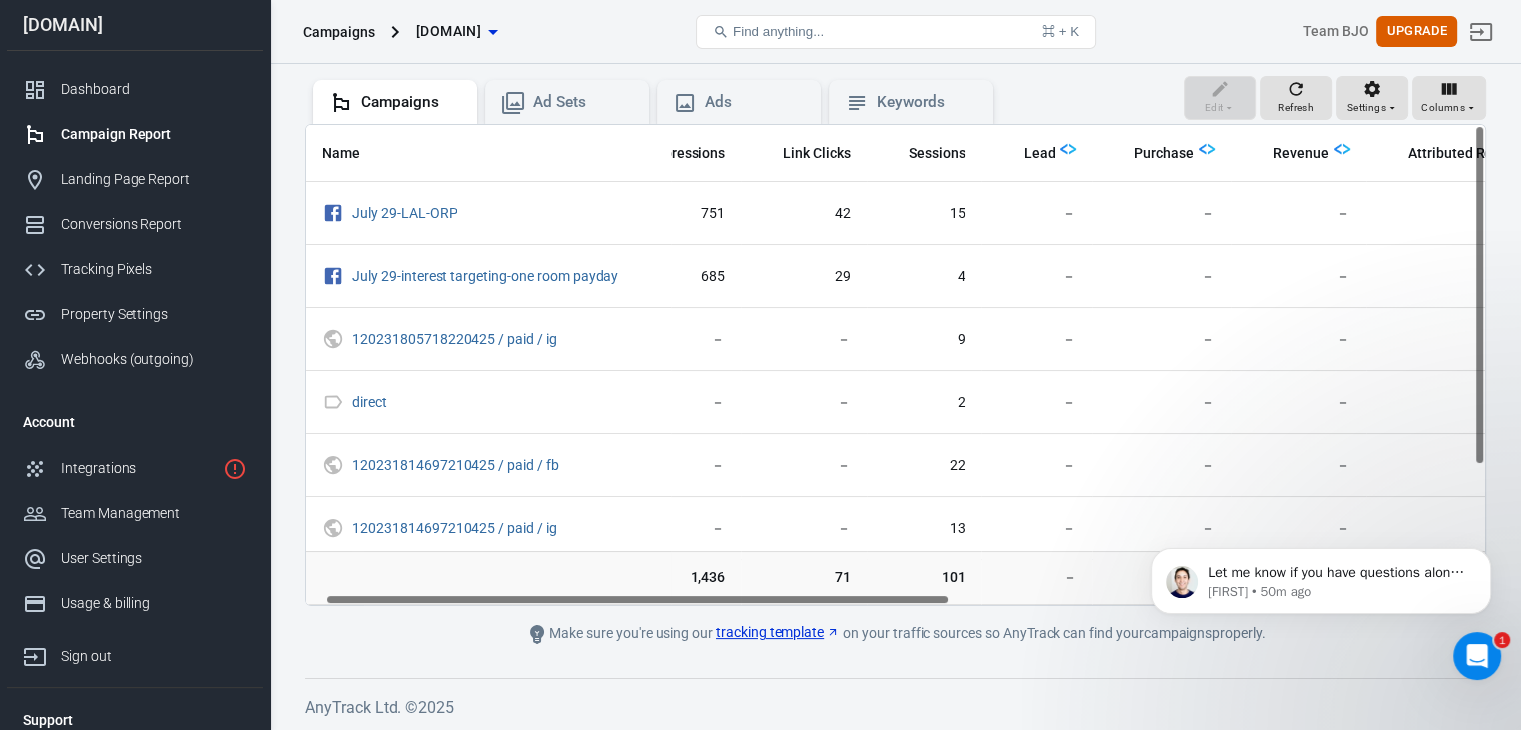 scroll, scrollTop: 0, scrollLeft: 420, axis: horizontal 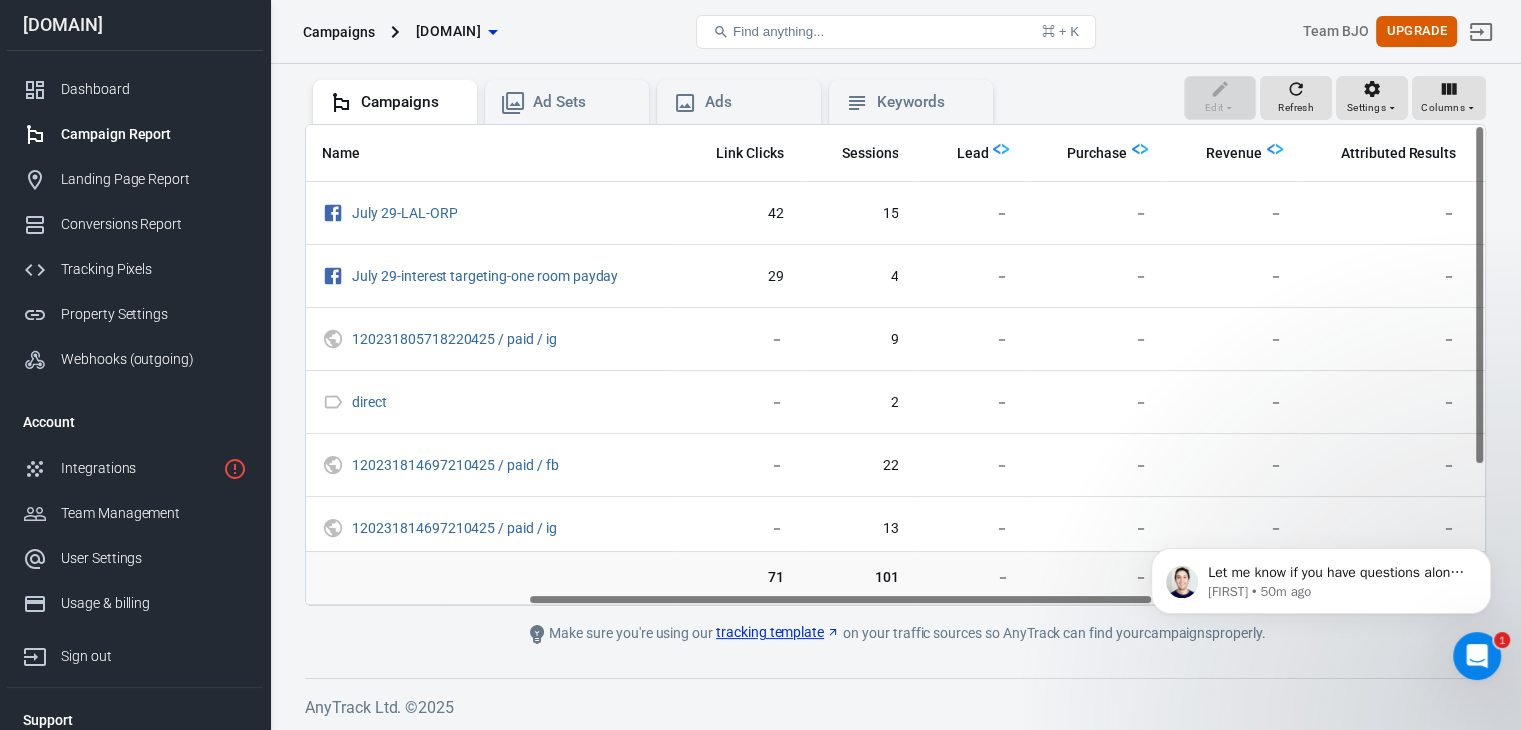 click on "Name Amount Spent   ROAS   Impressions   Link Clicks   Sessions Lead Purchase Revenue   Attributed Results   Attributed Revenue   OutboundClick FormSubmit AddToCart July 29-LAL-ORP   53.59 － 751 42 15 － － － － － 14 － － July 29-interest targeting-one room payday   51.05 － 685 29 4 － － － － － － － － [ID] / paid / ig   － － － － 9 － － － － － 4 － － direct   － － － － 2 － － － － － － － － [ID] / paid / fb   － － － － 22 － － － － － 11 － － [ID] / paid / ig   － － － － 13 － － － － － 5 － － [ID] / paid / fb   － － － － 18 － － － － － 7 － － facebook   － － － － 3 － － － － － 7 － － social / facebook   － － － － 15 － － － － － 7 － － 104.64 － 1,436 71 101 － － － － － 55 － －" at bounding box center [895, 365] 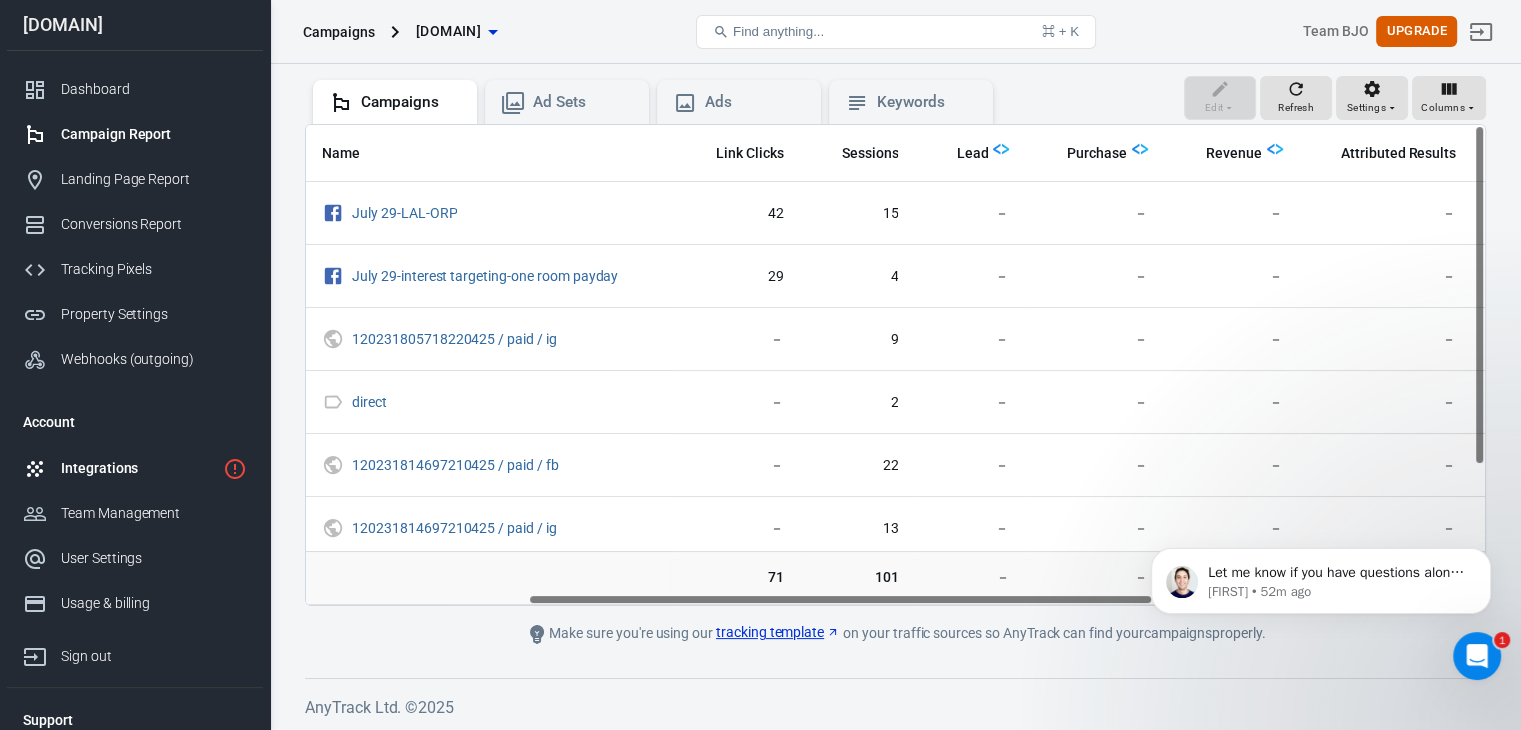 click on "Integrations" at bounding box center (138, 468) 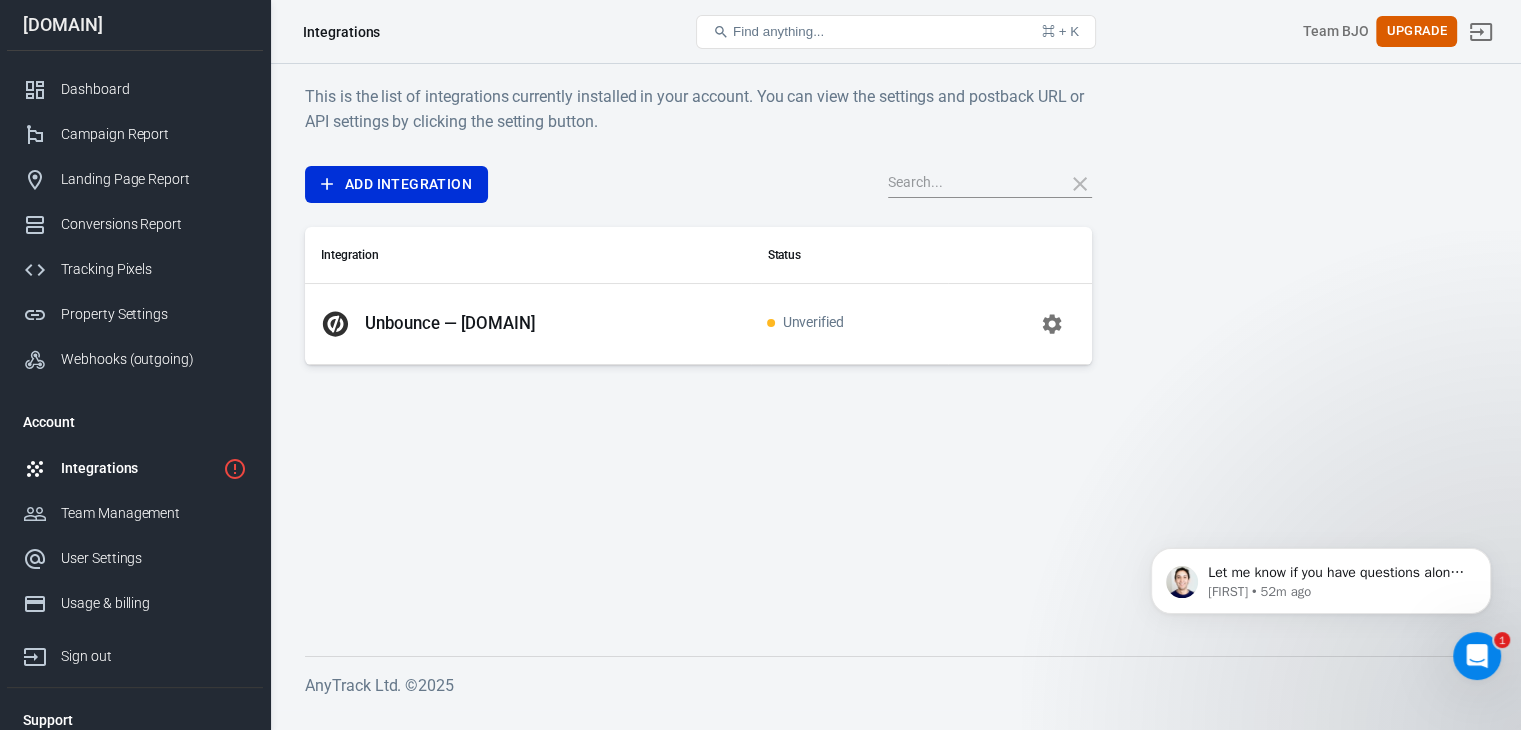 scroll, scrollTop: 0, scrollLeft: 0, axis: both 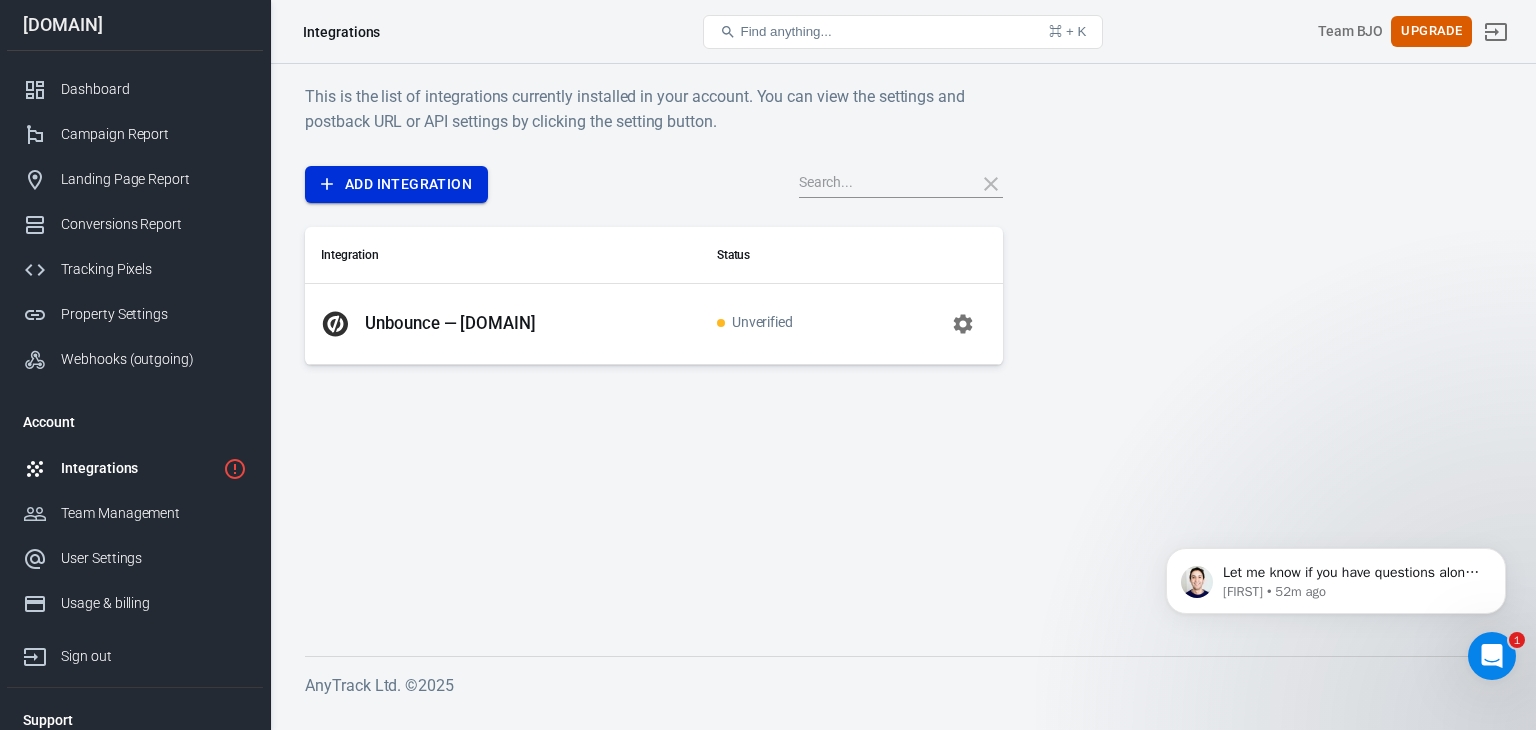 click on "Add Integration" at bounding box center [396, 184] 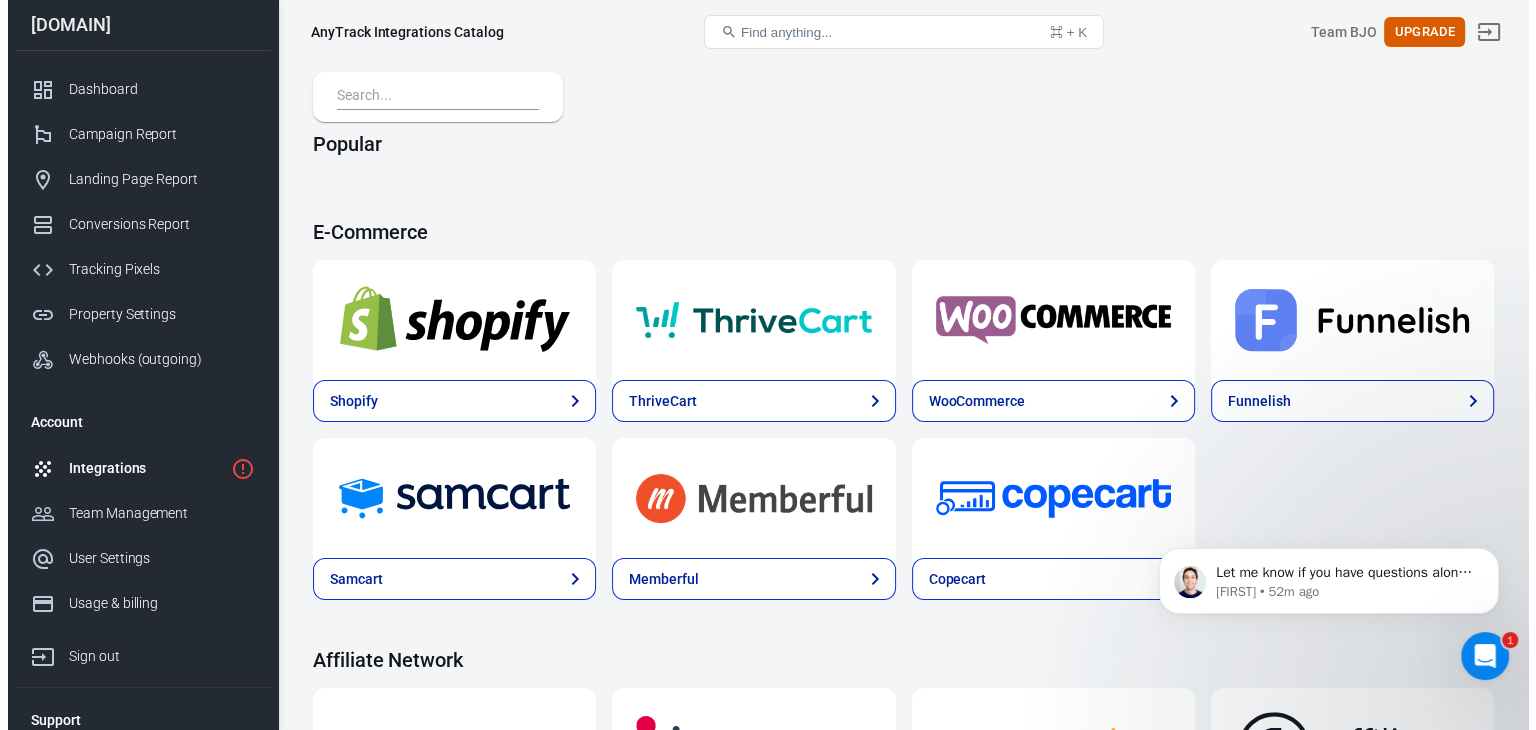 scroll, scrollTop: 100, scrollLeft: 0, axis: vertical 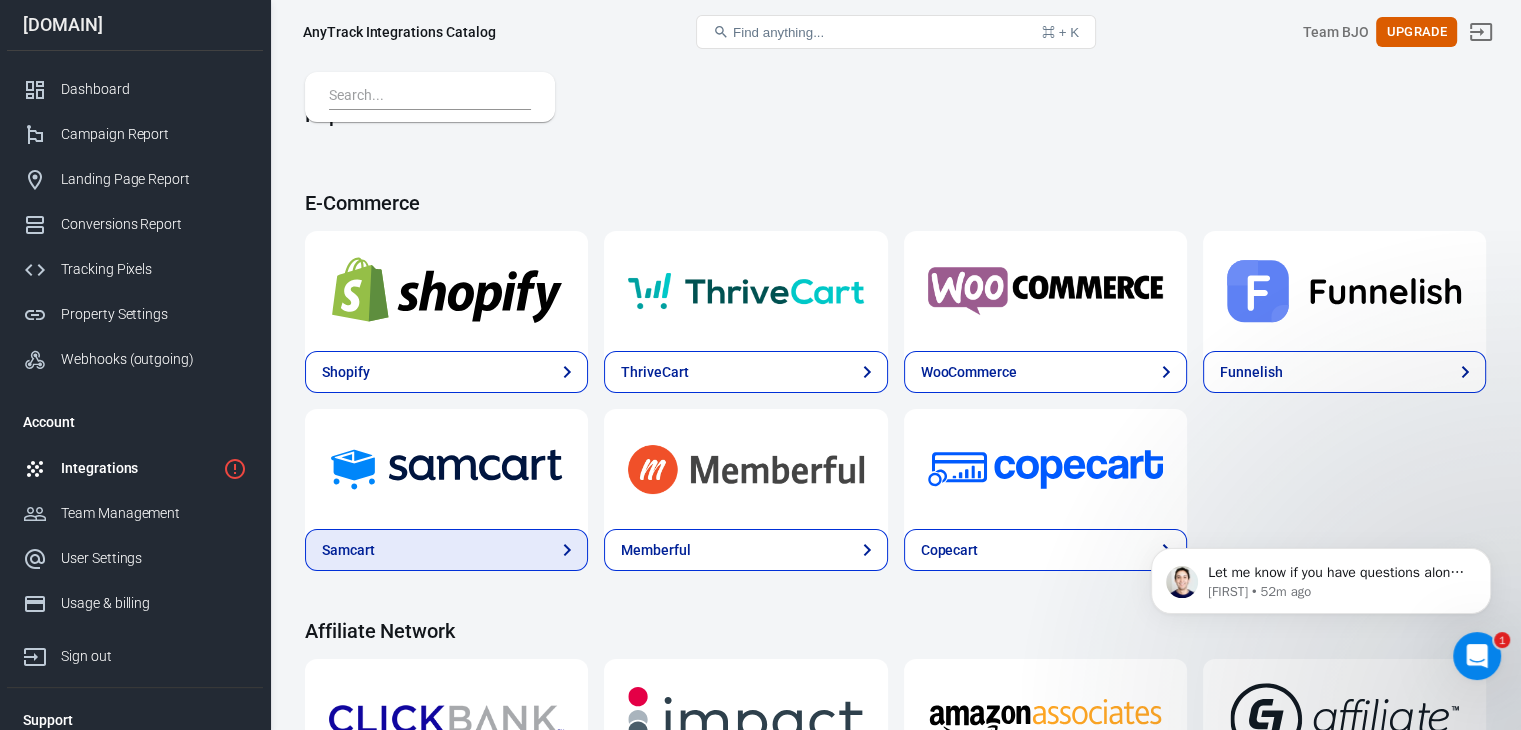 click on "Samcart" at bounding box center (446, 550) 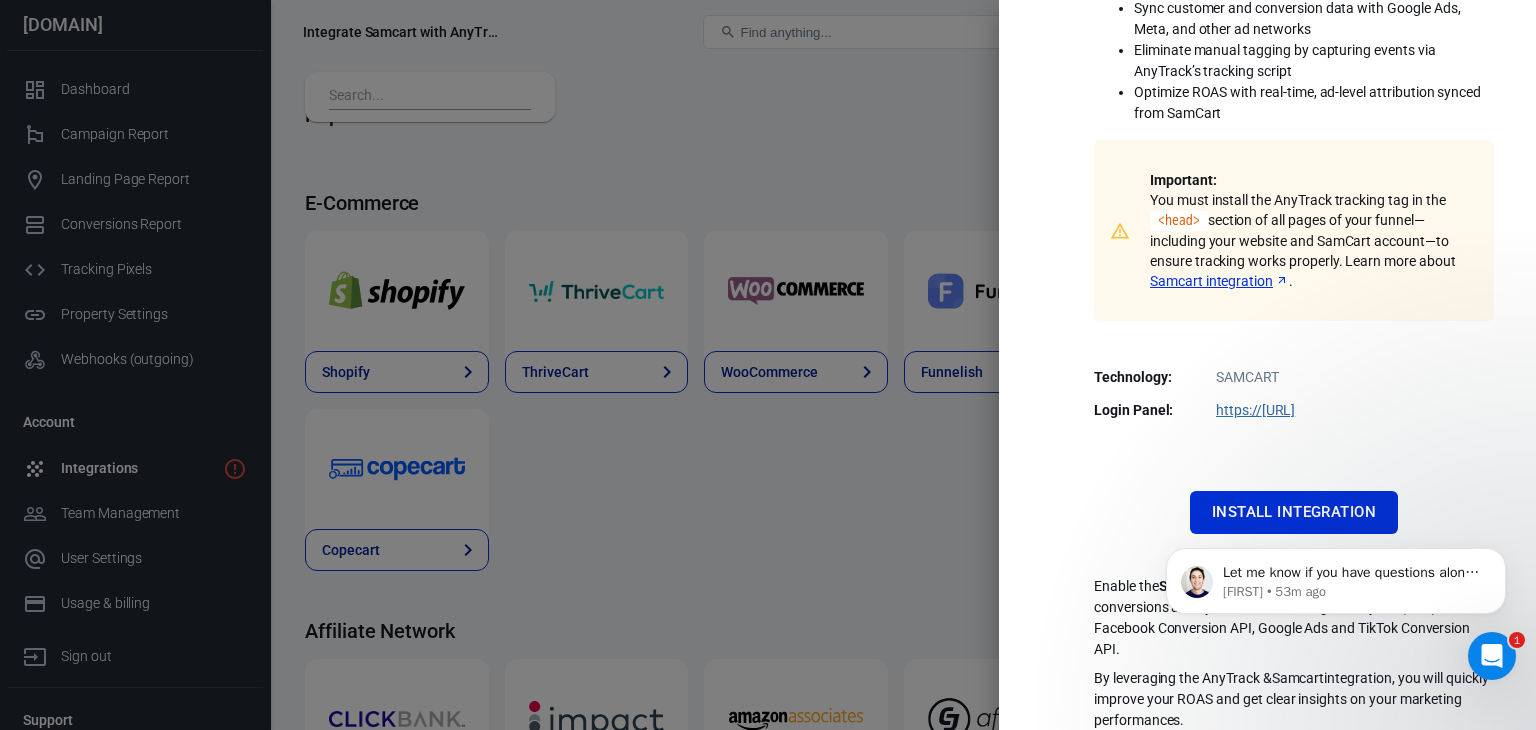 scroll, scrollTop: 343, scrollLeft: 0, axis: vertical 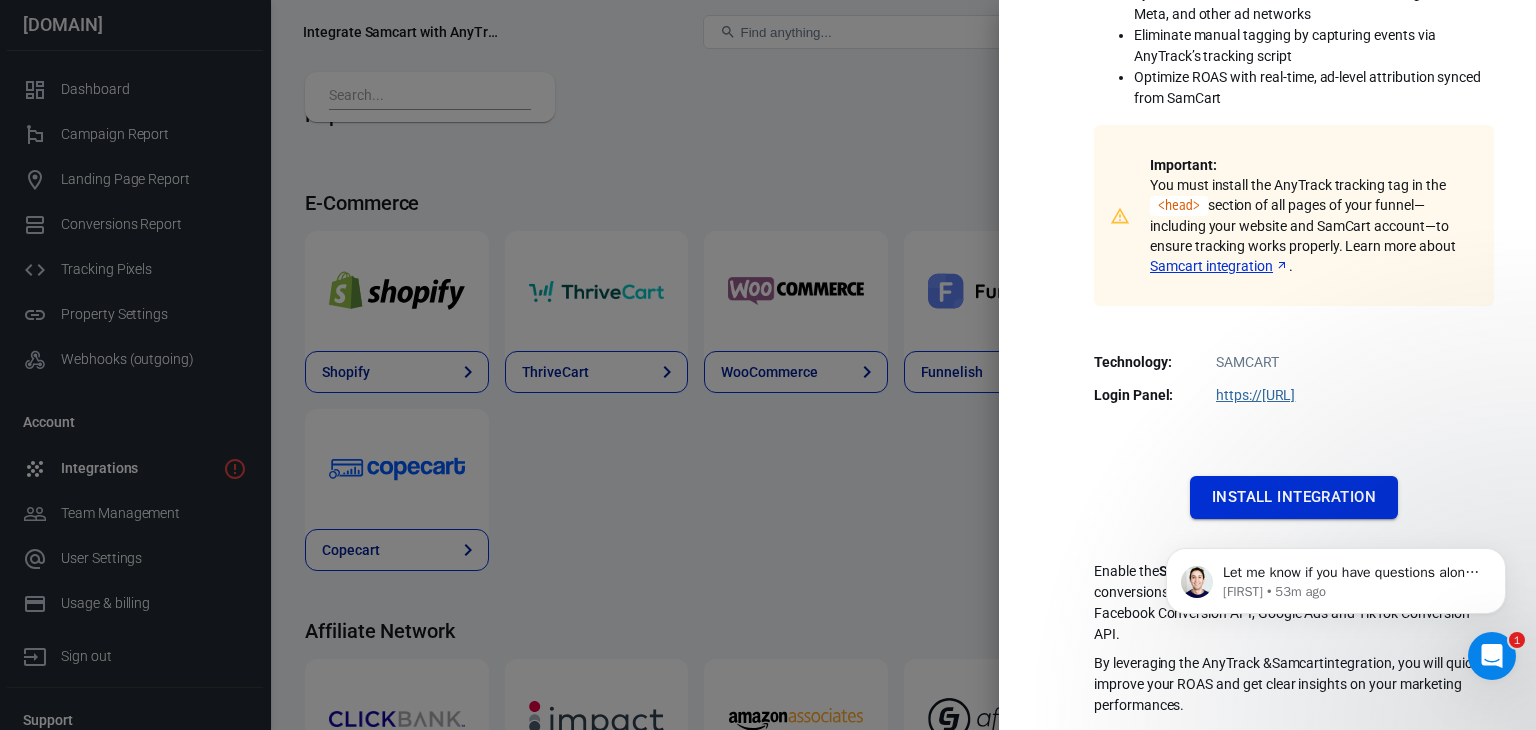 click on "Install Integration" at bounding box center (1294, 497) 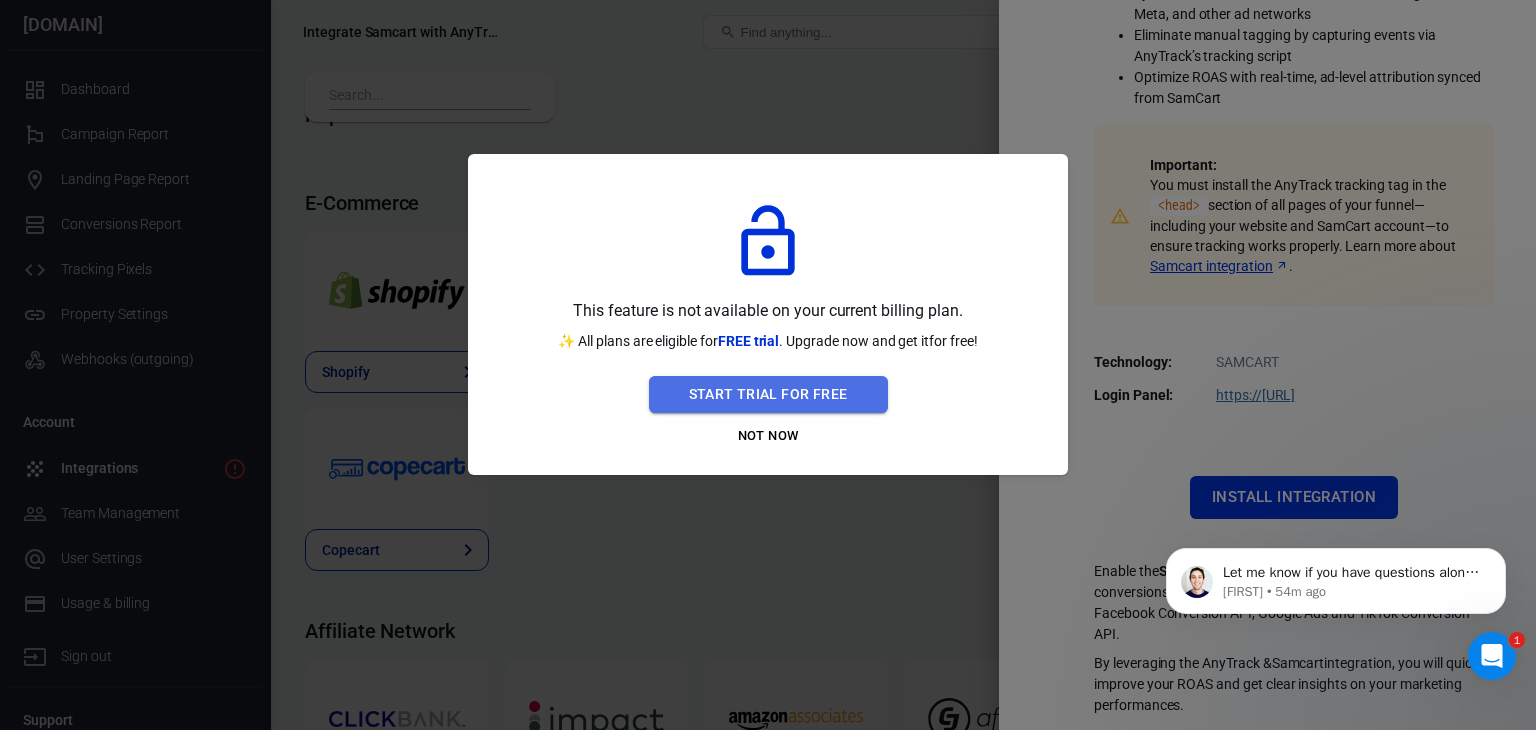 click on "Start Trial For Free" at bounding box center [768, 394] 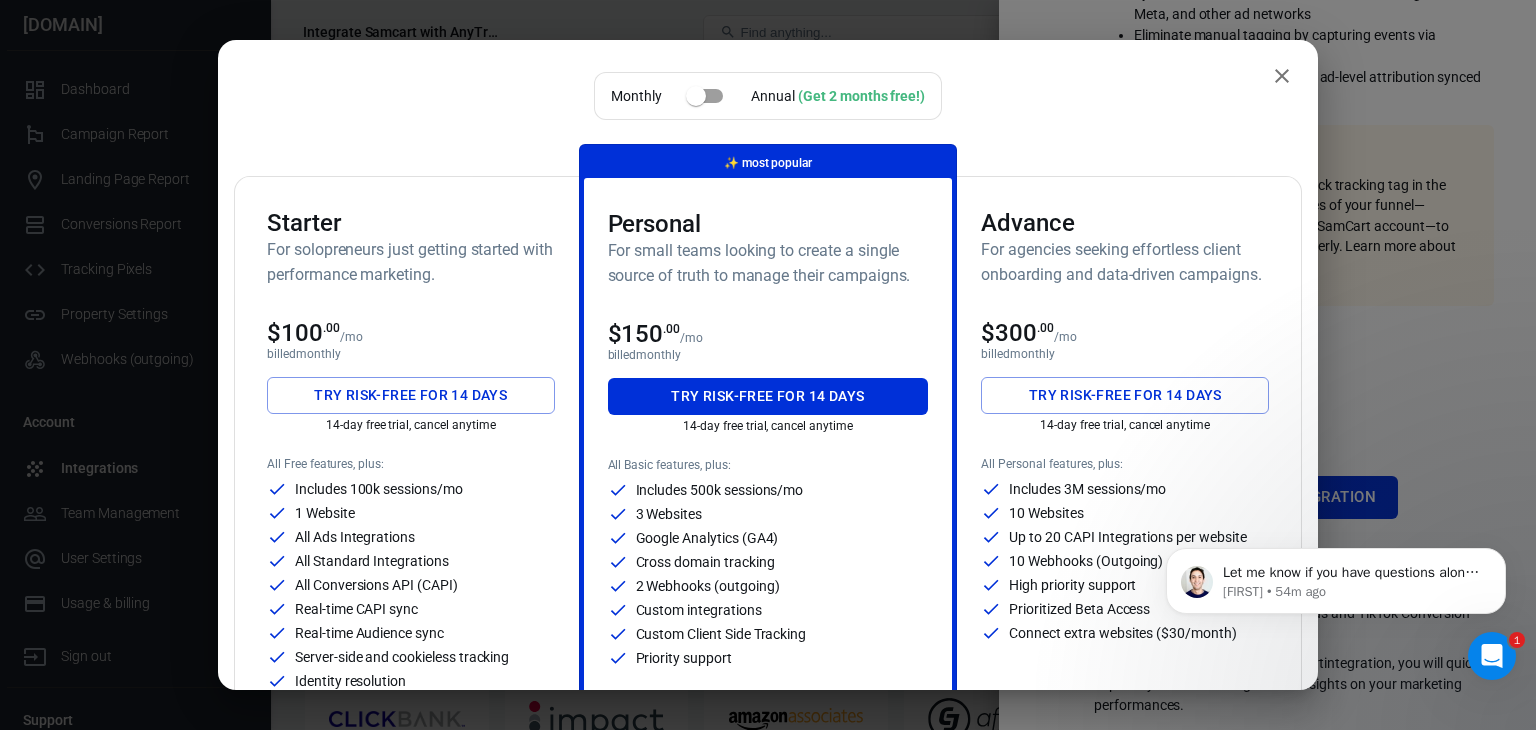 scroll, scrollTop: 100, scrollLeft: 0, axis: vertical 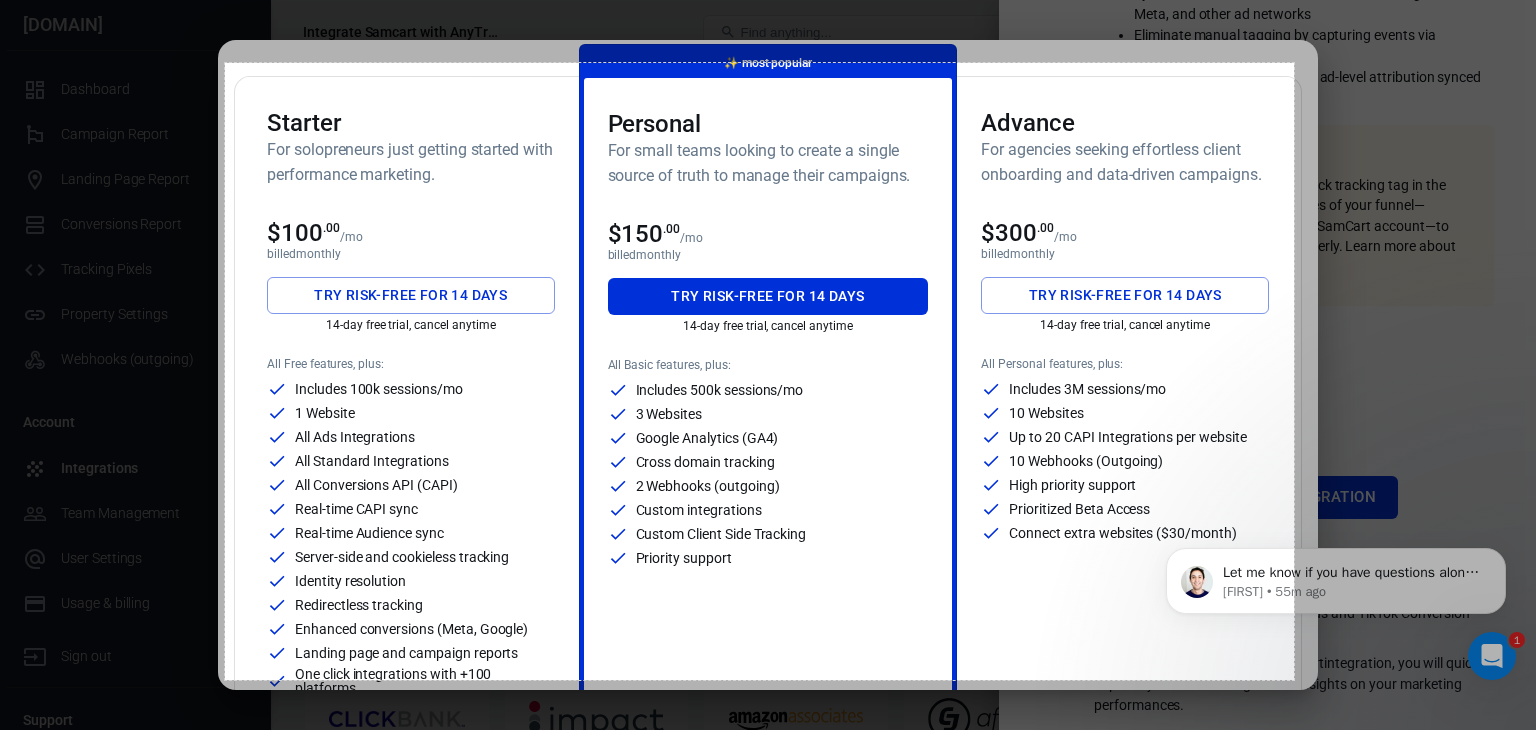 drag, startPoint x: 225, startPoint y: 63, endPoint x: 1294, endPoint y: 680, distance: 1234.2811 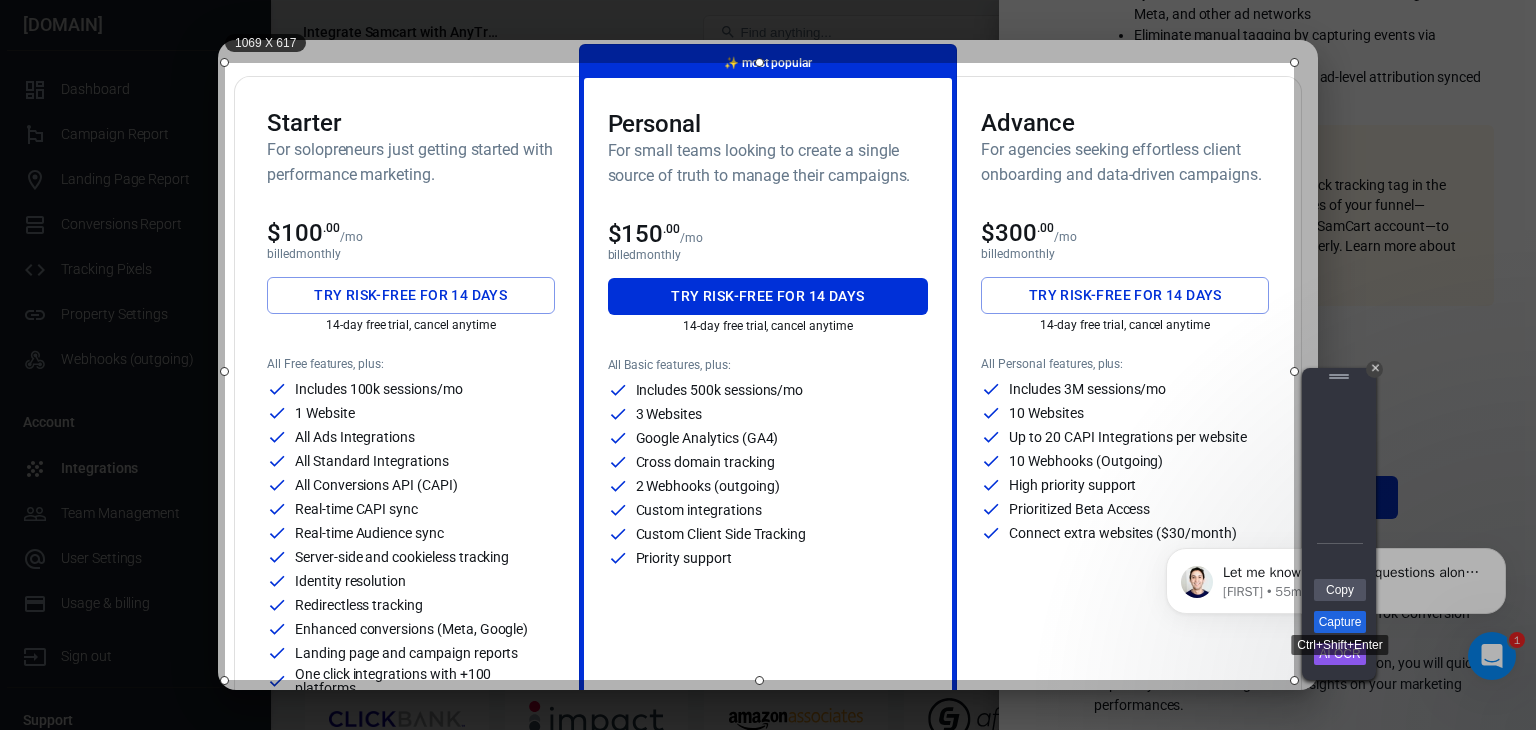 click on "Capture" at bounding box center (1340, 622) 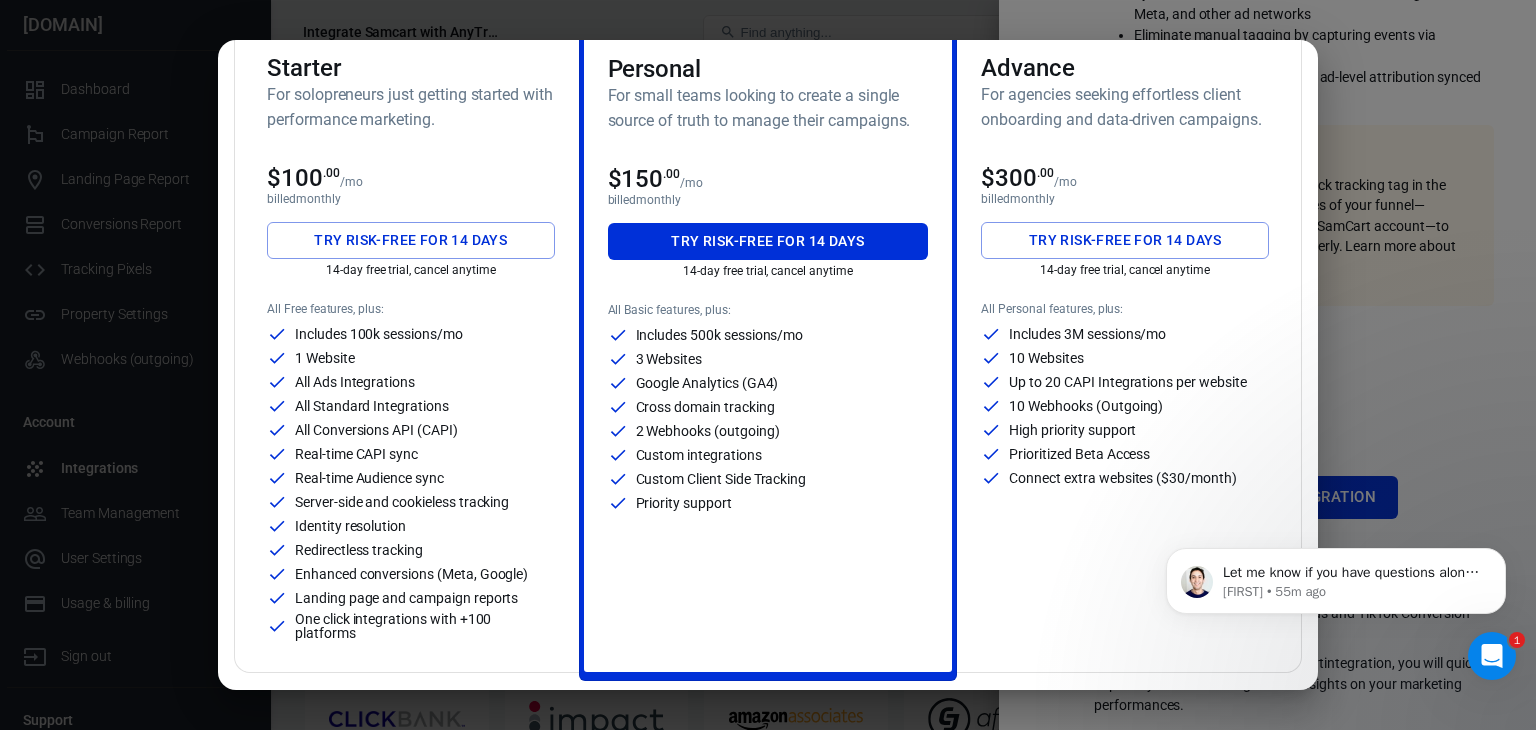 scroll, scrollTop: 200, scrollLeft: 0, axis: vertical 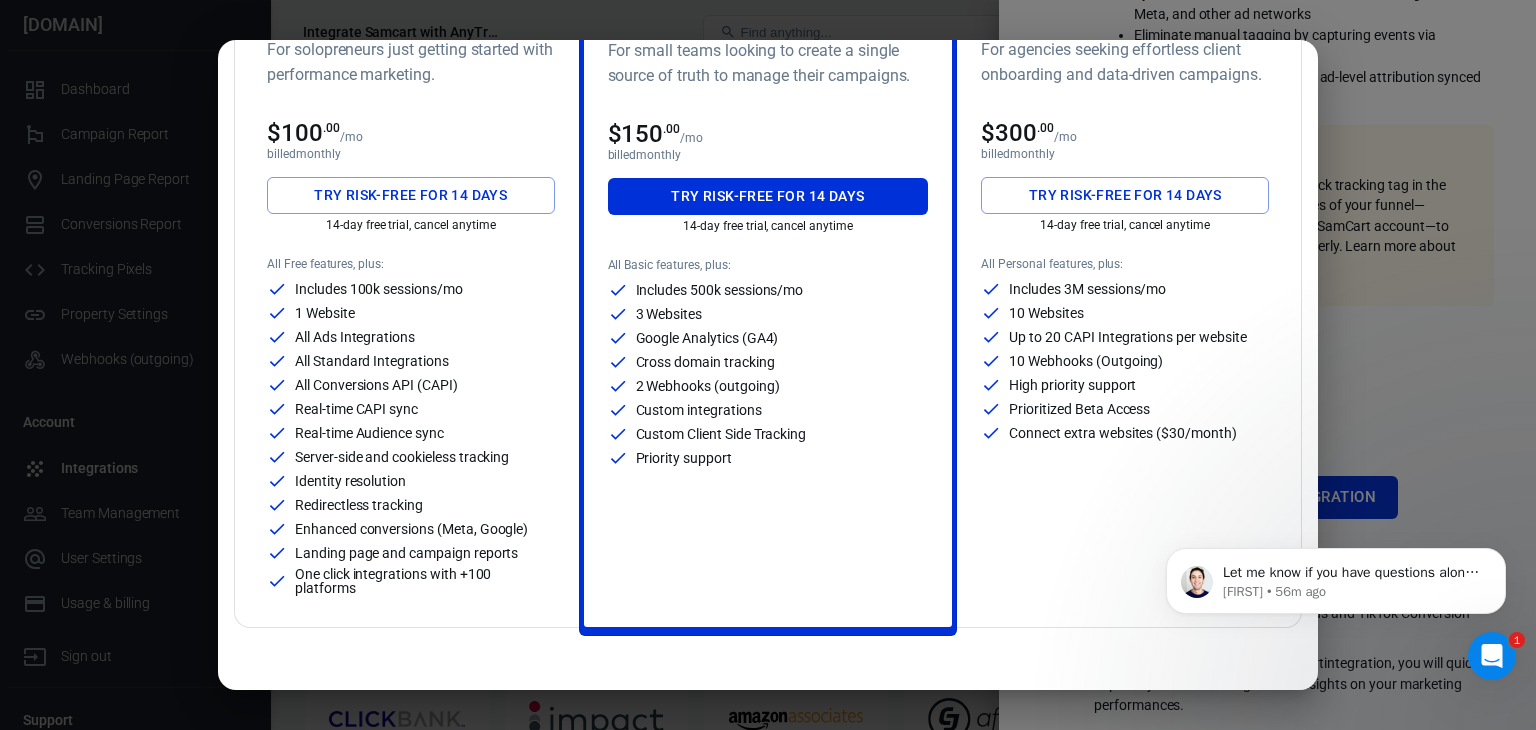 click on "Monthly Annual   (Get 2 months free!) Starter For solopreneurs just getting started with performance marketing. $100 .00 /mo billed  monthly Try risk-free for 14 days 14-day free trial, cancel anytime All Free features, plus: Includes 100k sessions/mo 1 Website All Ads Integrations All Standard Integrations All Conversions API (CAPI) Real-time CAPI sync Real-time Audience sync Server-side and cookieless tracking Identity resolution Redirectless tracking Enhanced conversions (Meta, Google) Landing page and campaign reports One click integrations with +100 platforms ✨   most popular Personal For small teams looking to create a single source of truth to manage their campaigns. $150 .00 /mo billed  monthly Try risk-free for 14 days 14-day free trial, cancel anytime All Basic features, plus: Includes 500k sessions/mo 3 Websites Google Analytics (GA4) Cross domain tracking 2 Webhooks (outgoing) Custom integrations Custom Client Side Tracking Priority support Advance $300 .00 /mo billed  monthly 10 Websites" at bounding box center [768, 365] 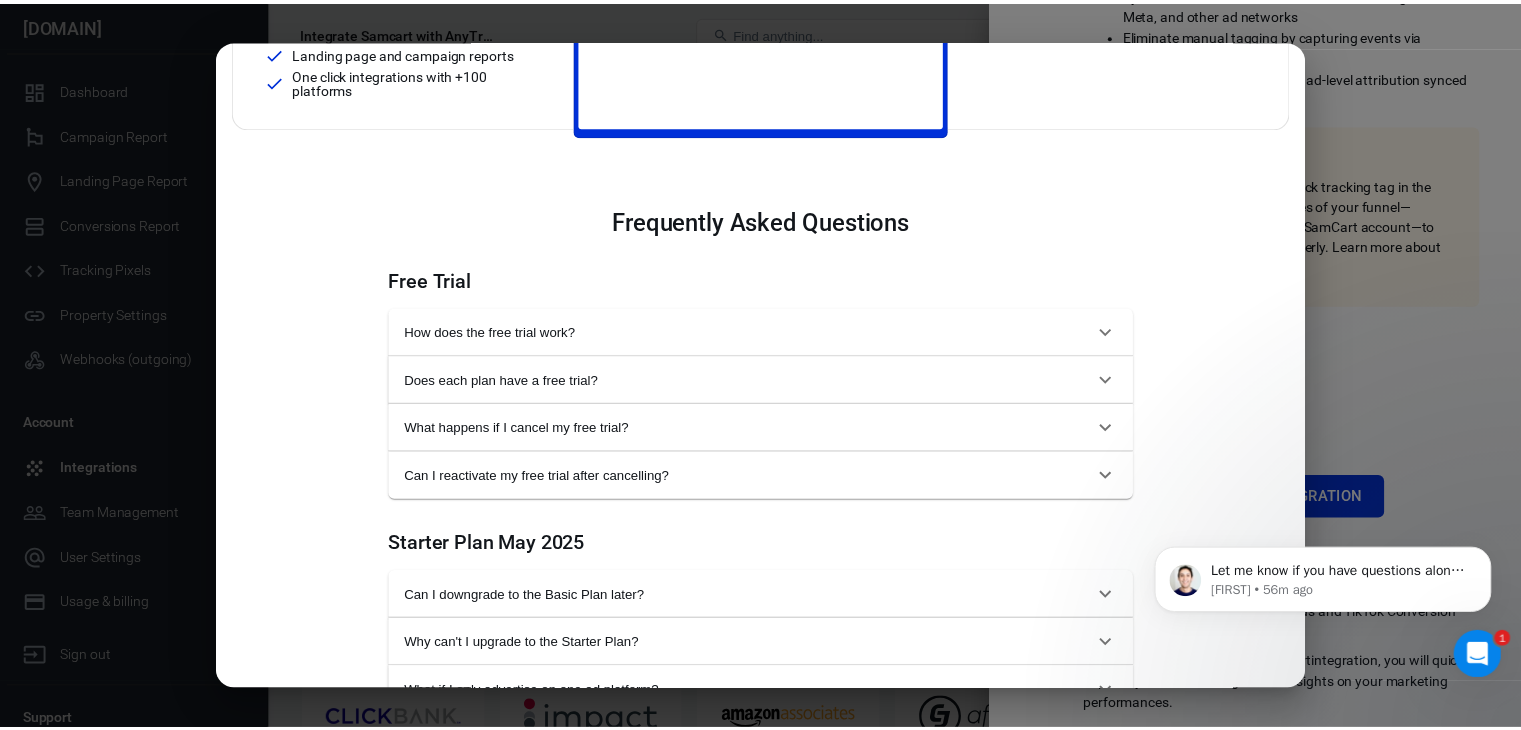 scroll, scrollTop: 0, scrollLeft: 0, axis: both 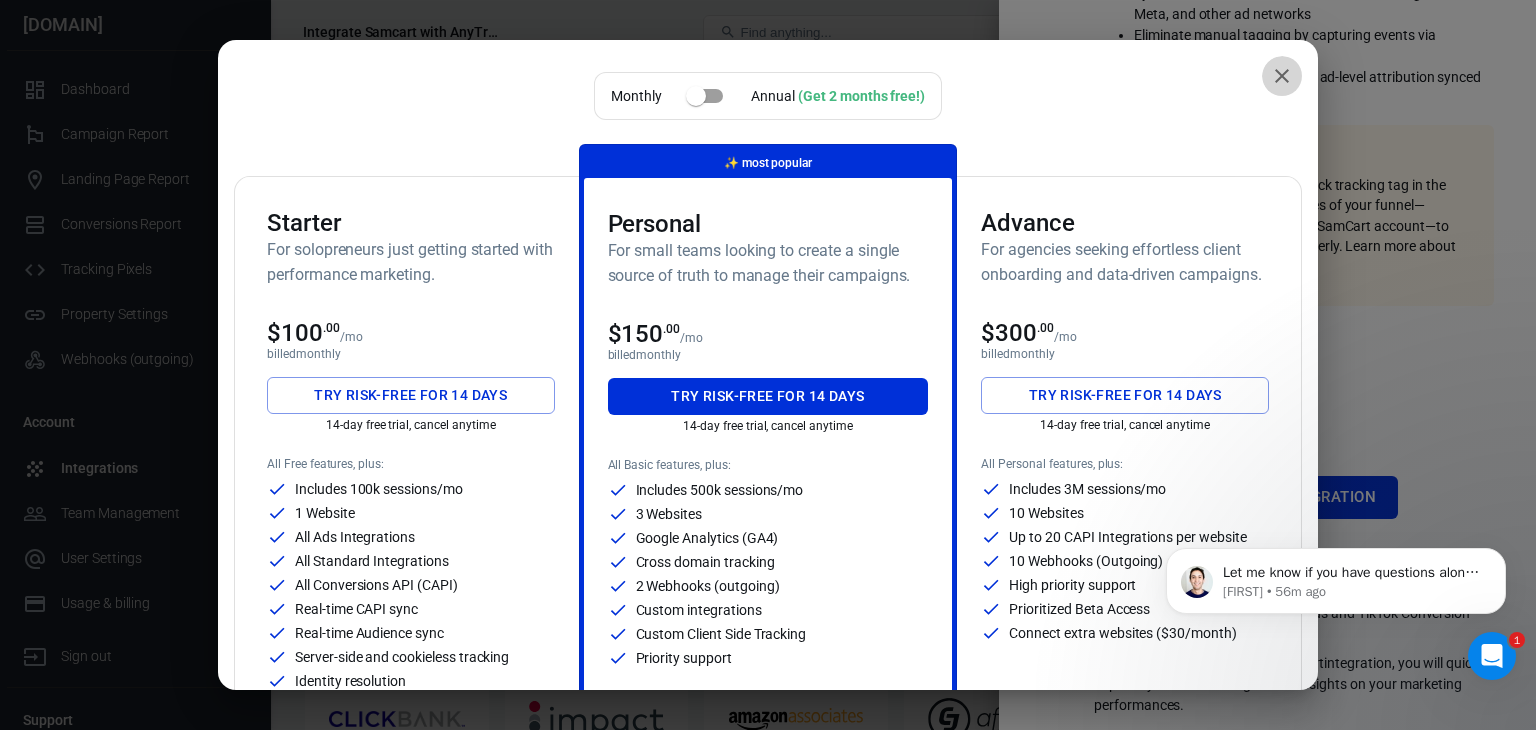 click 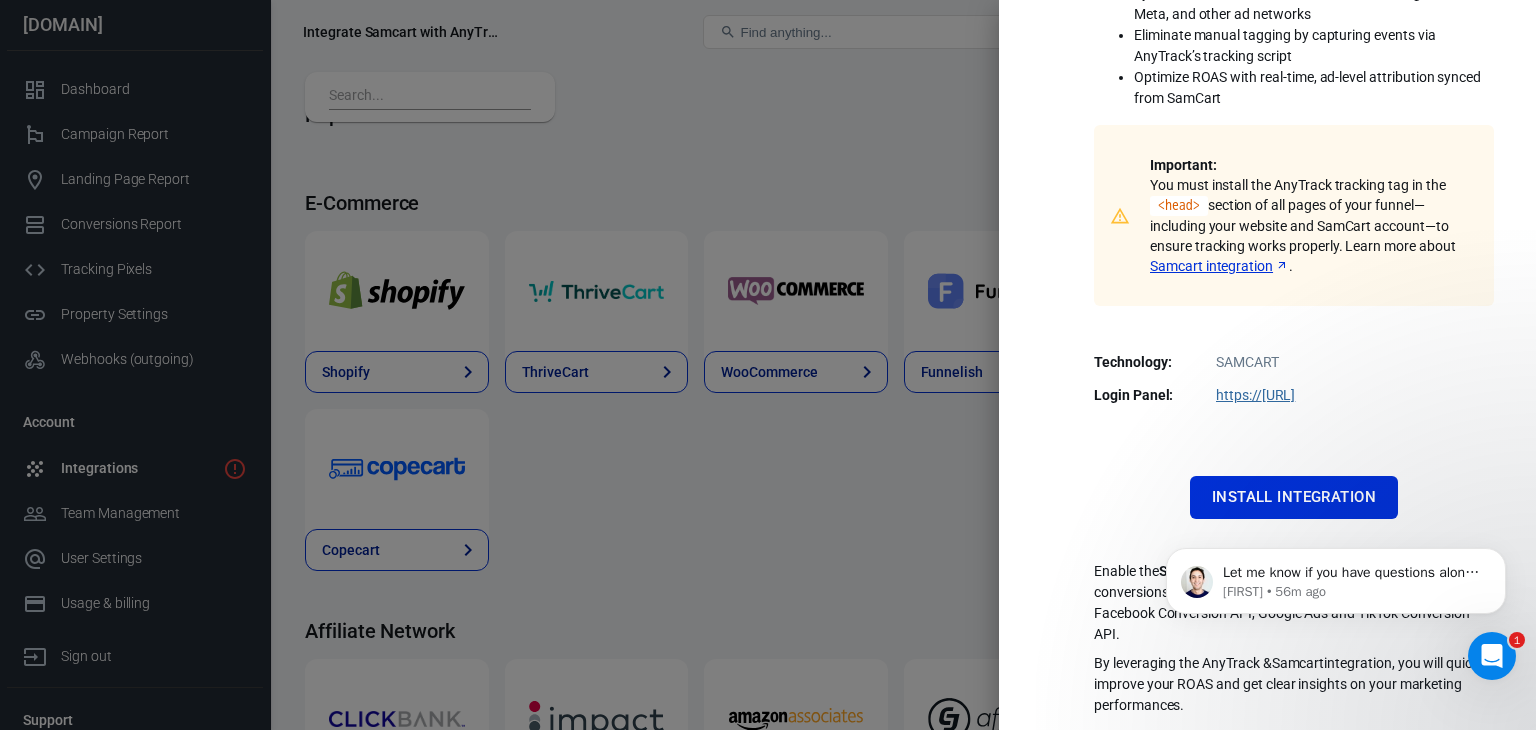 click at bounding box center [768, 365] 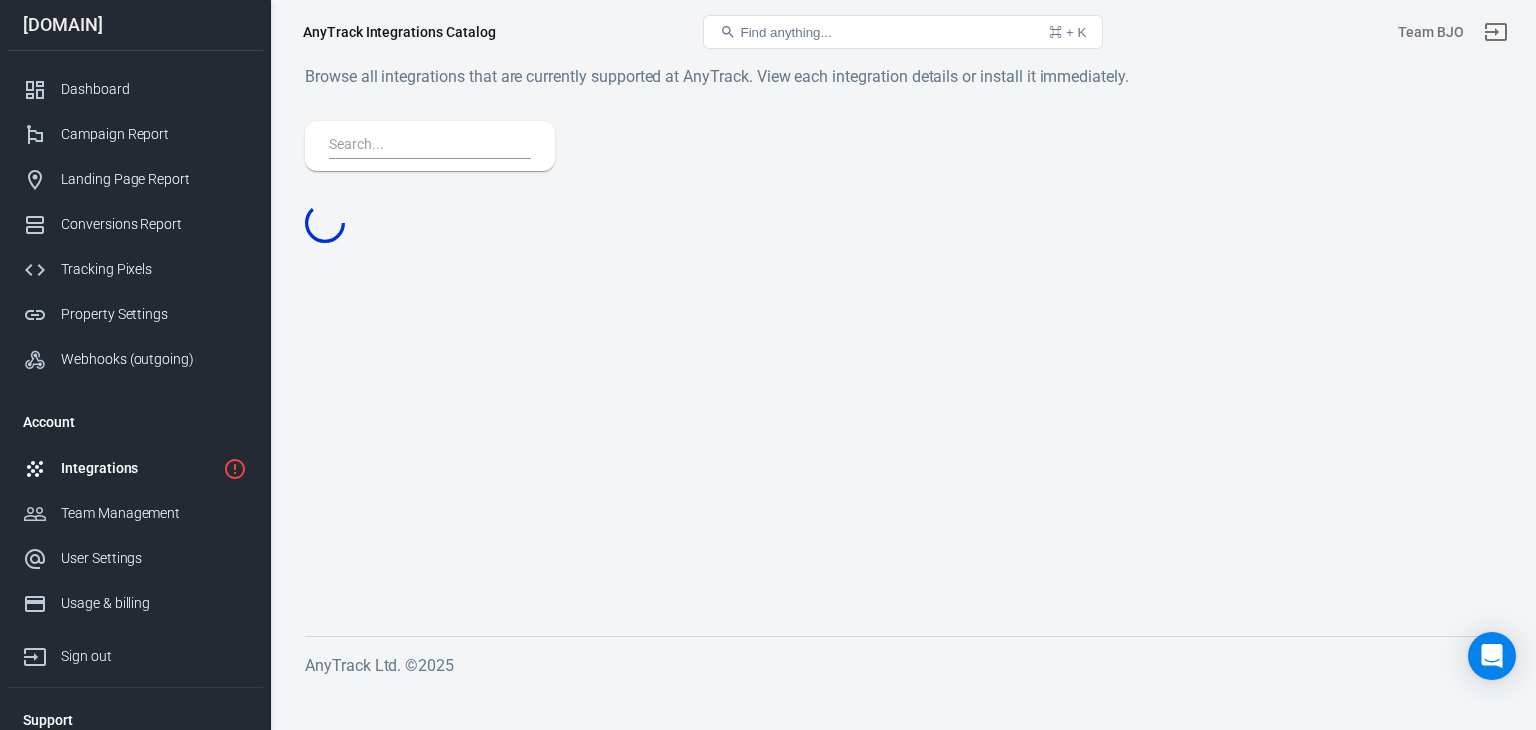 scroll, scrollTop: 0, scrollLeft: 0, axis: both 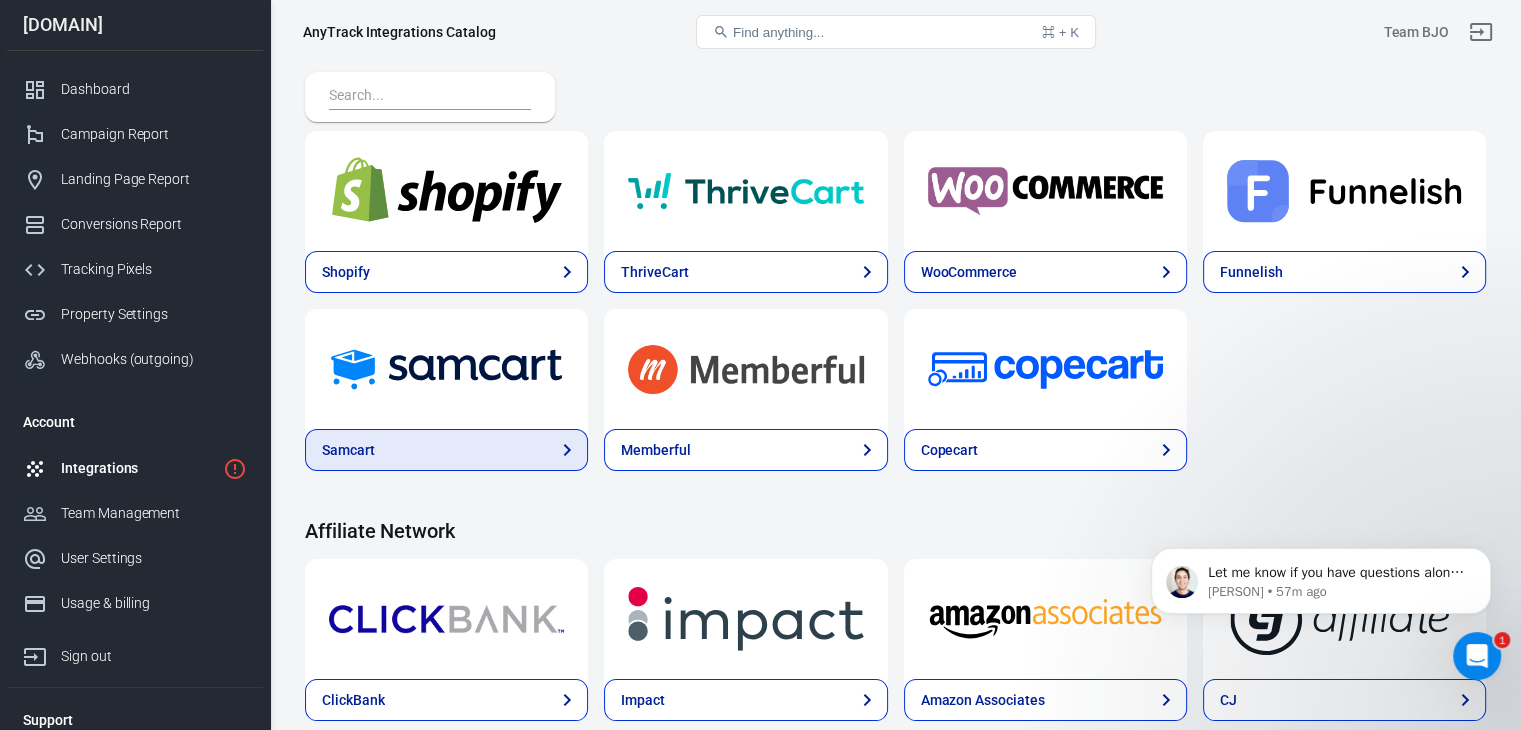 click on "Samcart" at bounding box center [446, 450] 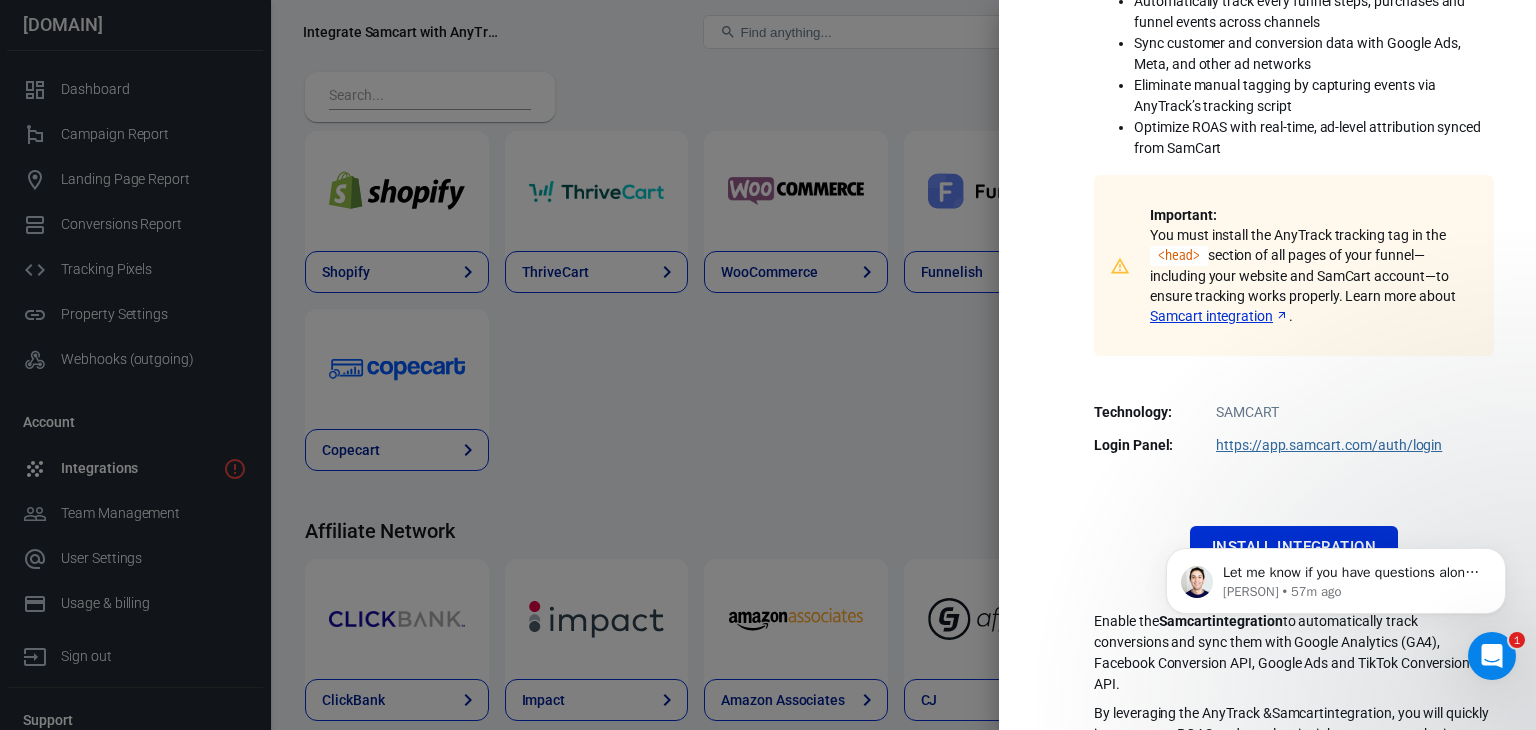 scroll, scrollTop: 343, scrollLeft: 0, axis: vertical 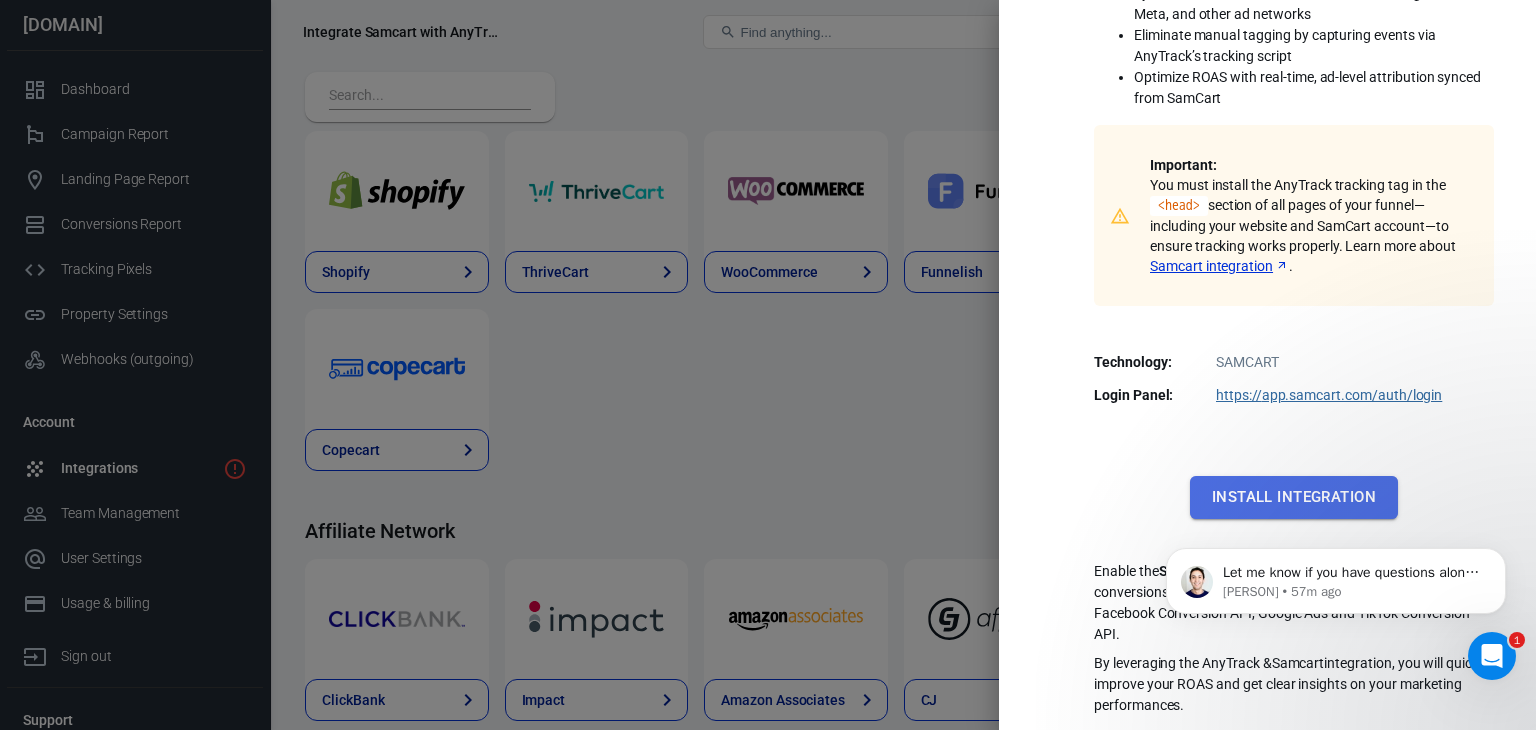 click on "Install Integration" at bounding box center (1294, 497) 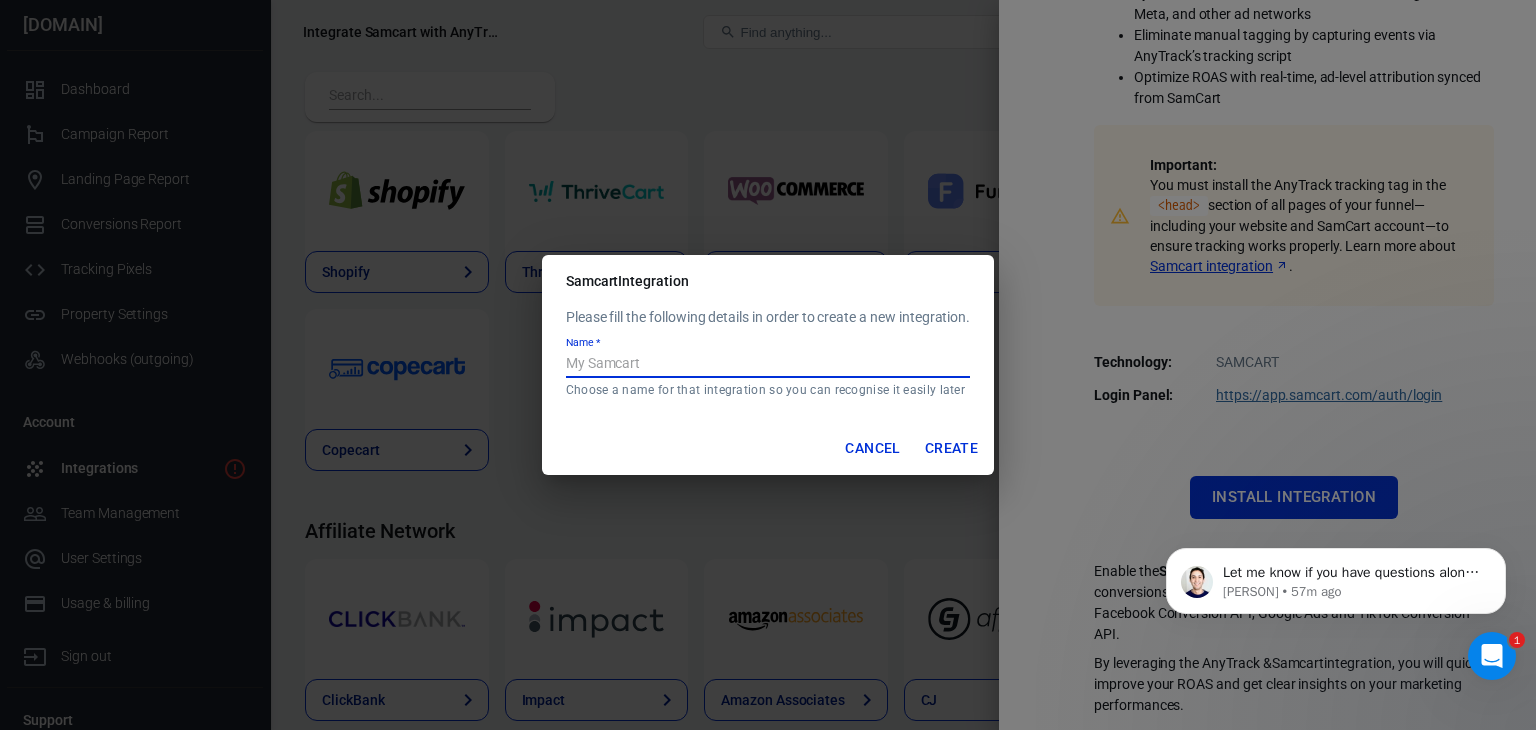 click on "Name   *" at bounding box center [768, 365] 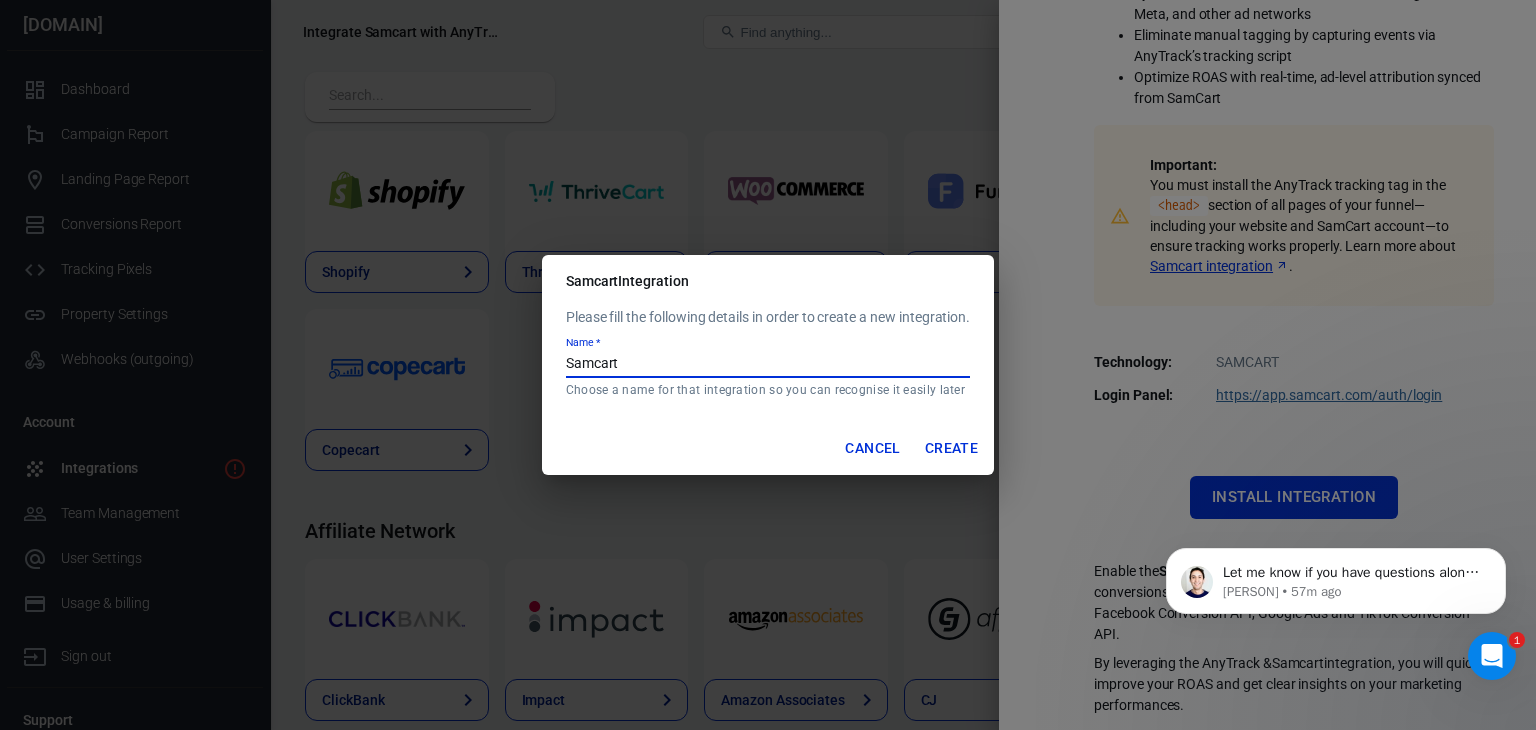 type on "Samcart" 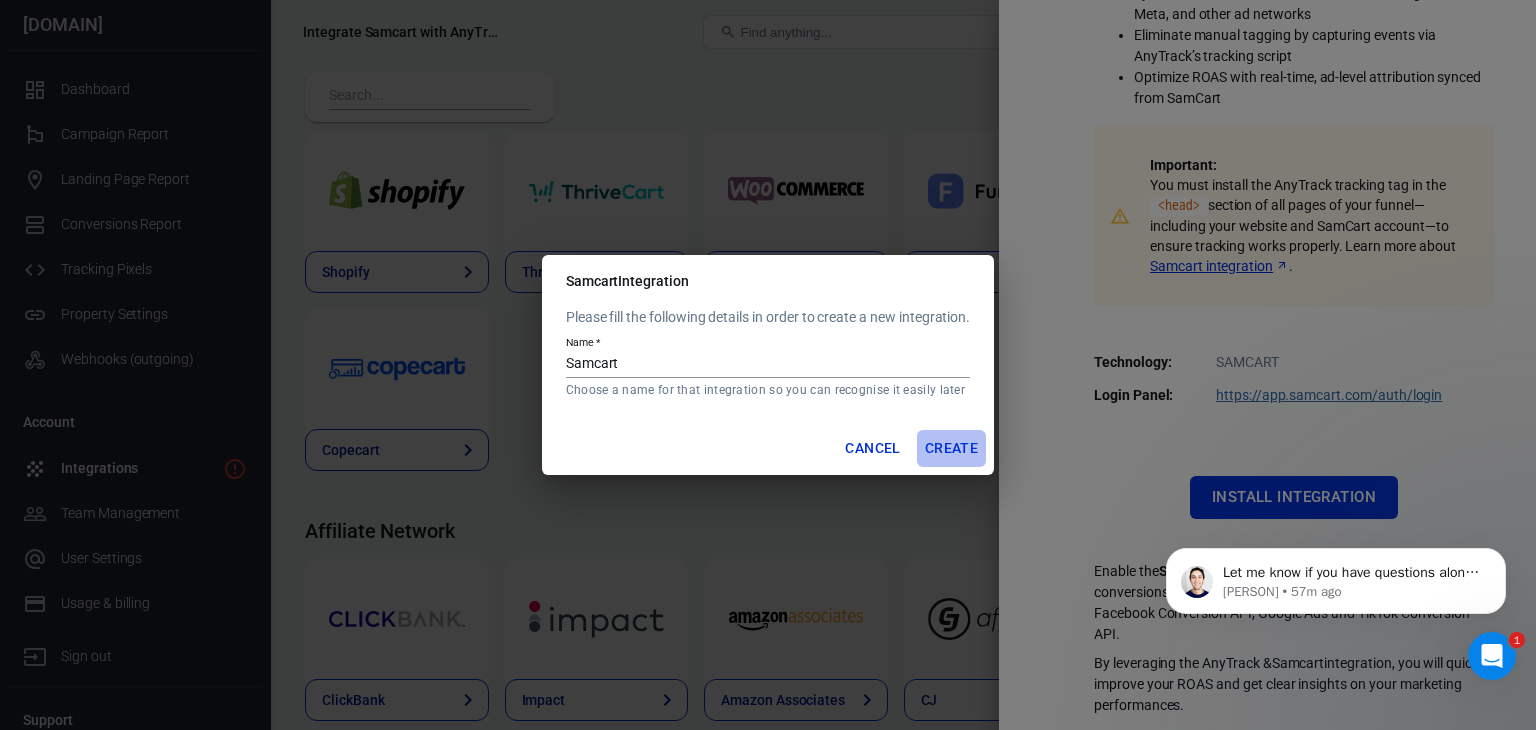 click on "Create" at bounding box center [951, 448] 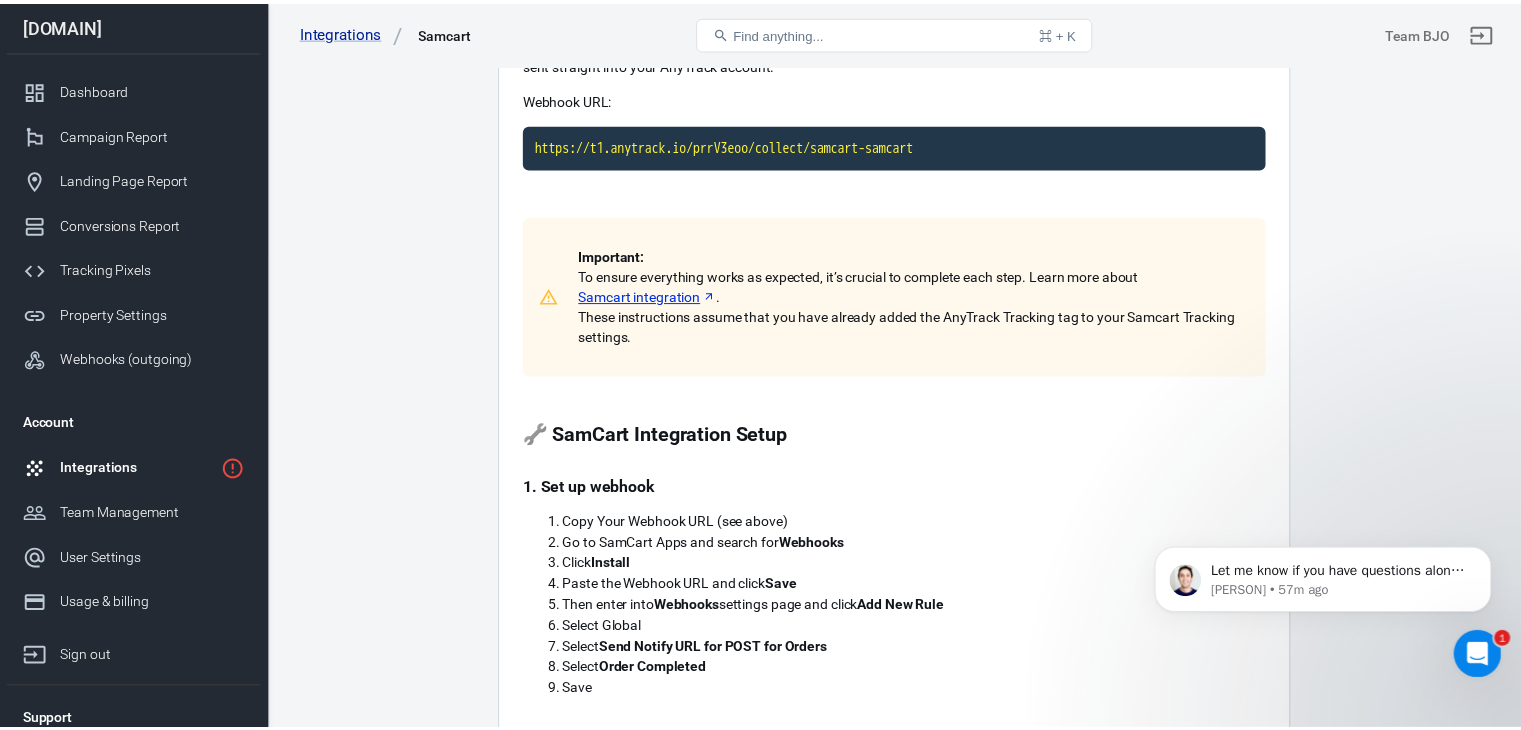 scroll, scrollTop: 0, scrollLeft: 0, axis: both 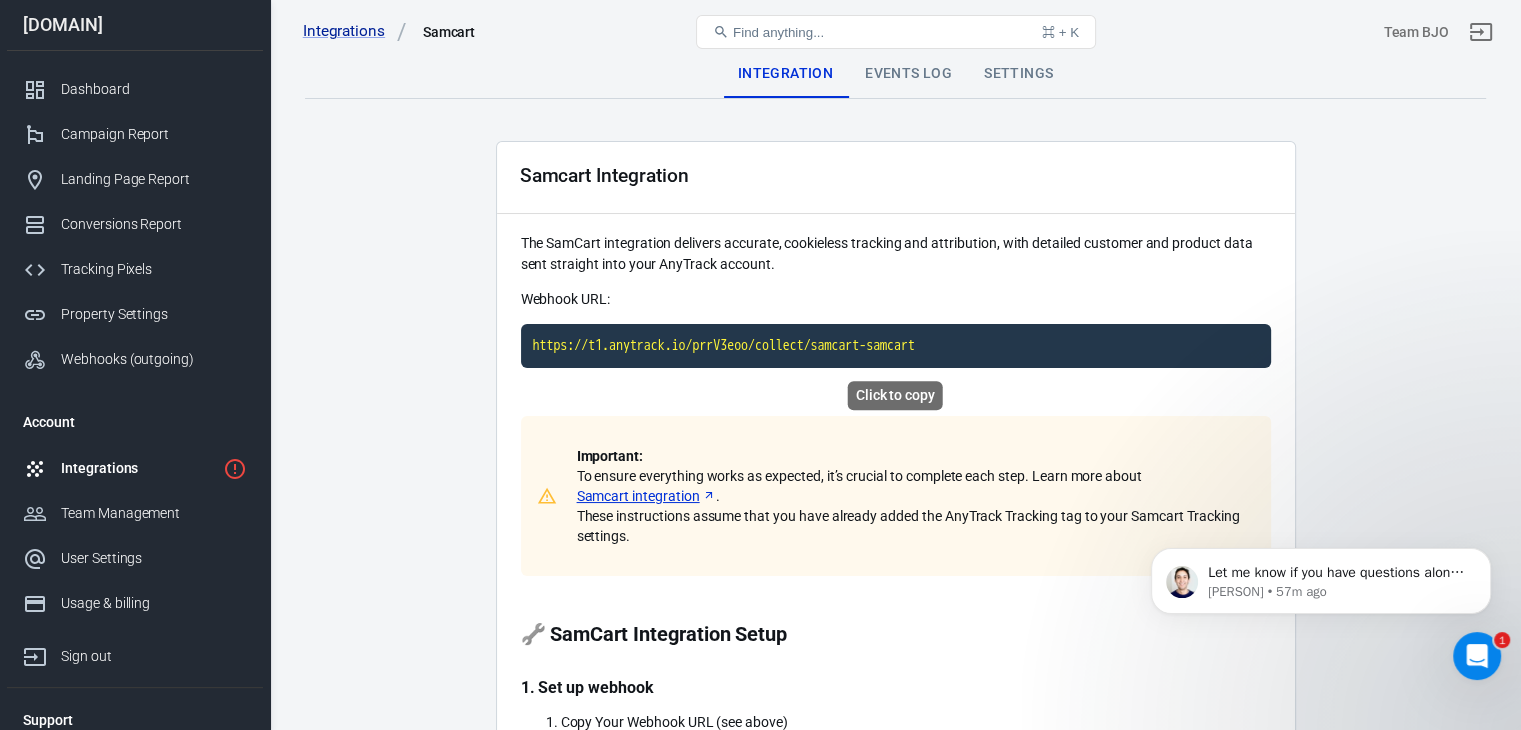 click on "https://t1.anytrack.io/prrV3eoo/collect/samcart-samcart" at bounding box center [896, 346] 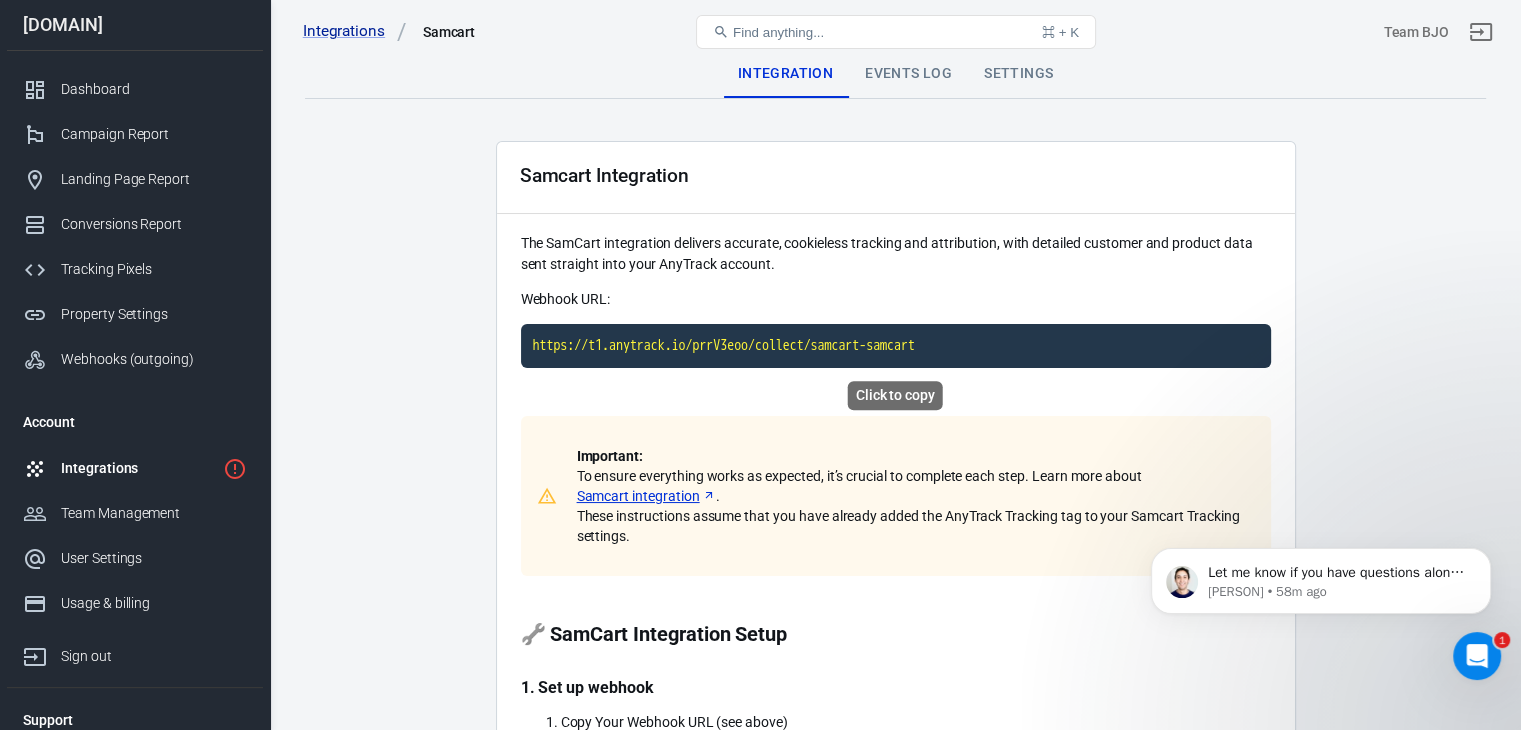 click on "https://t1.anytrack.io/prrV3eoo/collect/samcart-samcart" at bounding box center (896, 346) 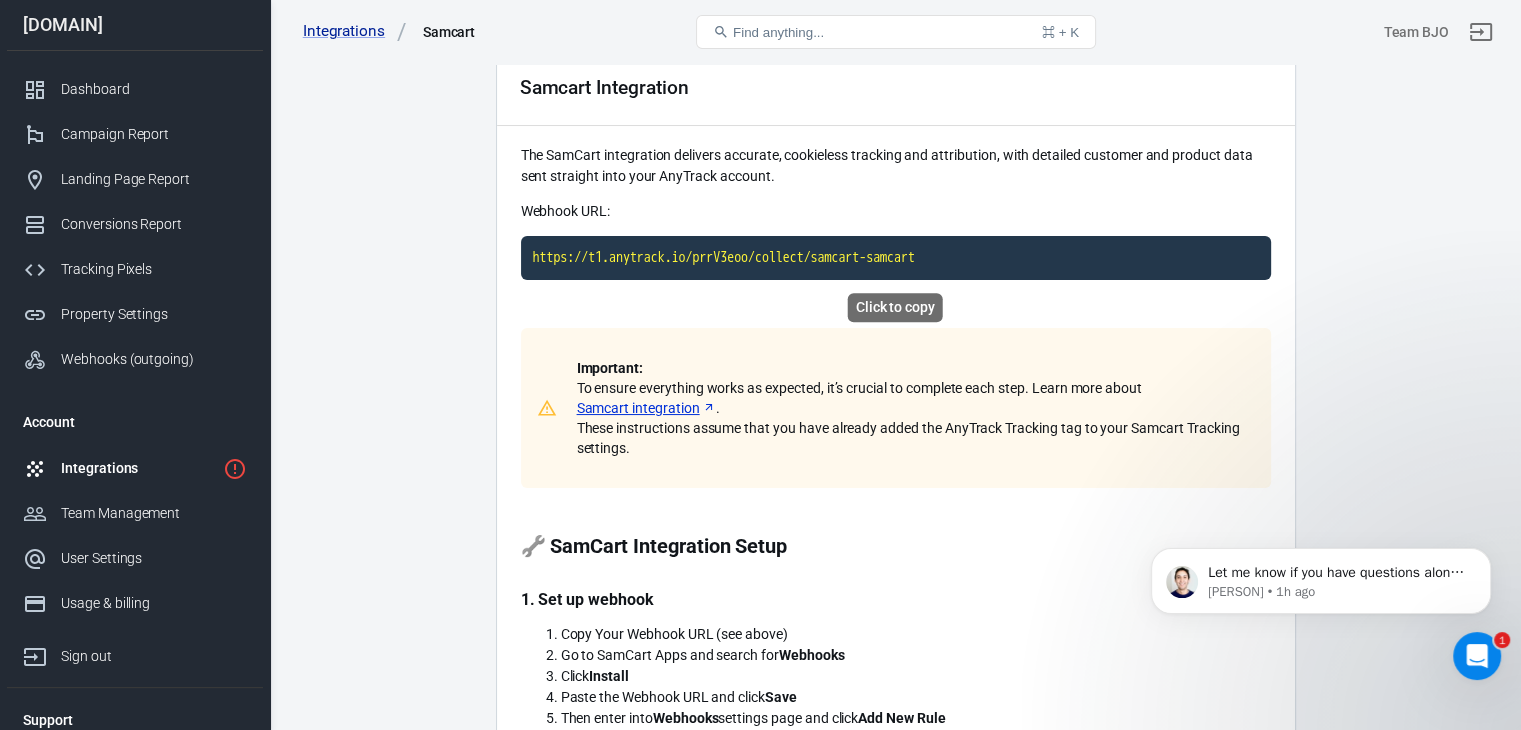 scroll, scrollTop: 0, scrollLeft: 0, axis: both 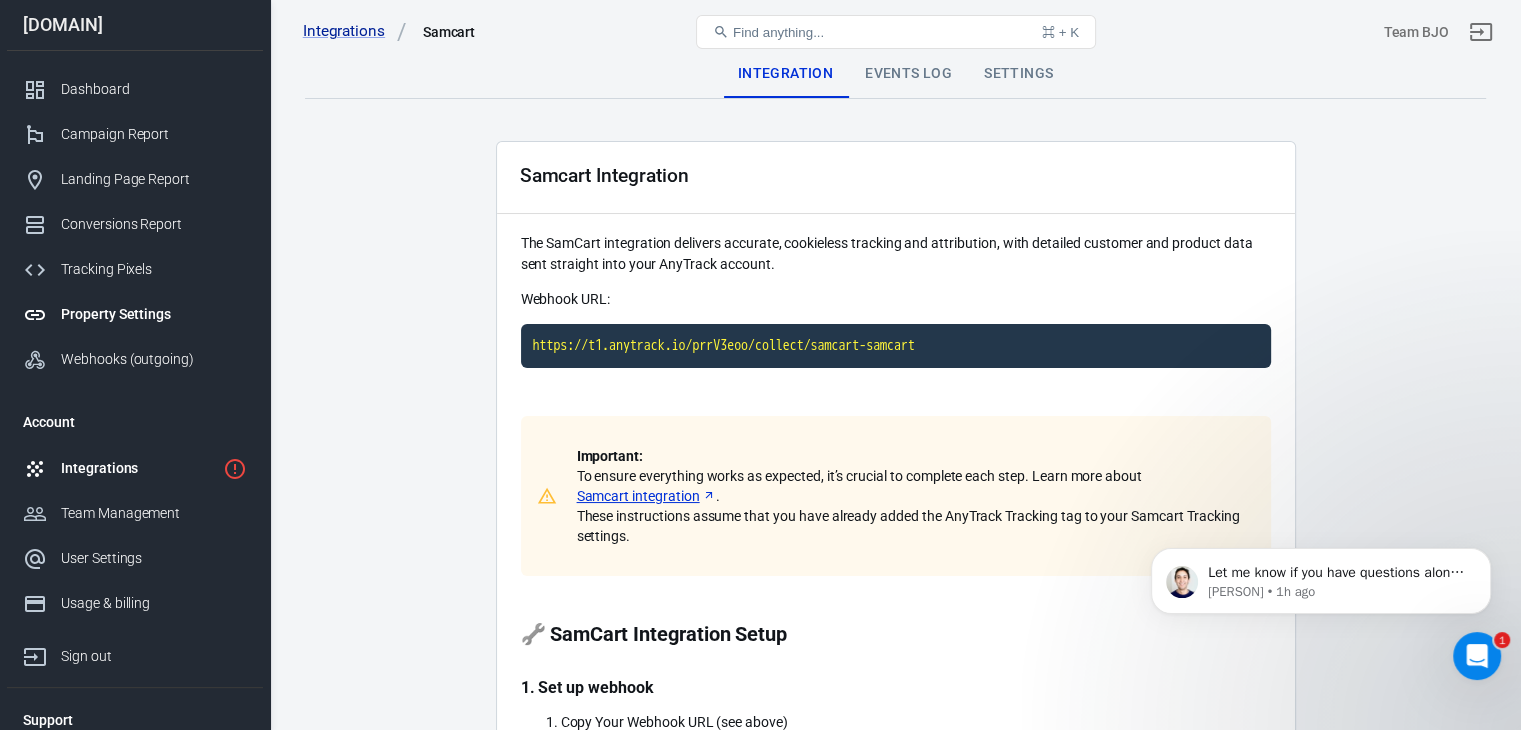 click on "Property Settings" at bounding box center (135, 314) 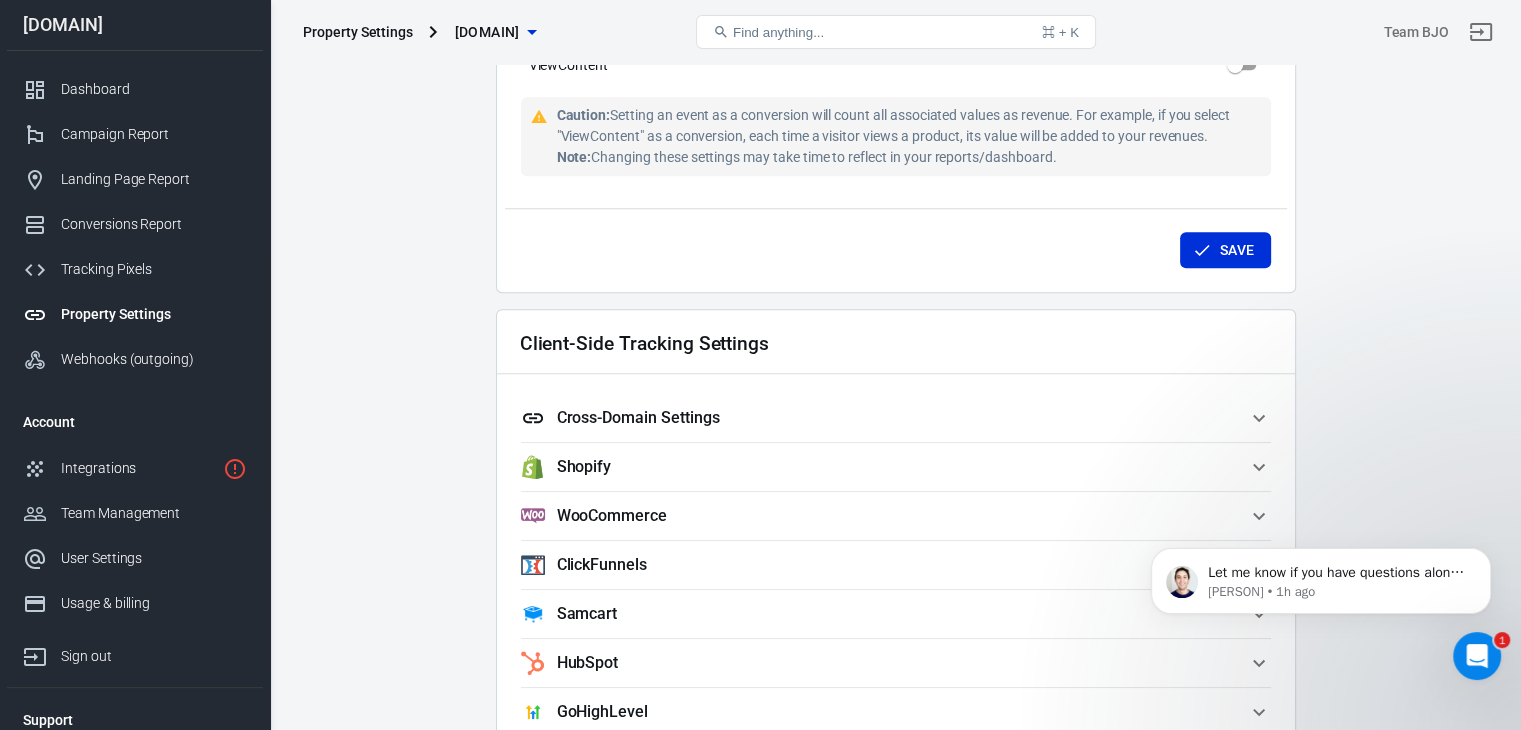 scroll, scrollTop: 1700, scrollLeft: 0, axis: vertical 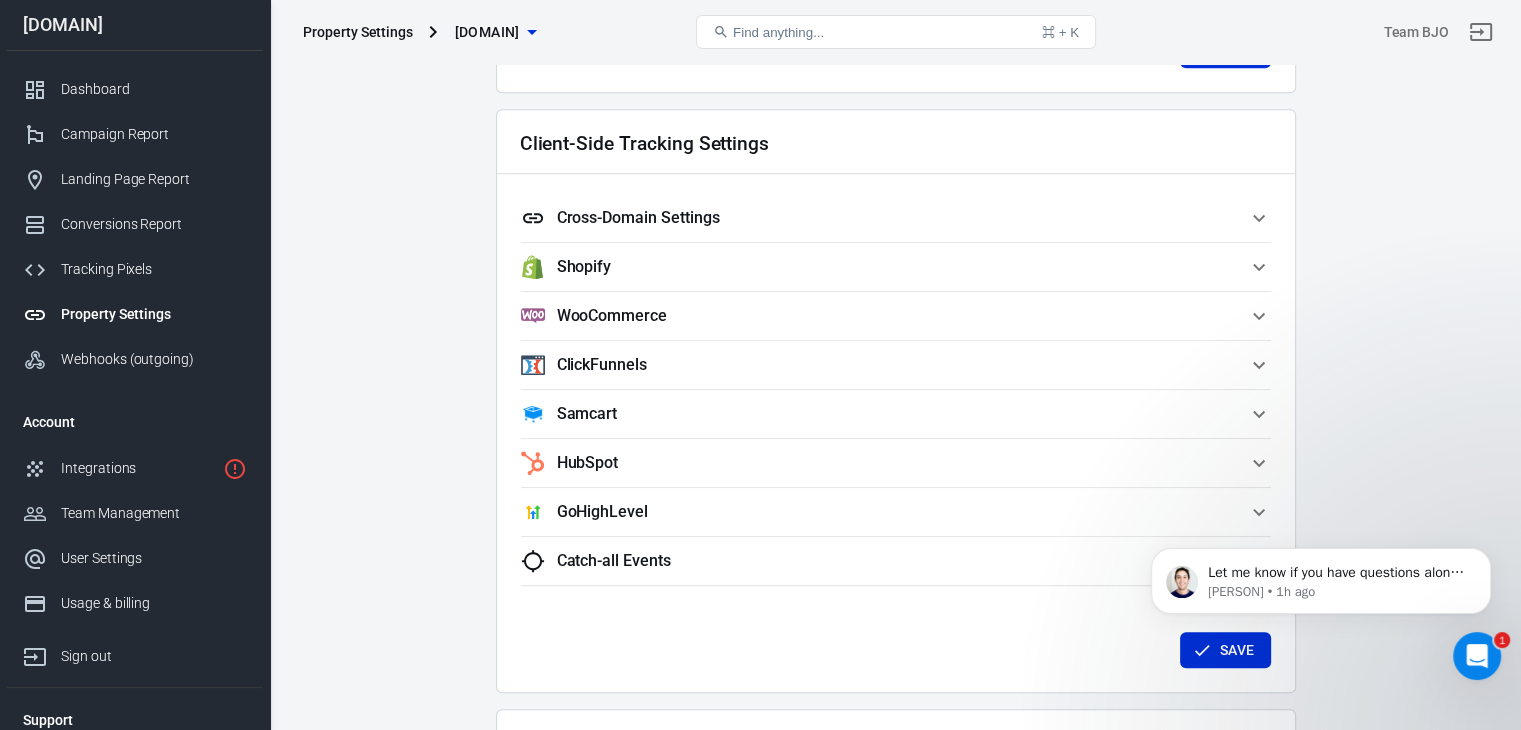 click on "Samcart" at bounding box center (884, 414) 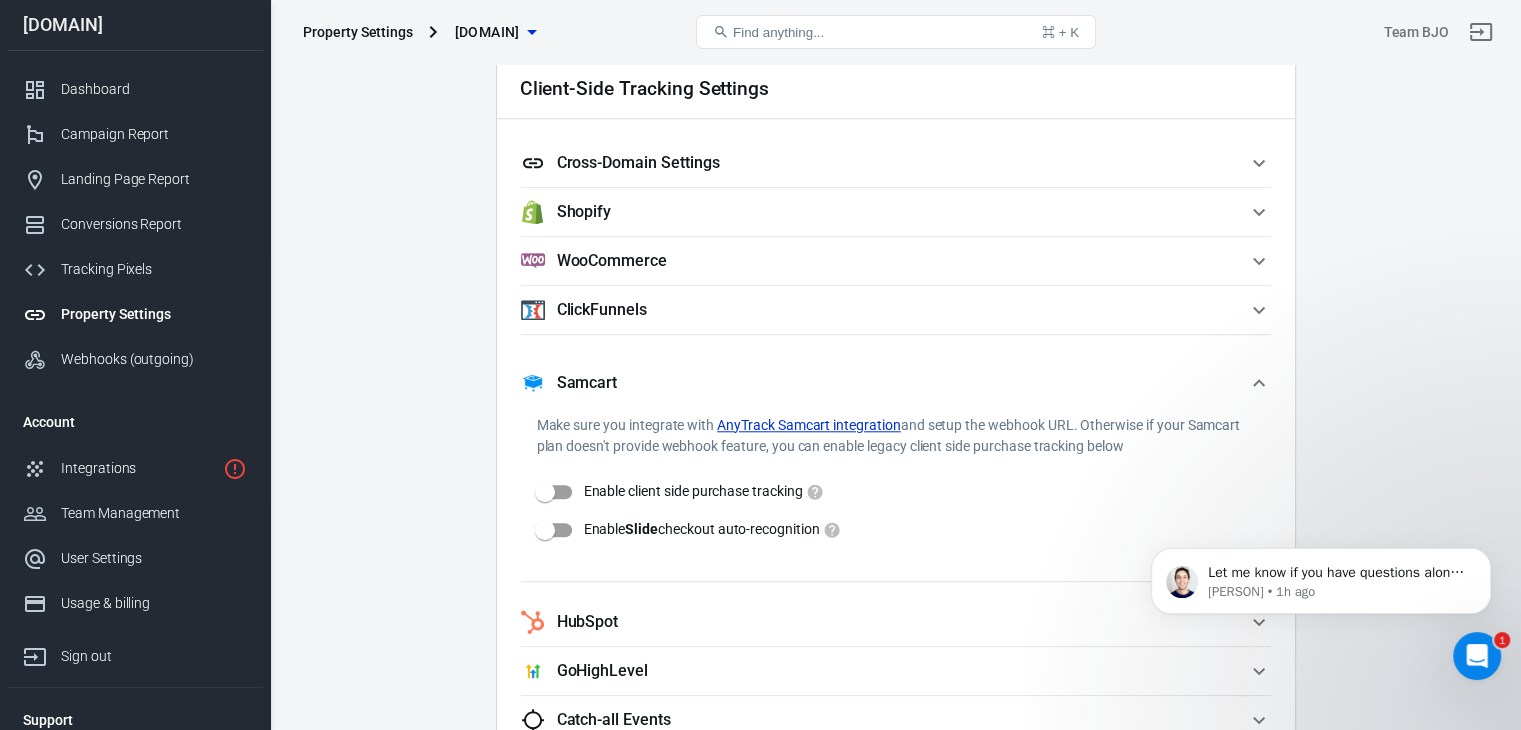 scroll, scrollTop: 1900, scrollLeft: 0, axis: vertical 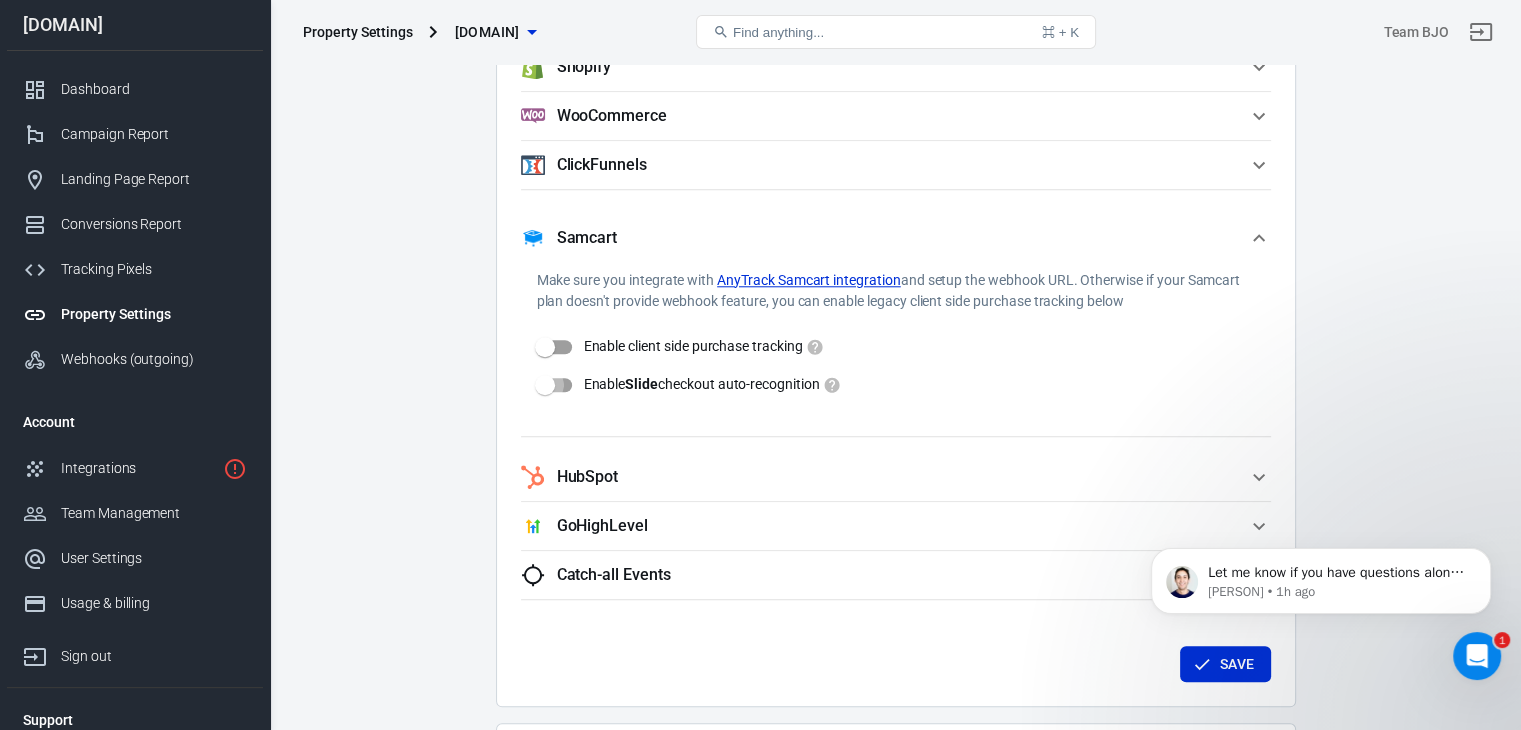 click on "Enable  Slide  checkout auto-recognition" at bounding box center (545, 385) 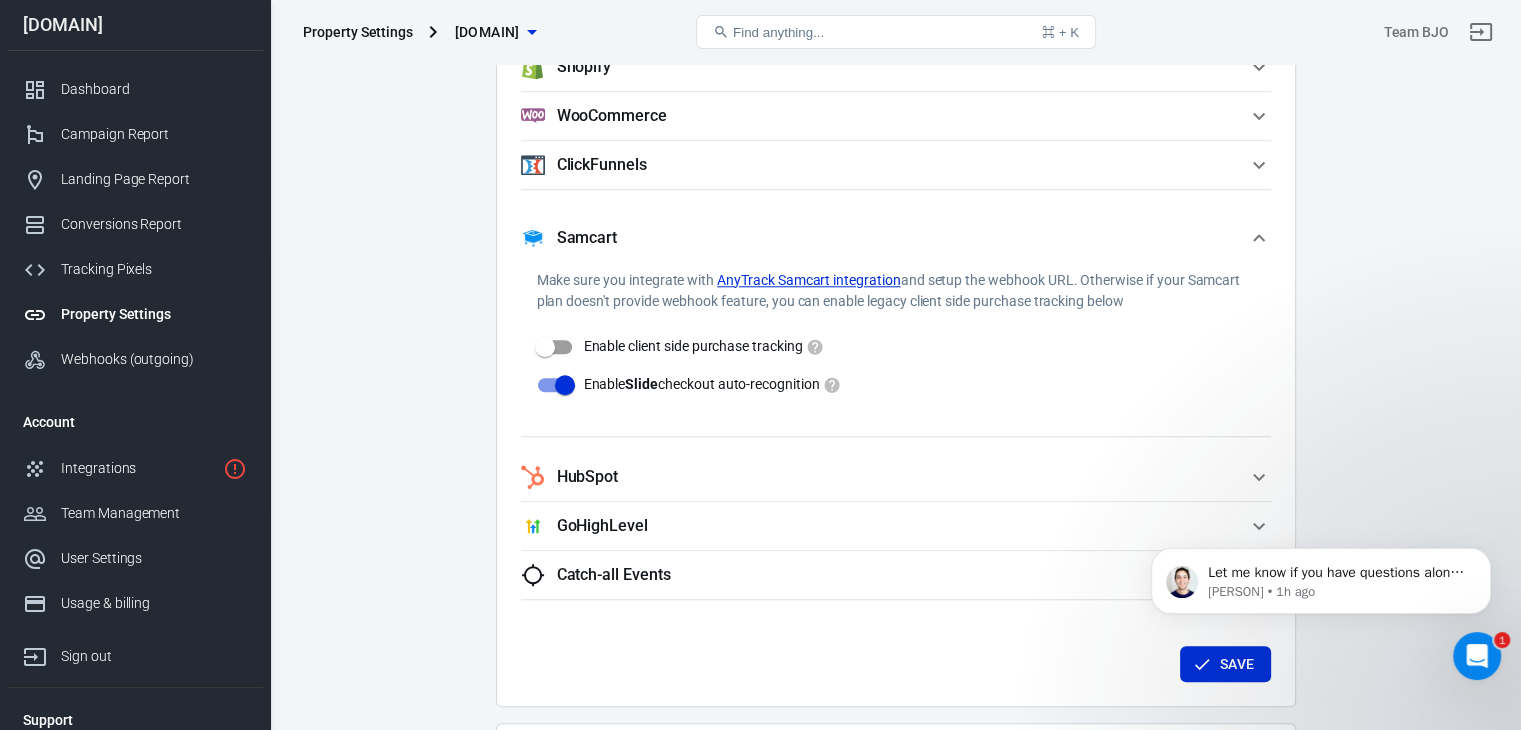 click on "Let me know if you have questions along the way. Jose • 1h ago" at bounding box center (1321, 591) 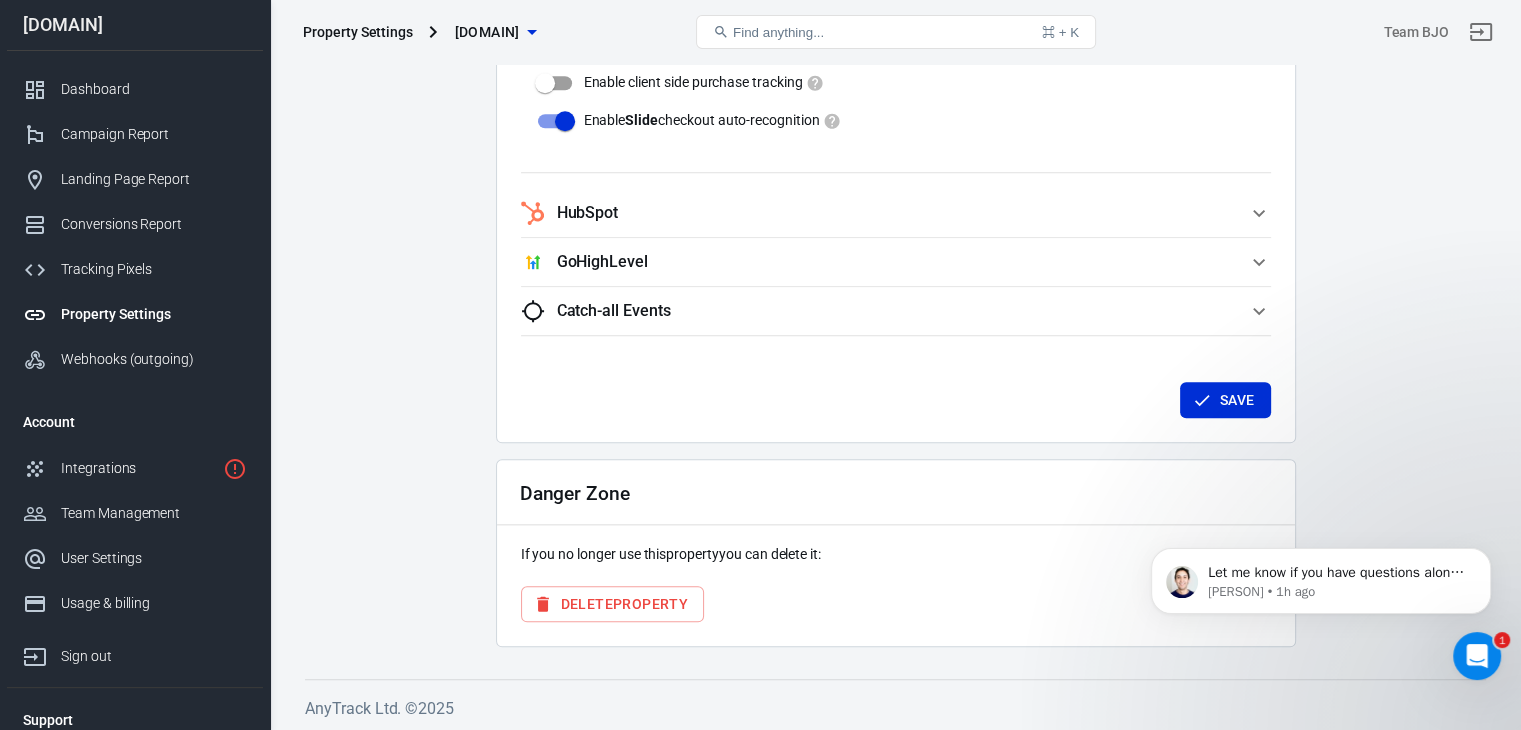 scroll, scrollTop: 2164, scrollLeft: 0, axis: vertical 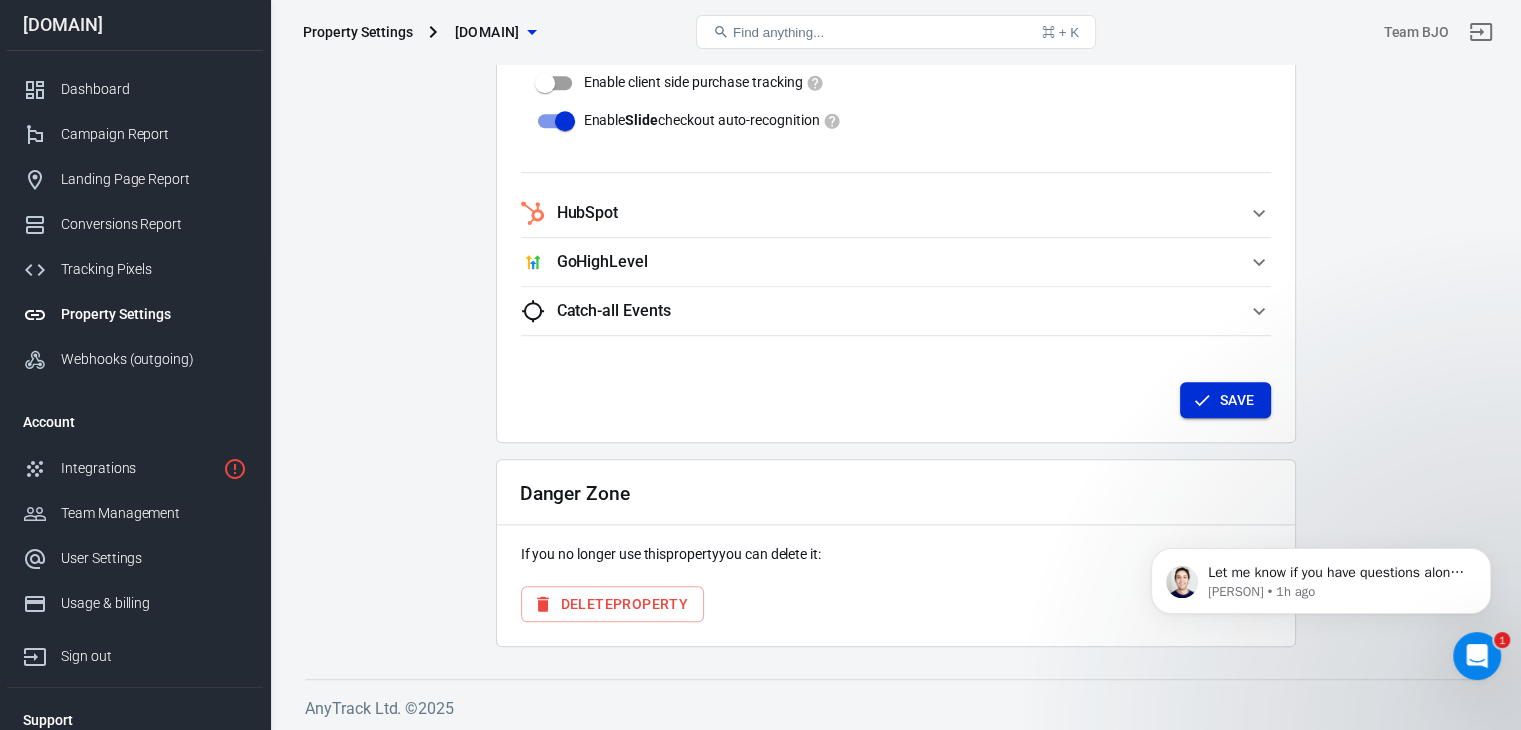 click on "Save" at bounding box center (1225, 400) 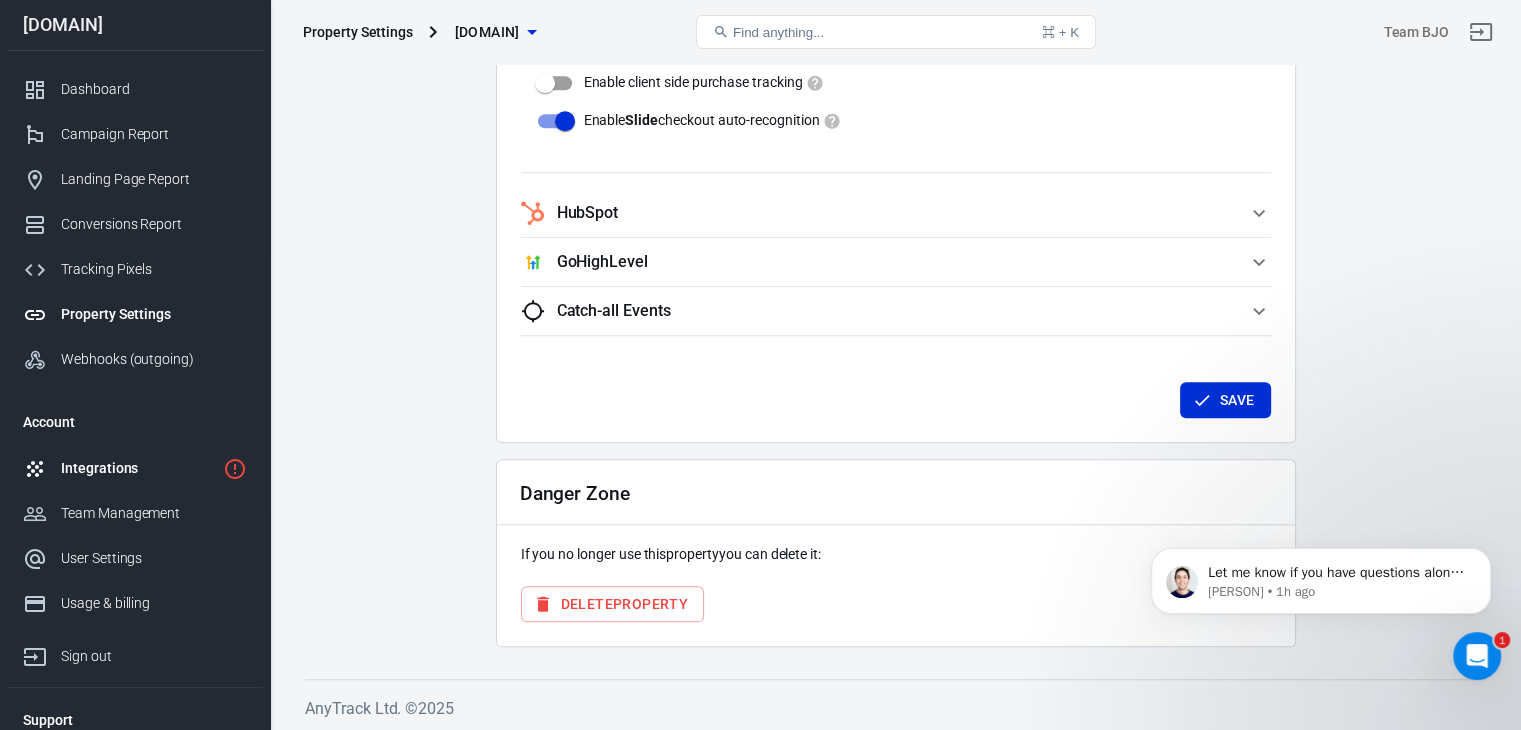 click on "Integrations" at bounding box center (138, 468) 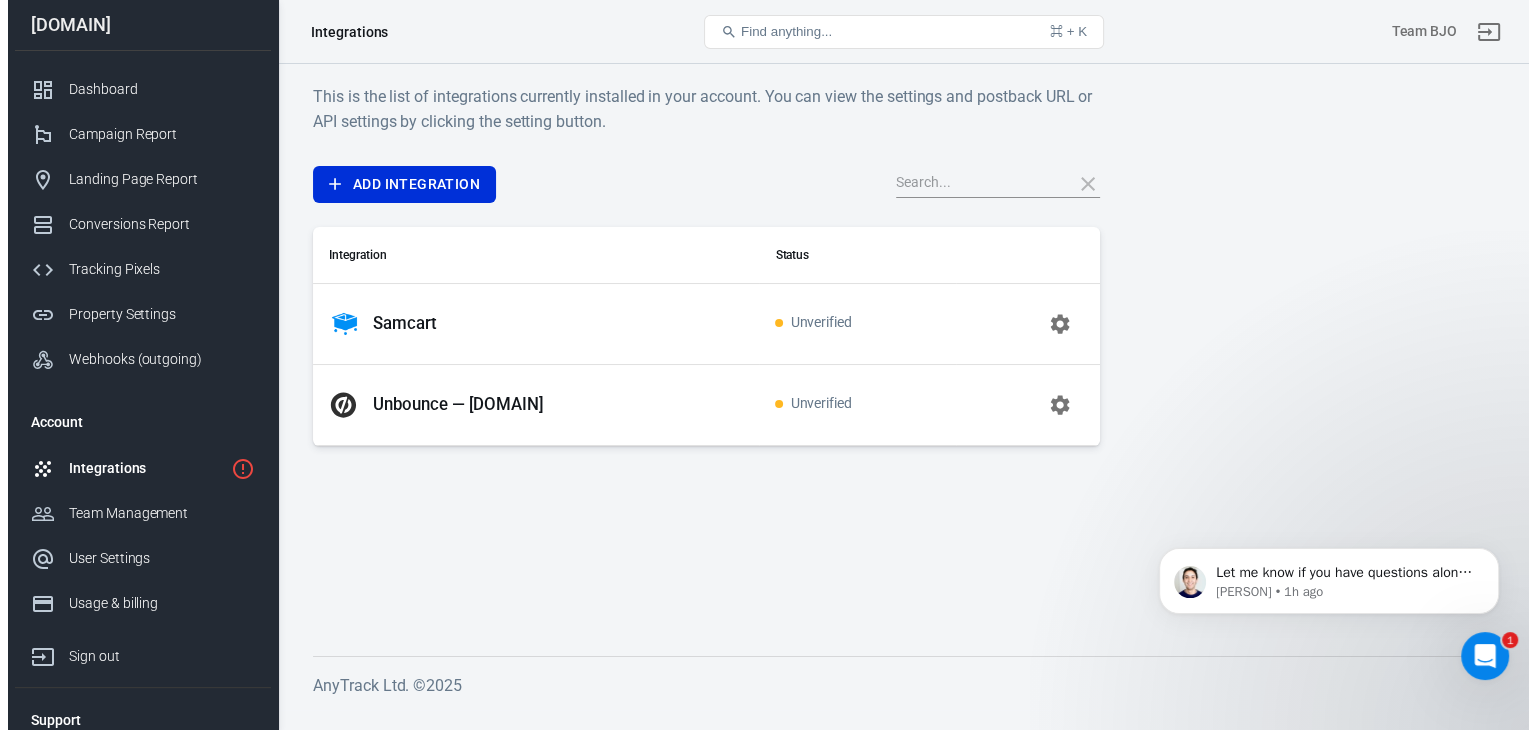 scroll, scrollTop: 0, scrollLeft: 0, axis: both 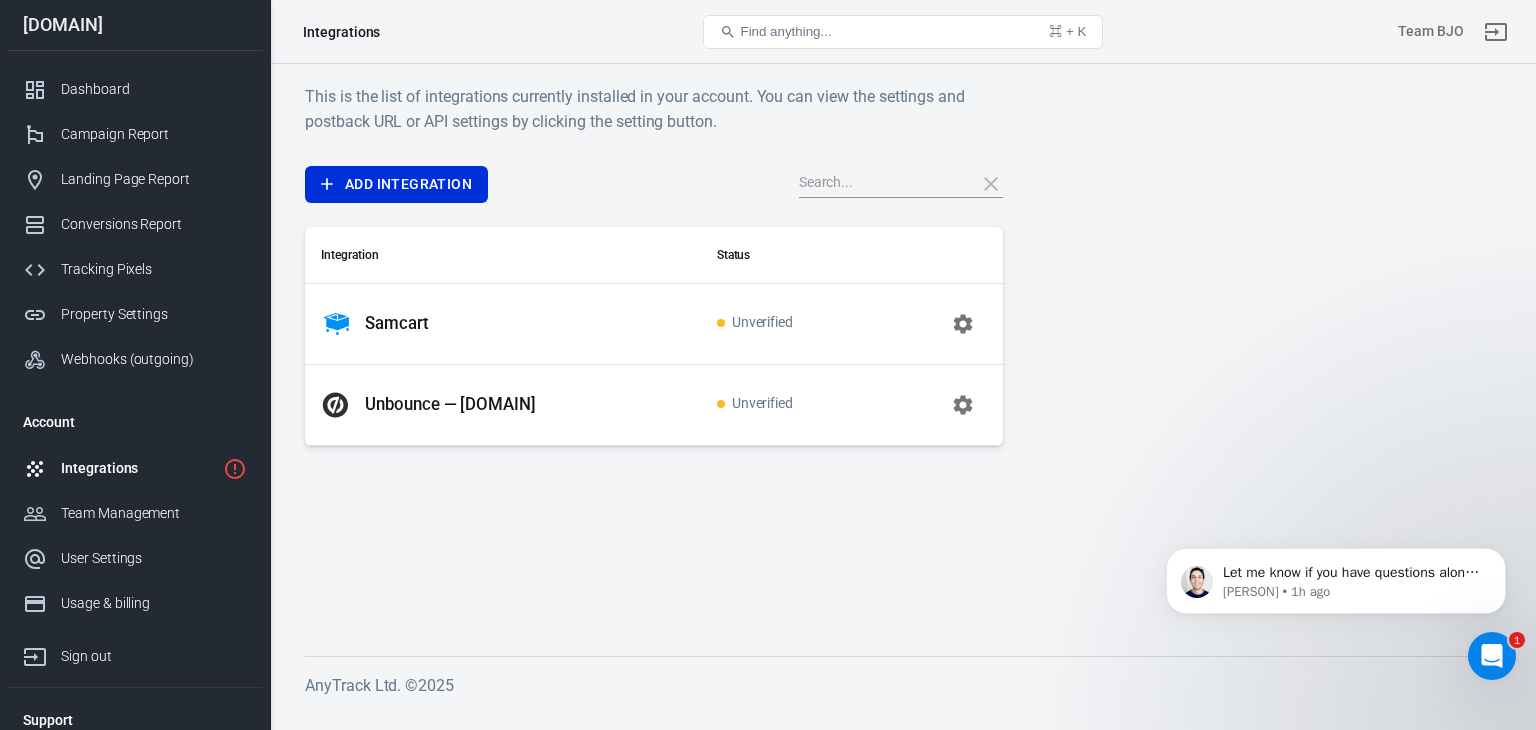 click at bounding box center (963, 324) 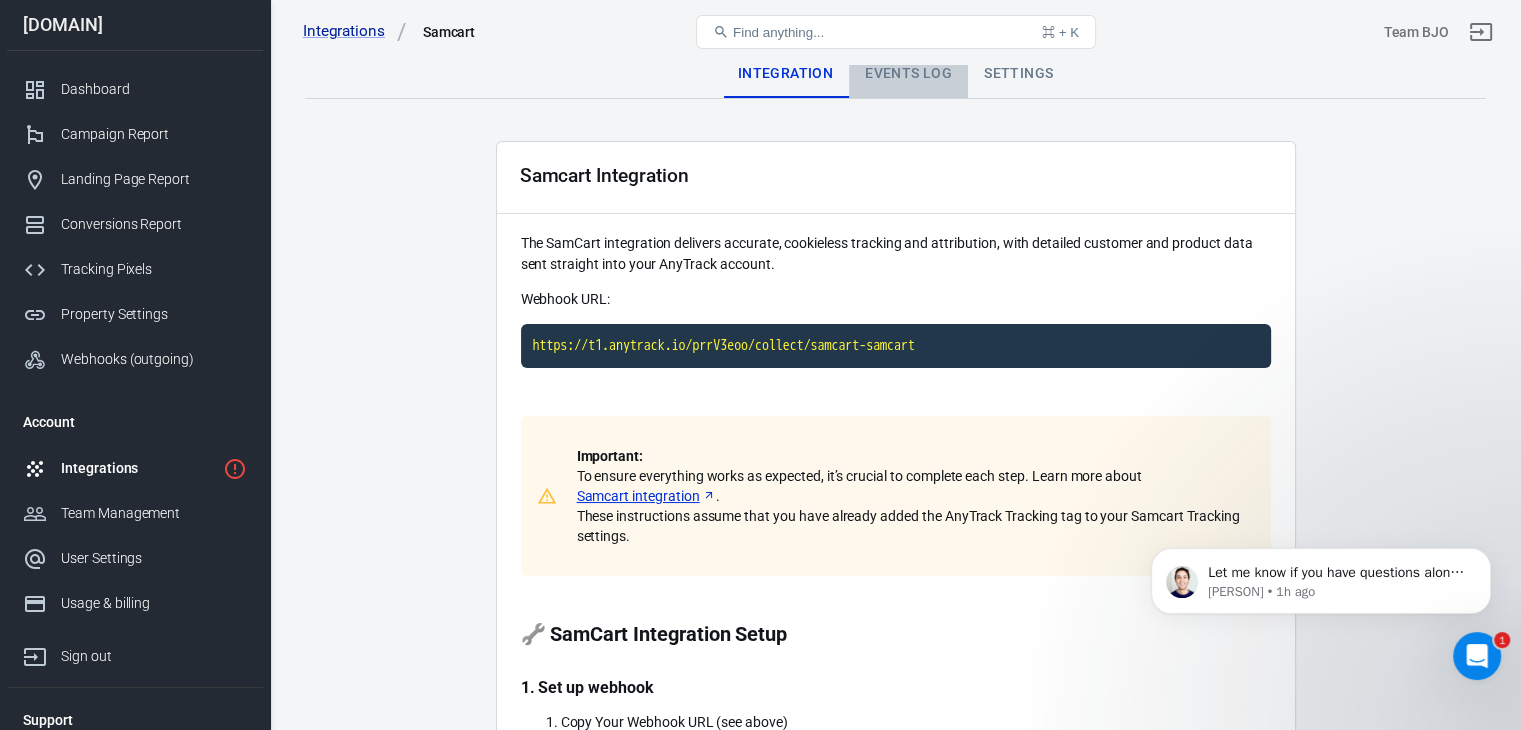 click on "Events Log" at bounding box center [908, 74] 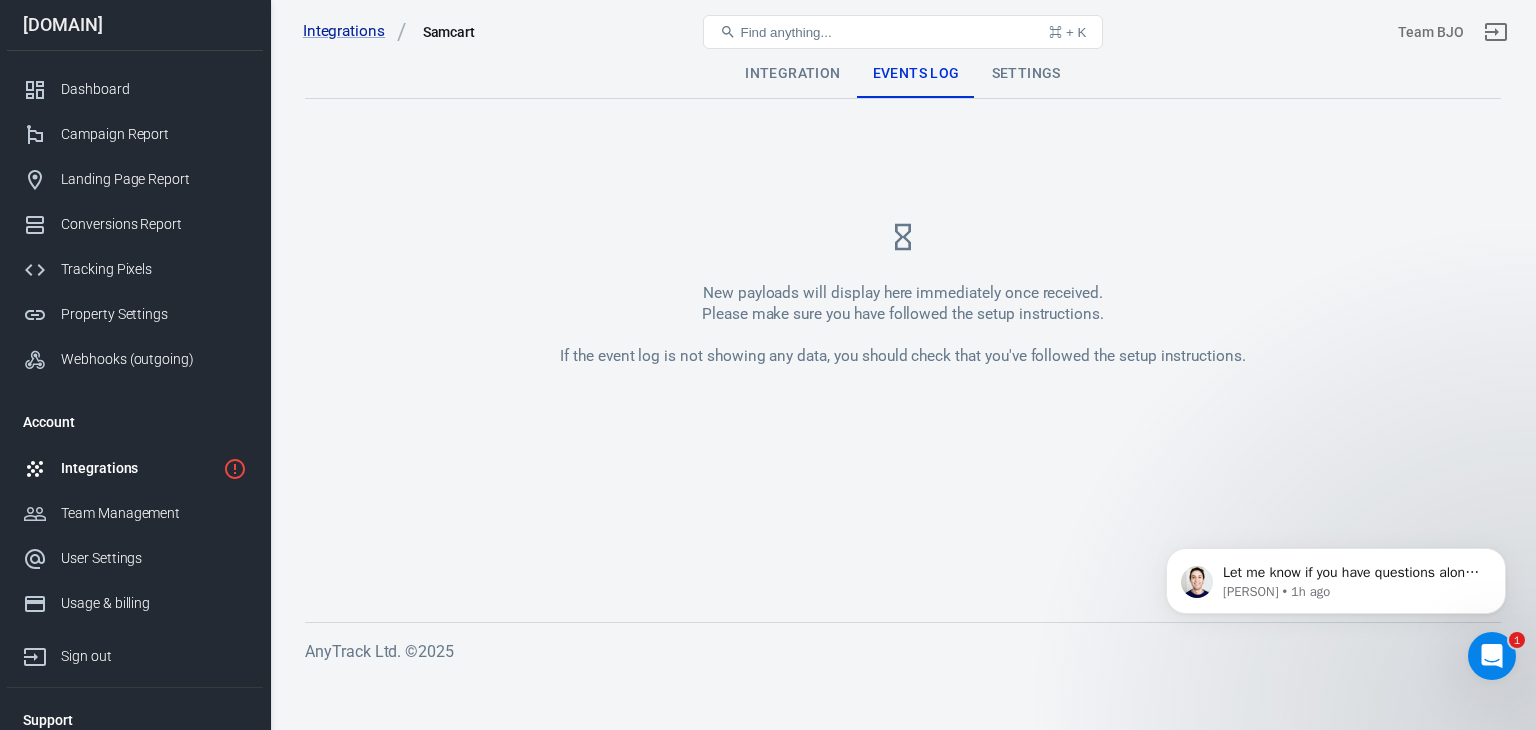 click on "Integrations" at bounding box center (138, 468) 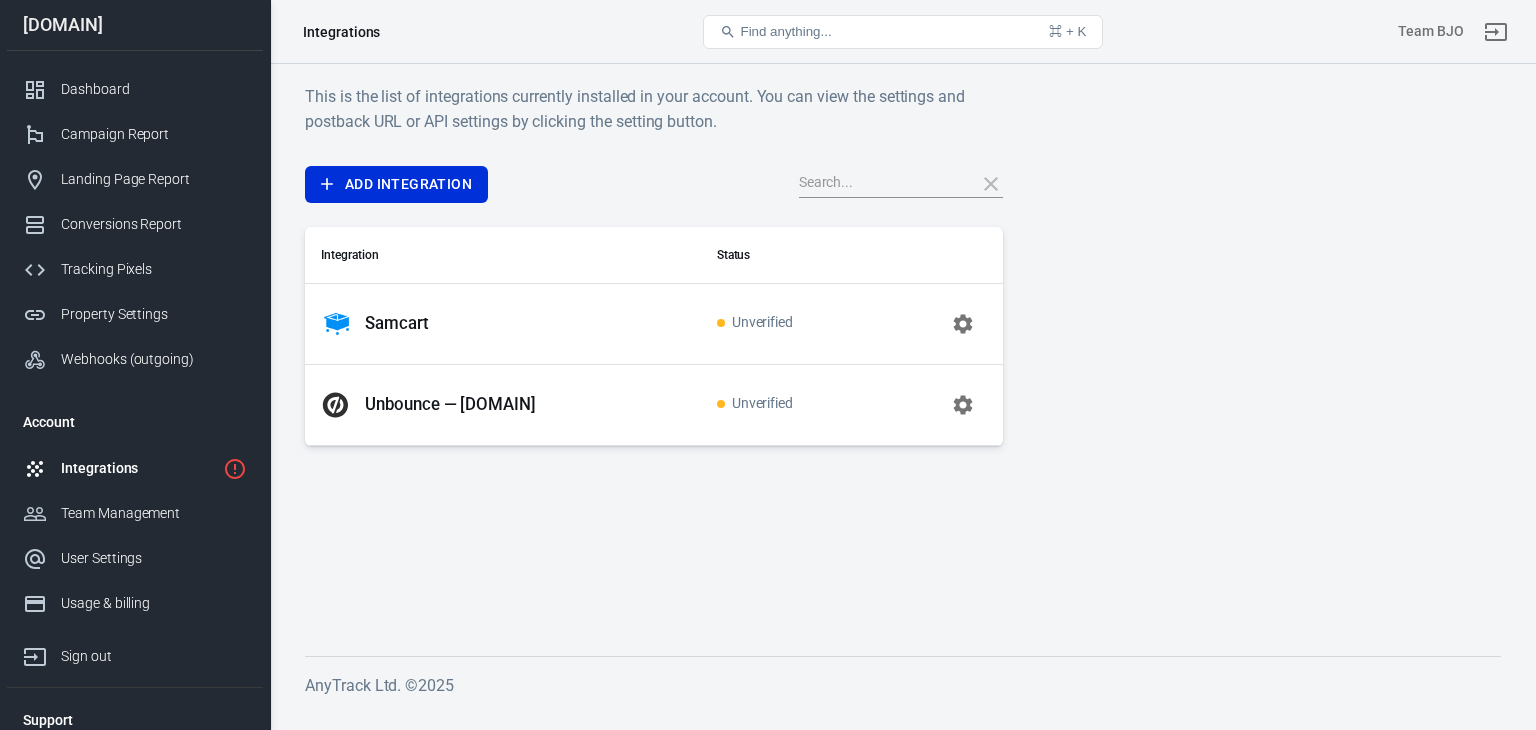 scroll, scrollTop: 0, scrollLeft: 0, axis: both 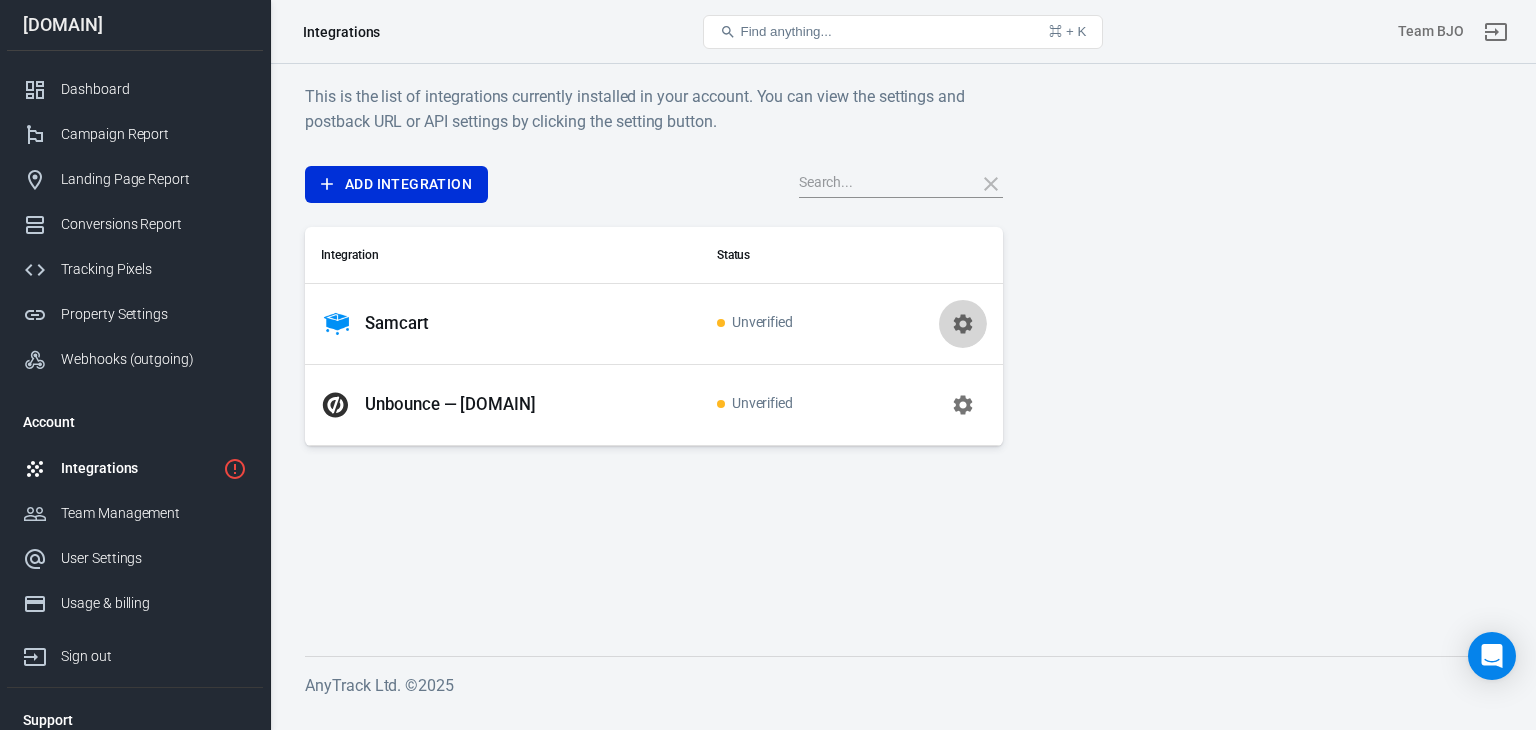 click 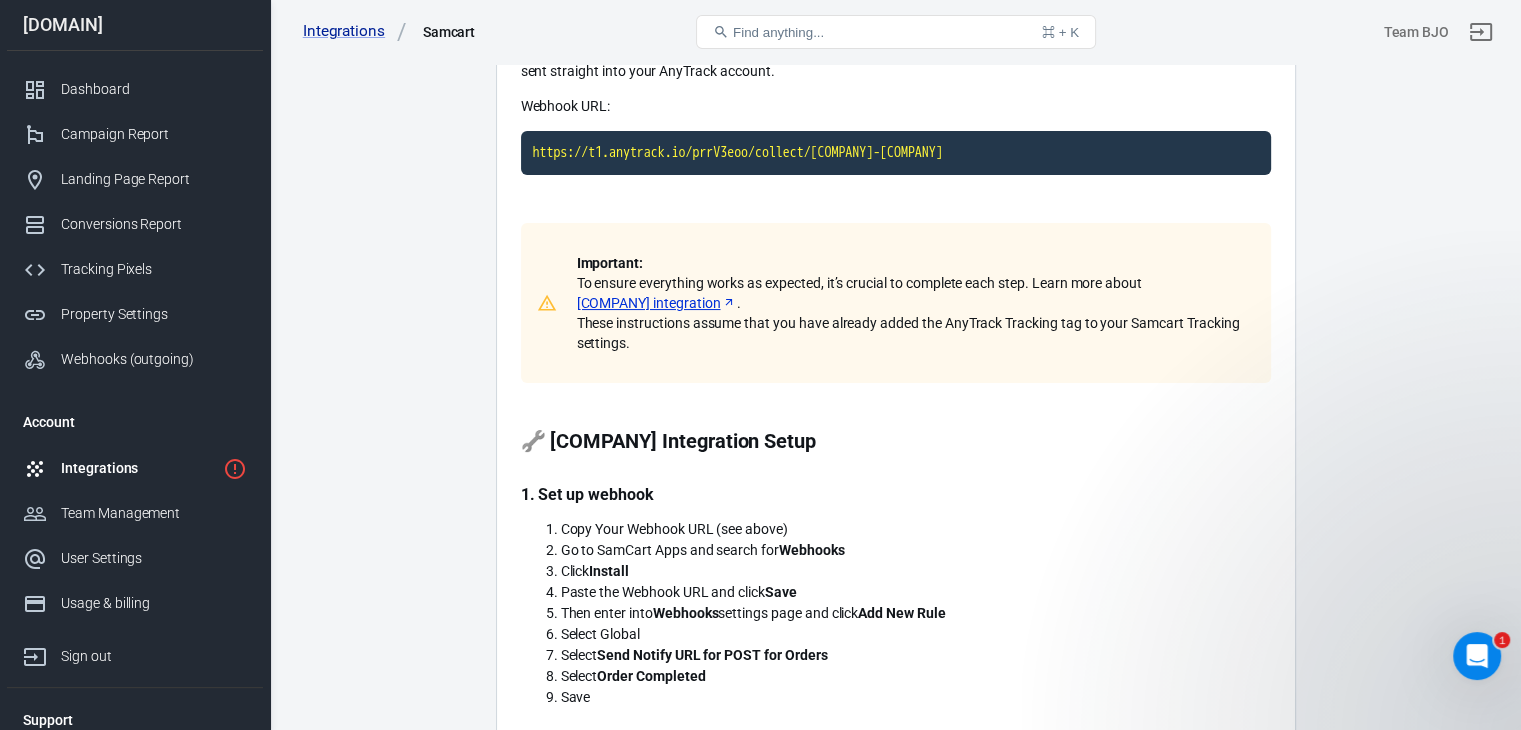 scroll, scrollTop: 200, scrollLeft: 0, axis: vertical 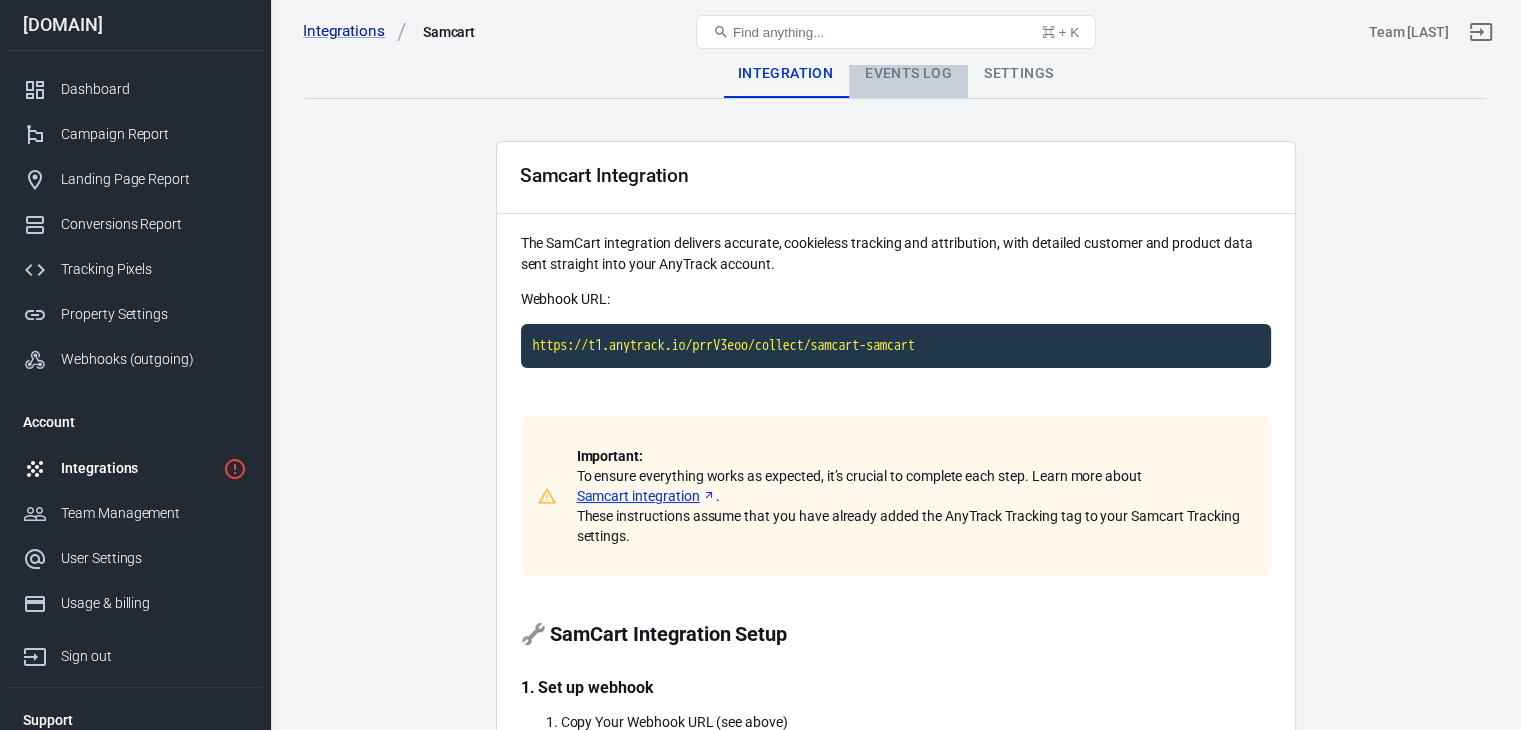 click on "Events Log" at bounding box center (908, 74) 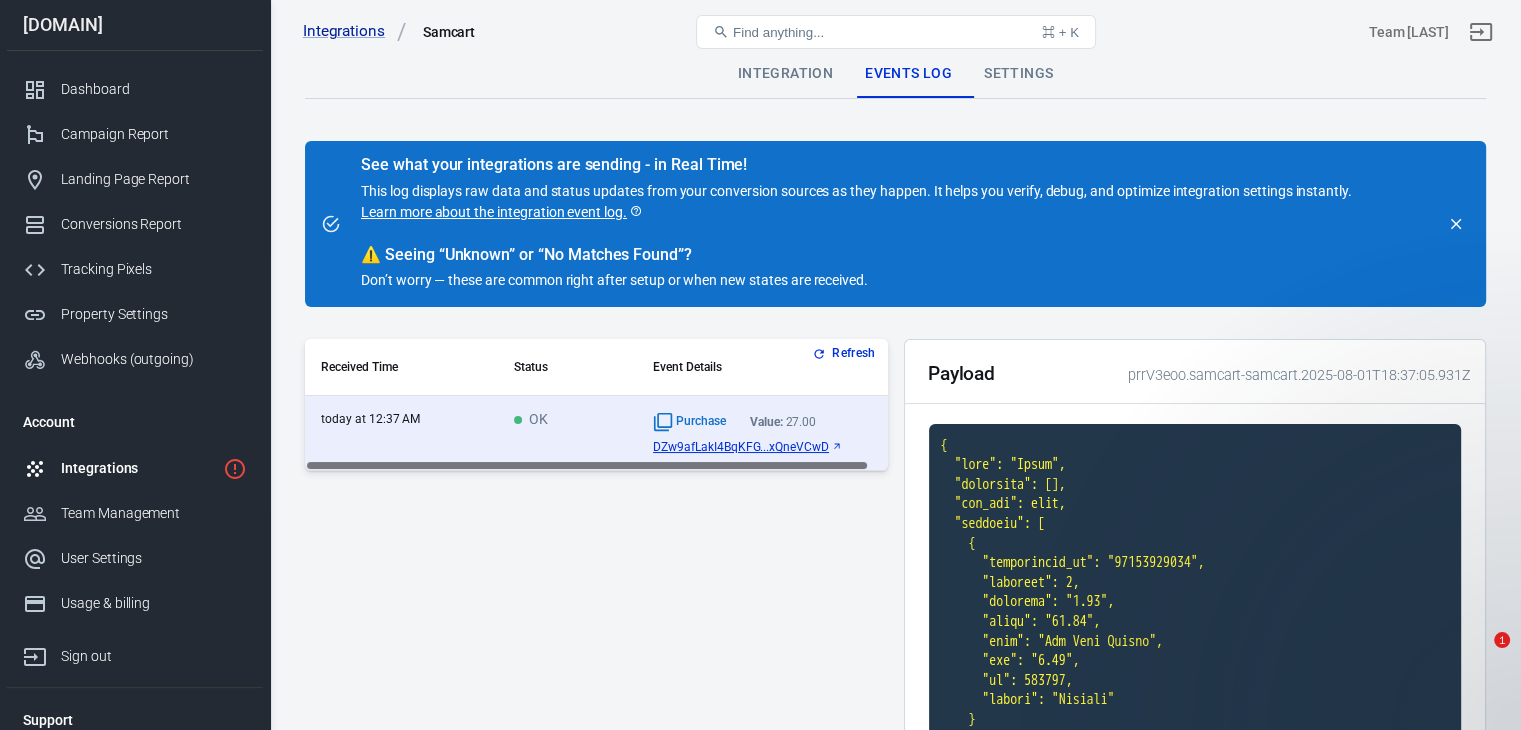 scroll, scrollTop: 70, scrollLeft: 0, axis: vertical 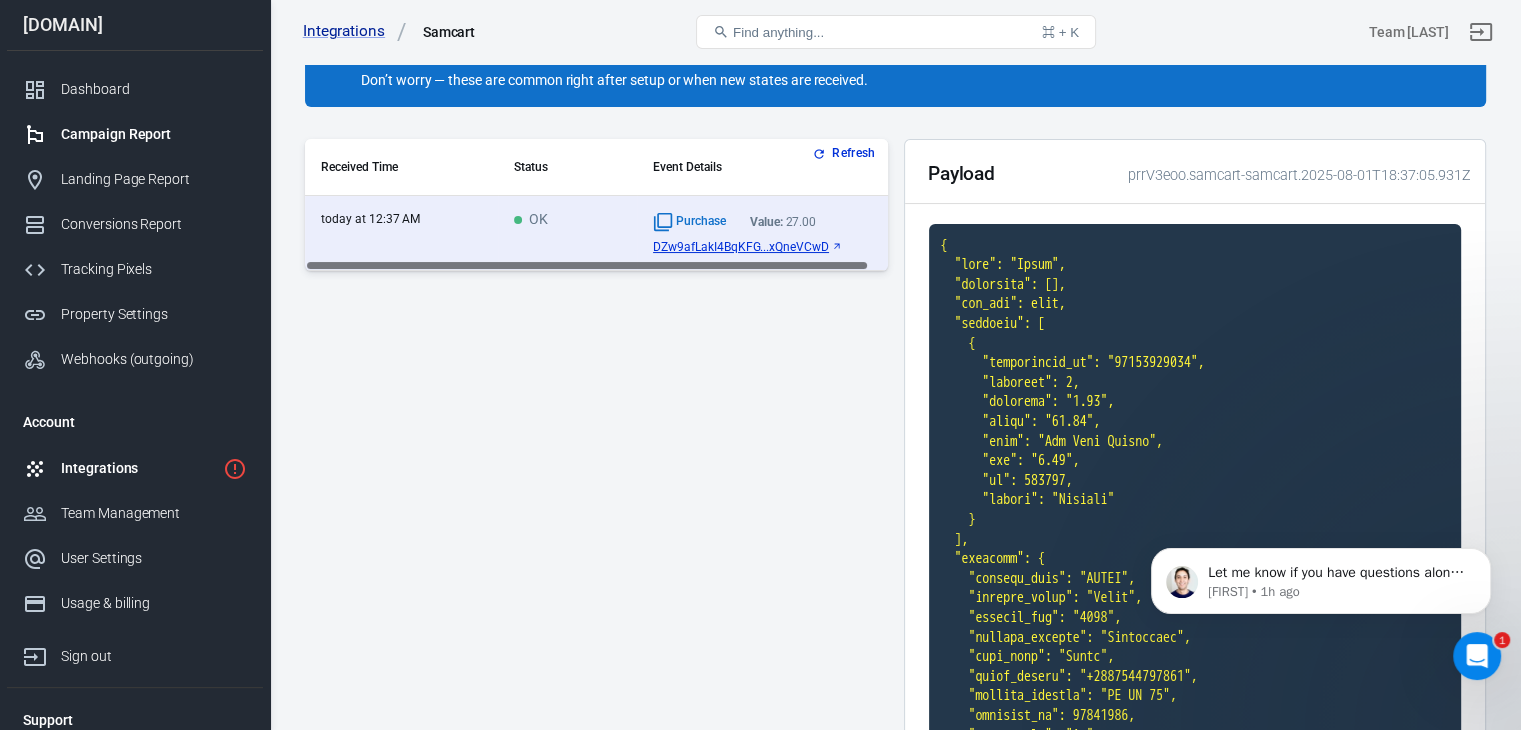 click on "Campaign Report" at bounding box center [154, 134] 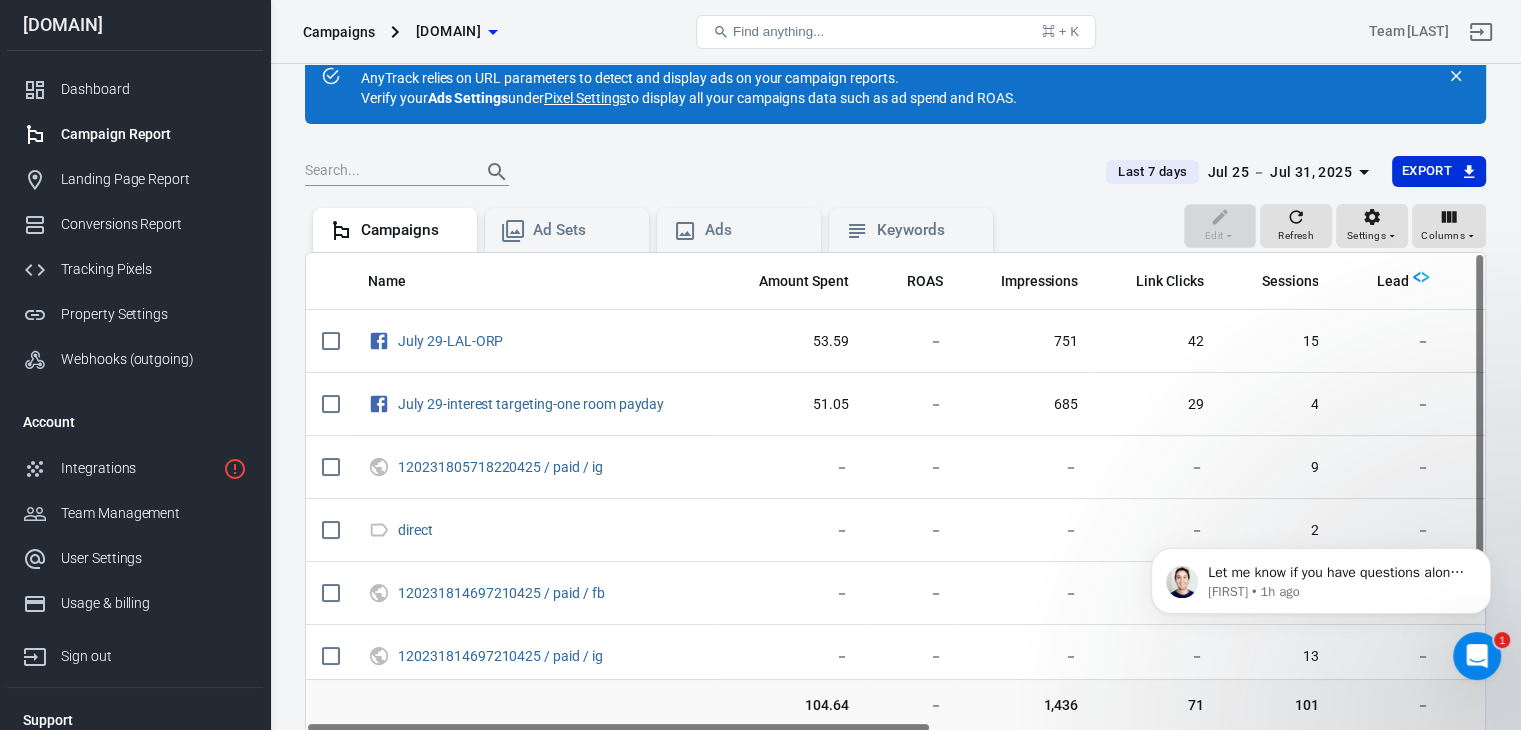 scroll, scrollTop: 100, scrollLeft: 0, axis: vertical 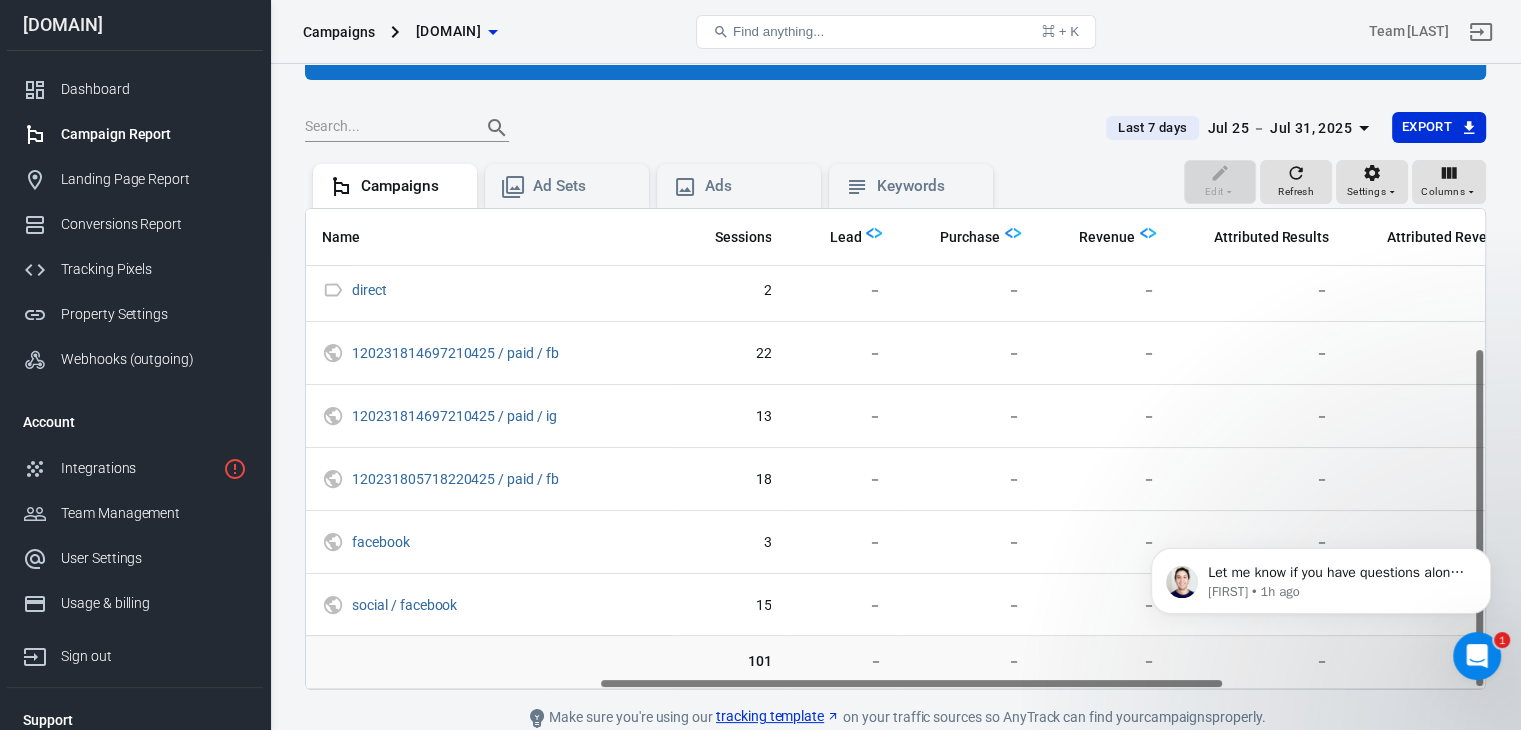 drag, startPoint x: 874, startPoint y: 682, endPoint x: 1165, endPoint y: 685, distance: 291.01547 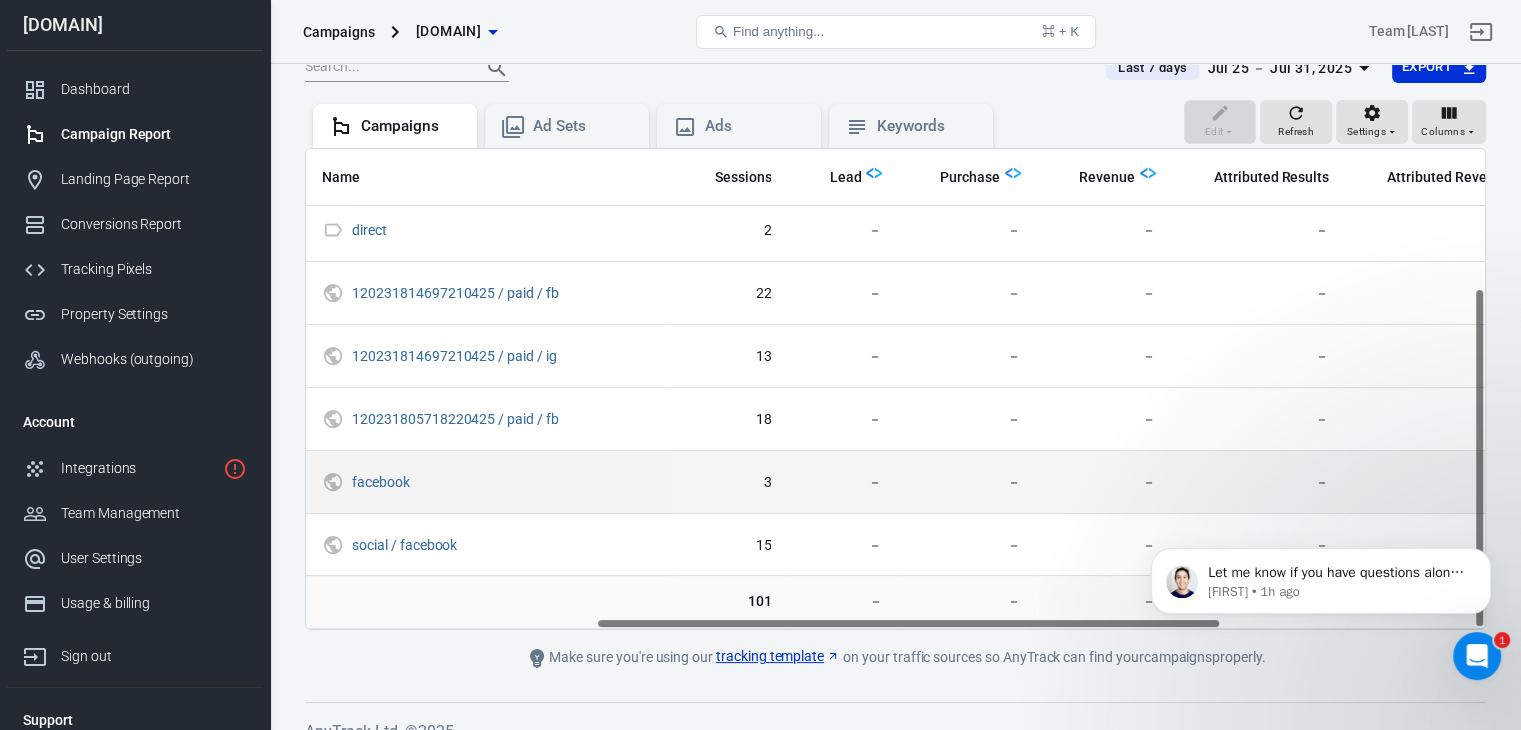 scroll, scrollTop: 184, scrollLeft: 0, axis: vertical 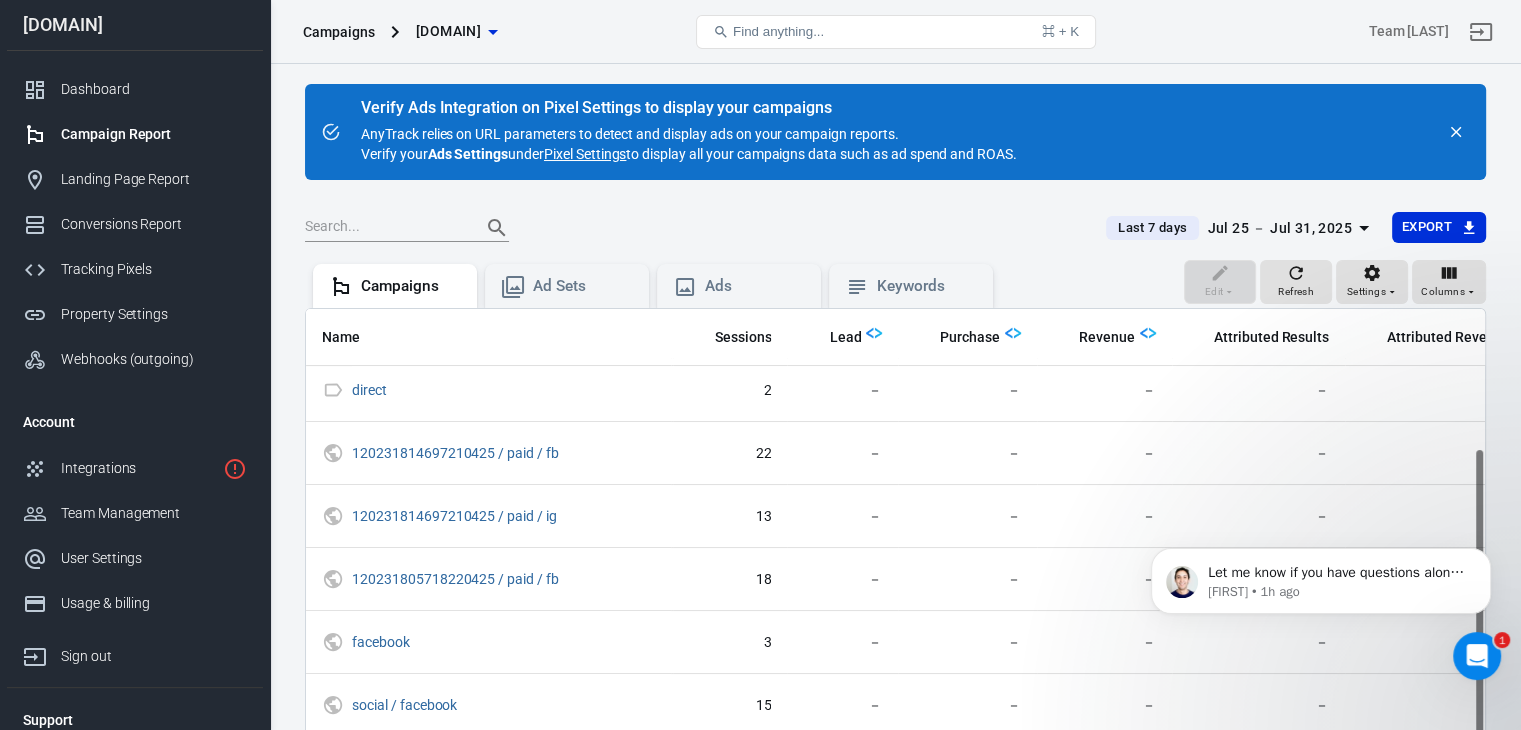 click on "Jul 25 － Jul 31, 2025" at bounding box center (1279, 228) 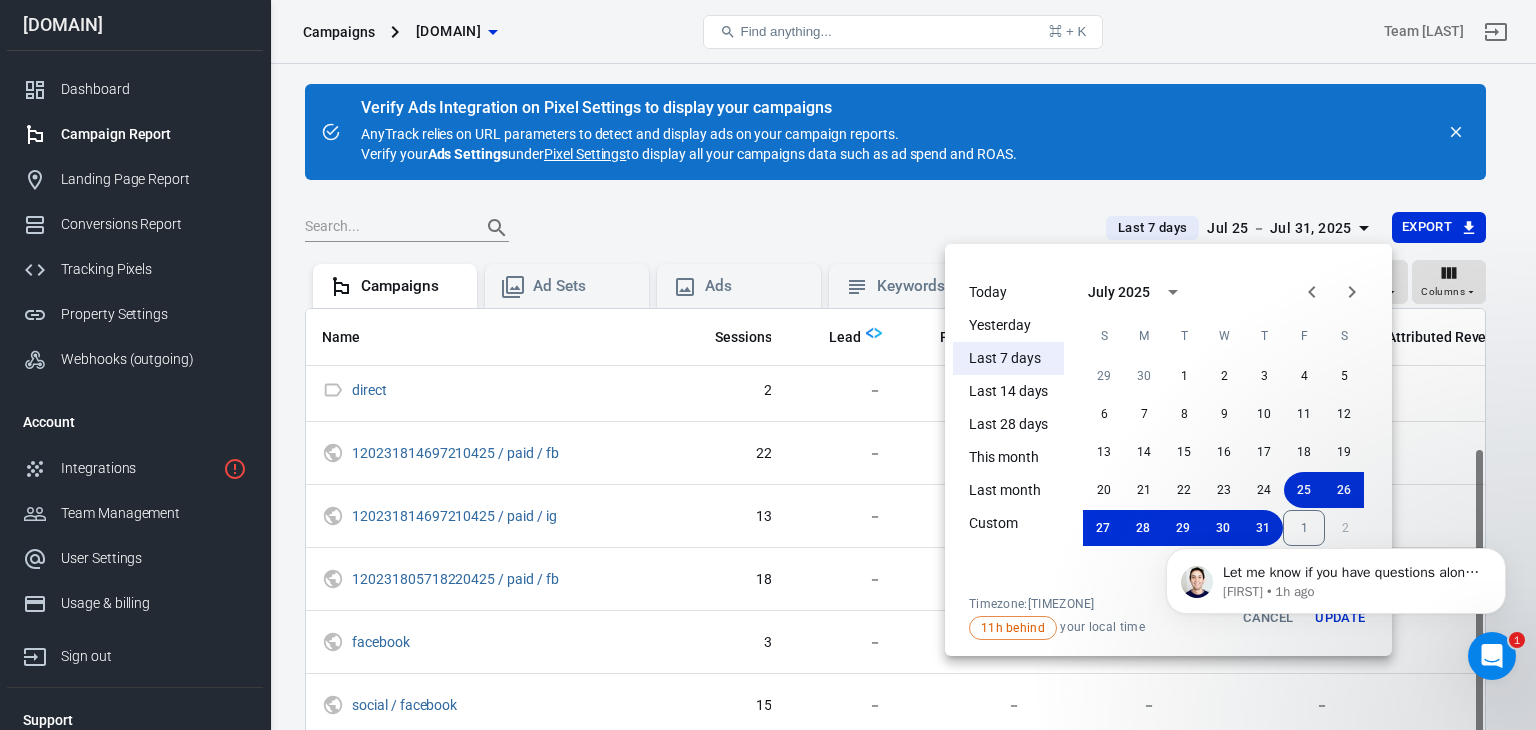 click on "Today" at bounding box center (1008, 292) 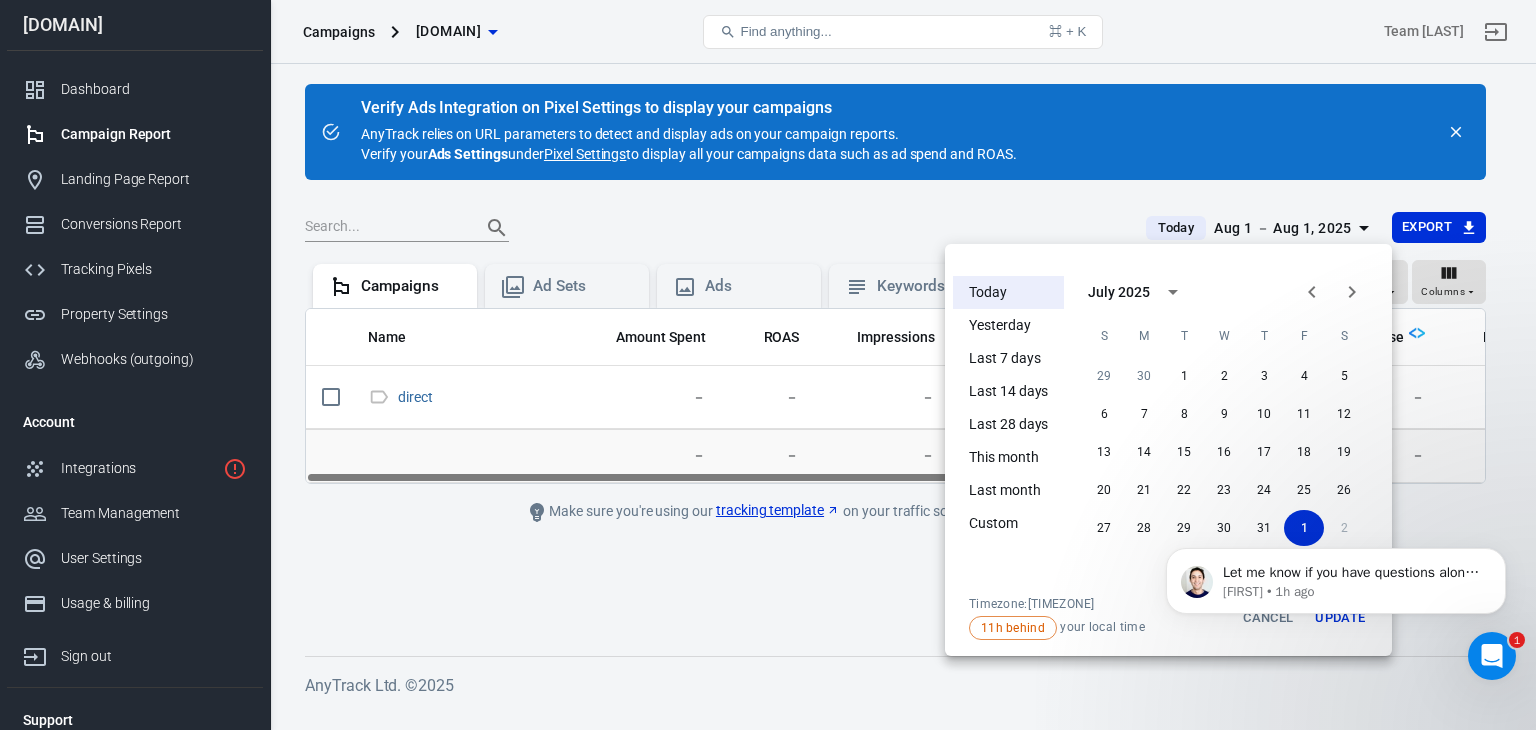 click at bounding box center (768, 365) 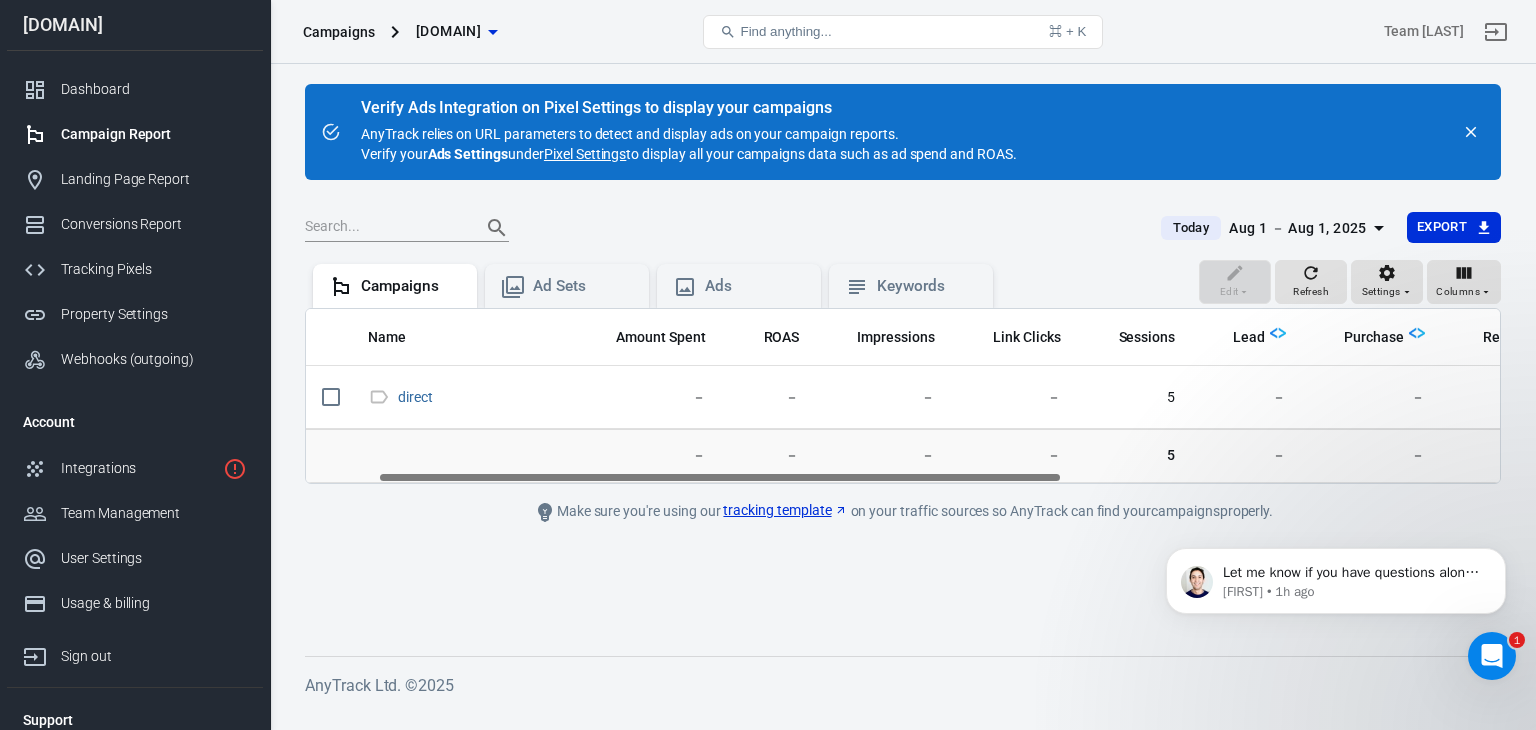 drag, startPoint x: 876, startPoint y: 472, endPoint x: 980, endPoint y: 477, distance: 104.120125 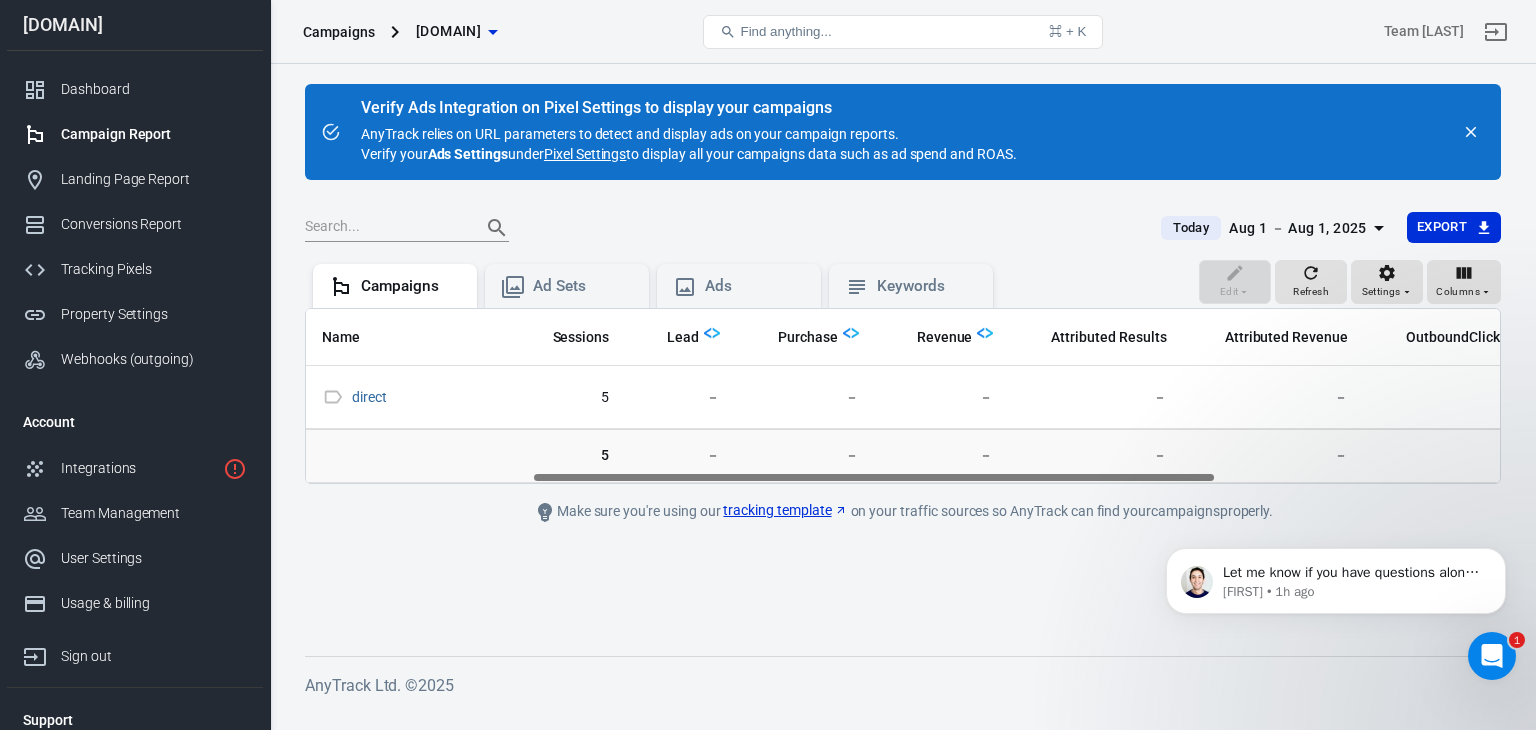 scroll, scrollTop: 0, scrollLeft: 384, axis: horizontal 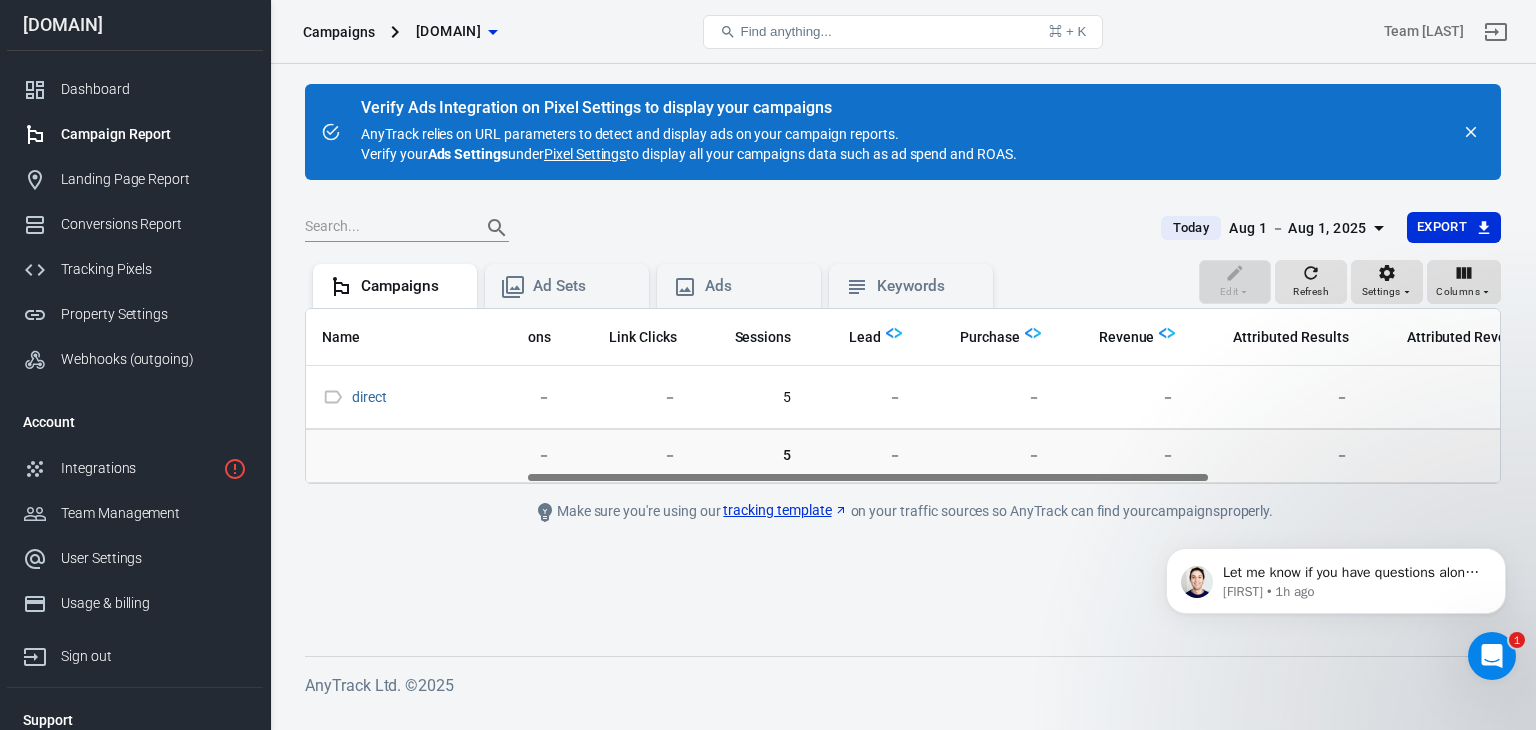 drag, startPoint x: 980, startPoint y: 477, endPoint x: 1073, endPoint y: 506, distance: 97.41663 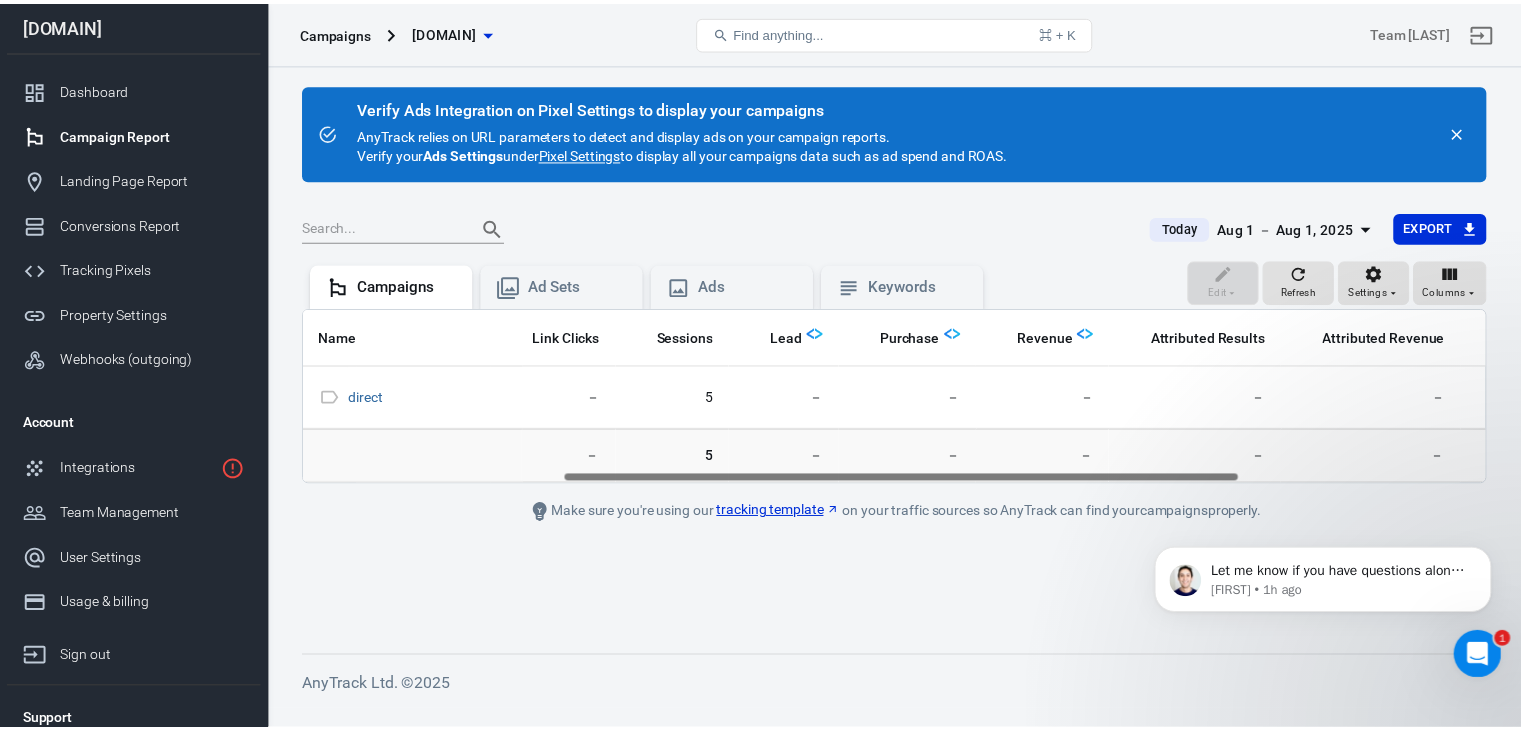 scroll, scrollTop: 0, scrollLeft: 425, axis: horizontal 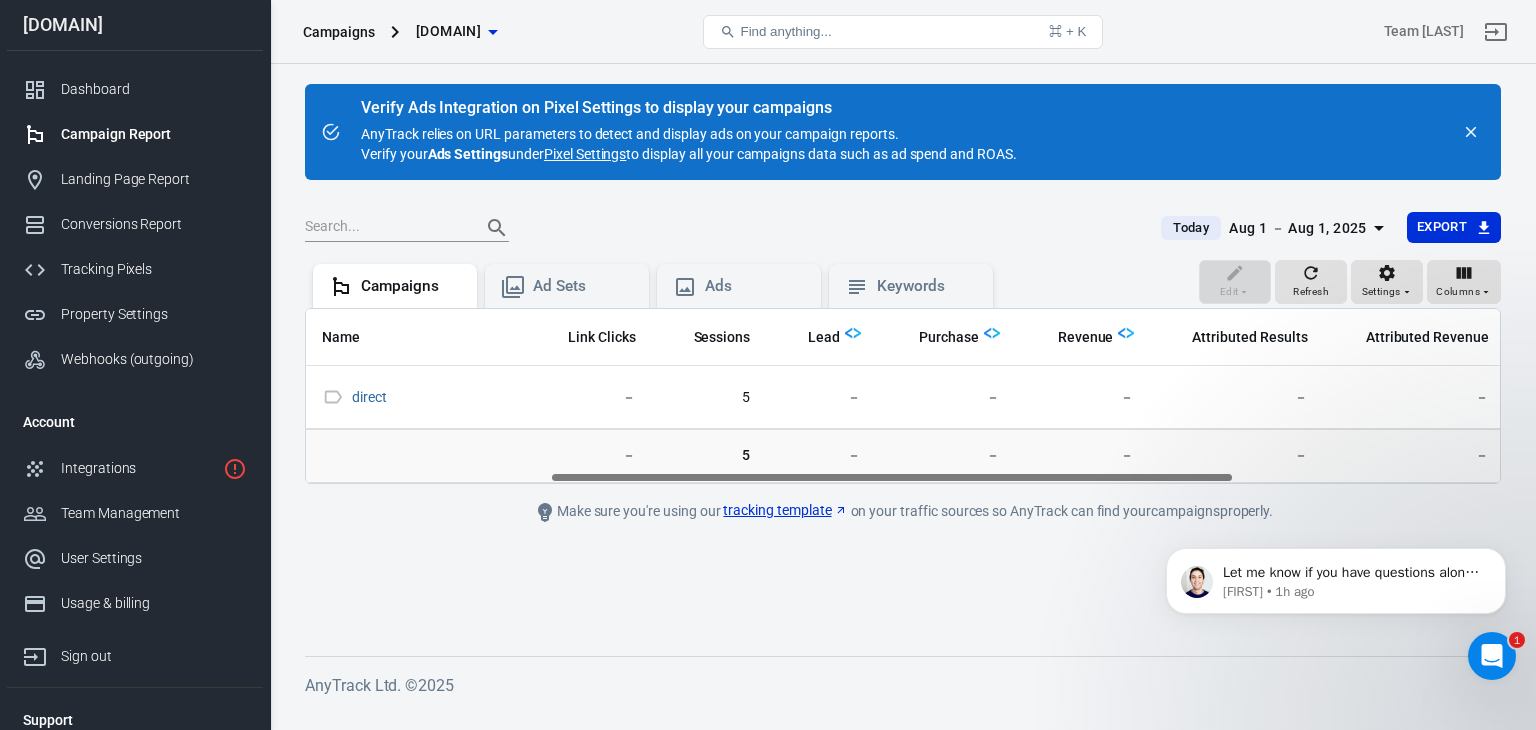 drag, startPoint x: 1065, startPoint y: 477, endPoint x: 1090, endPoint y: 481, distance: 25.317978 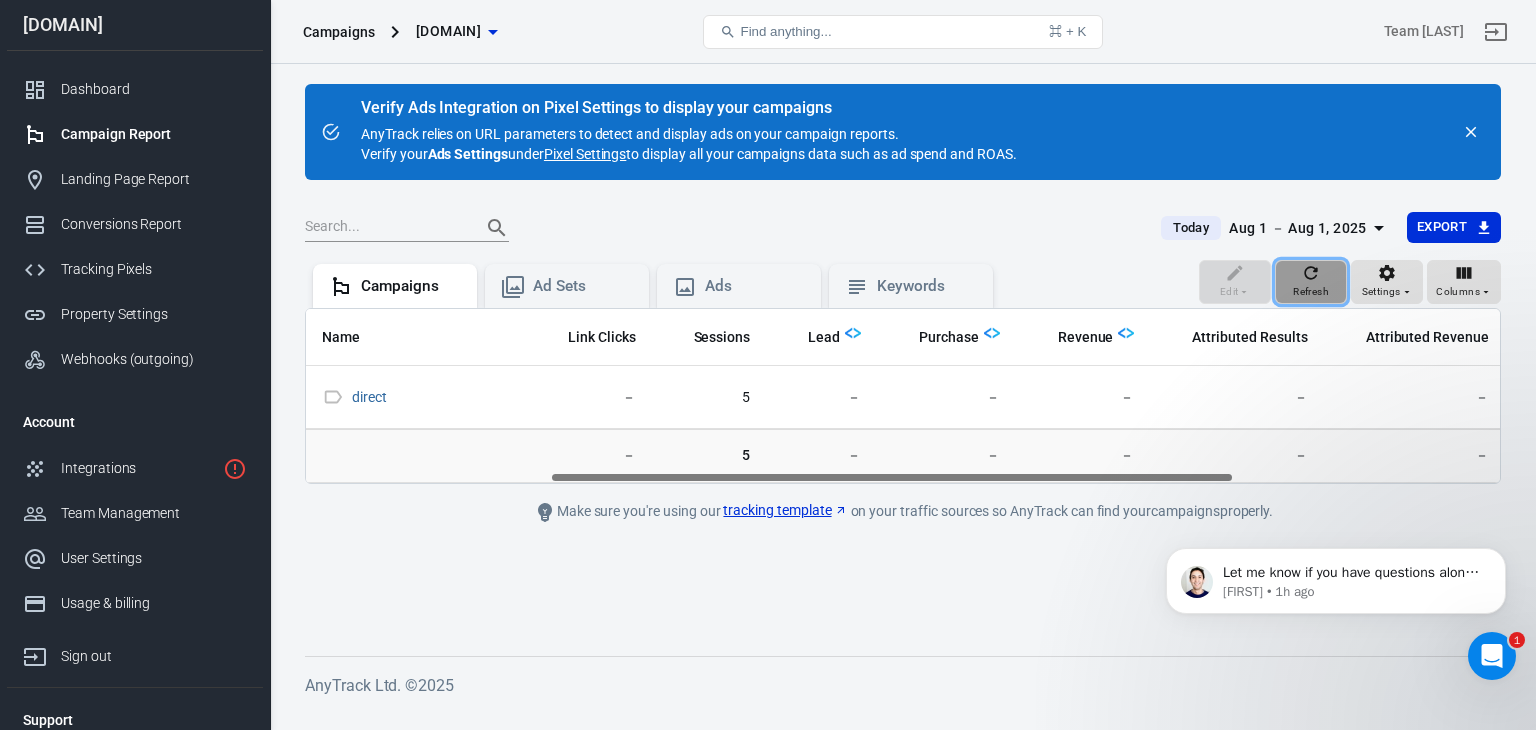 click on "Refresh" at bounding box center [1311, 282] 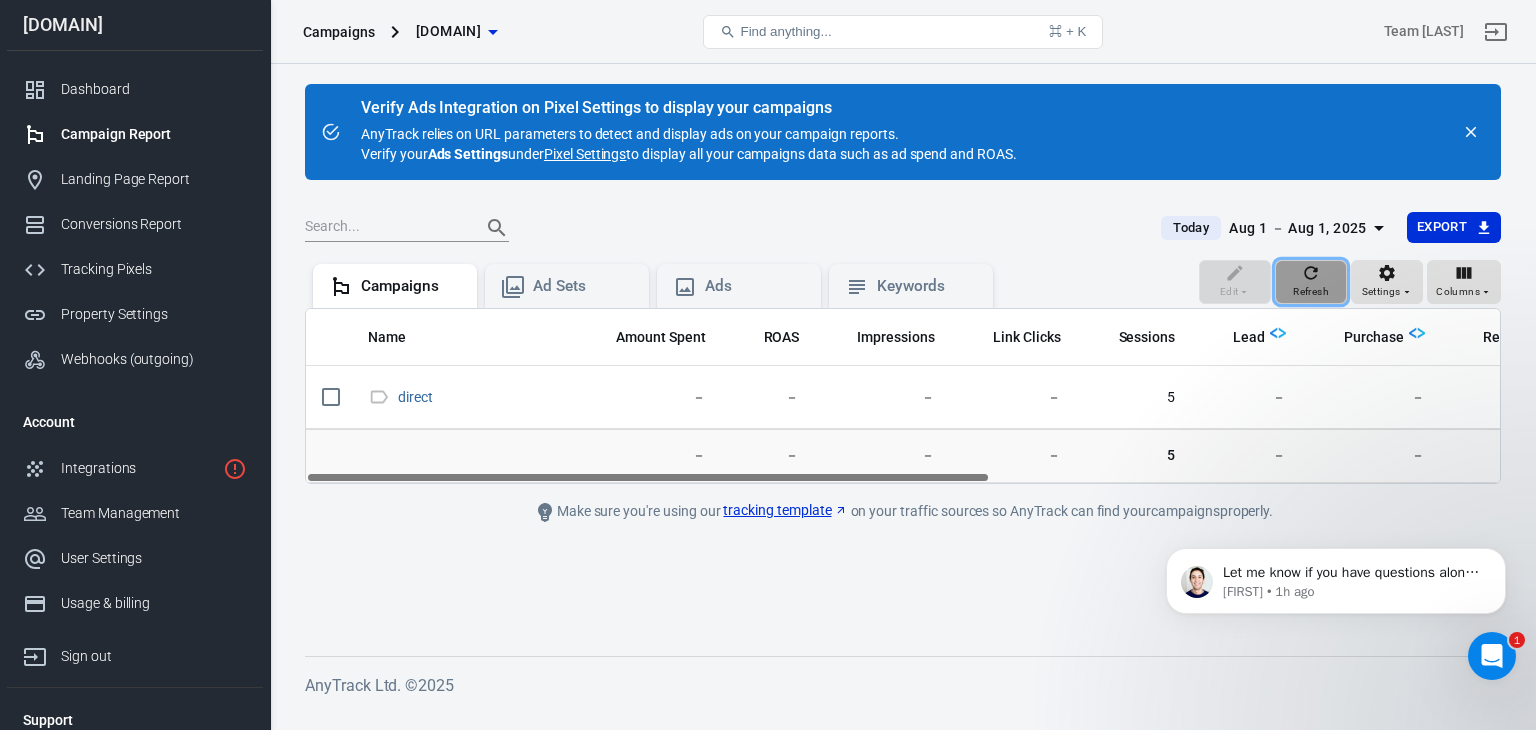 click on "Refresh" at bounding box center [1311, 282] 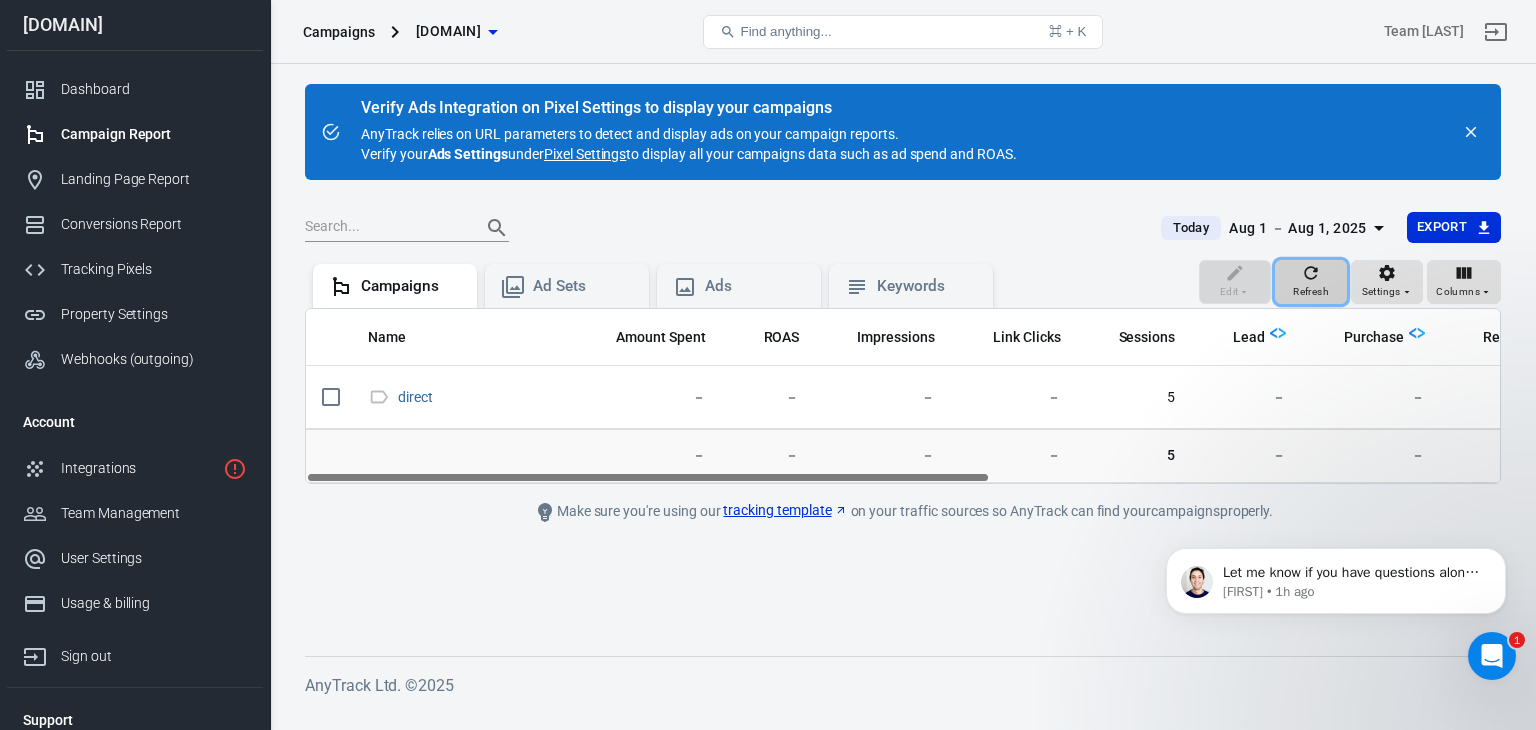 click 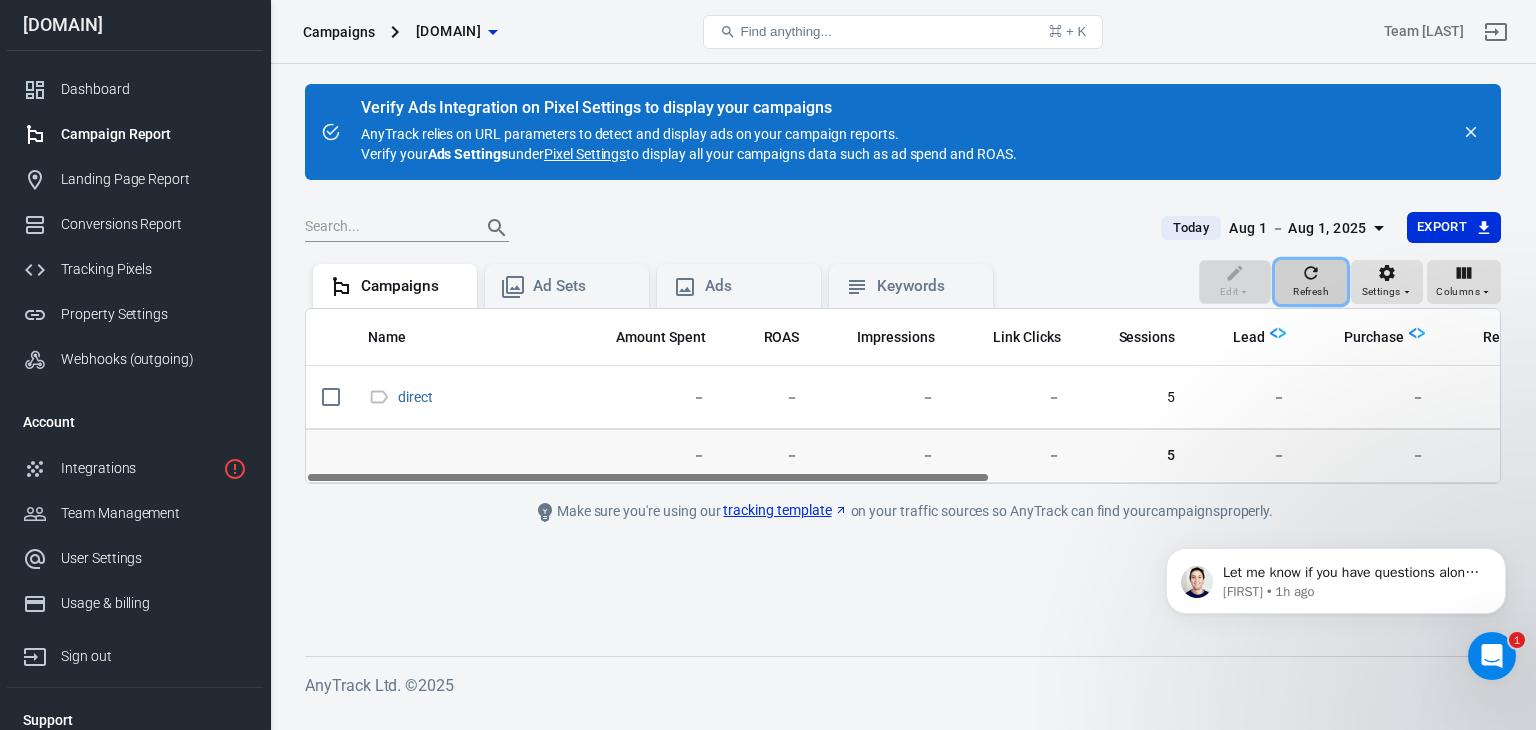 click on "Refresh" at bounding box center [1311, 282] 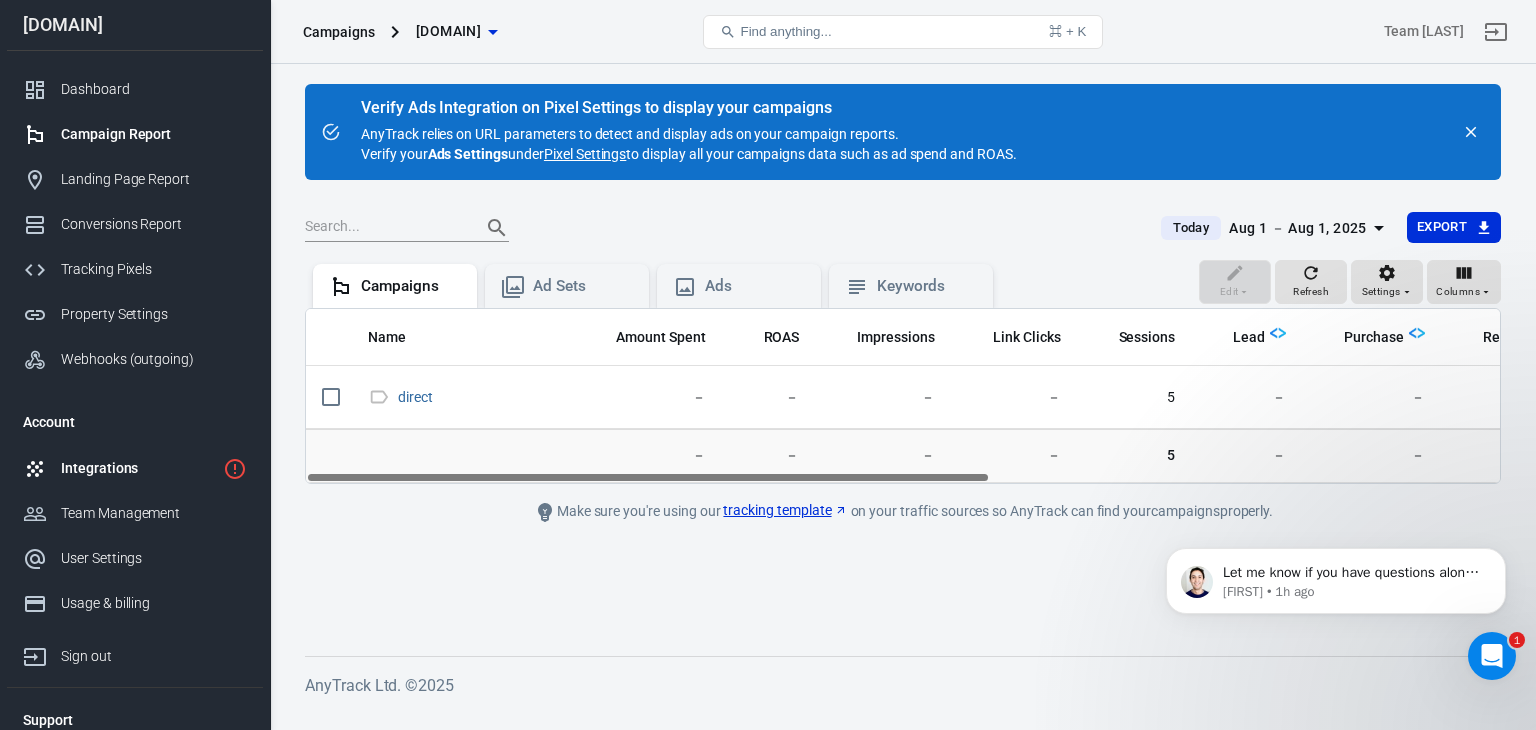 click on "Integrations" at bounding box center (135, 468) 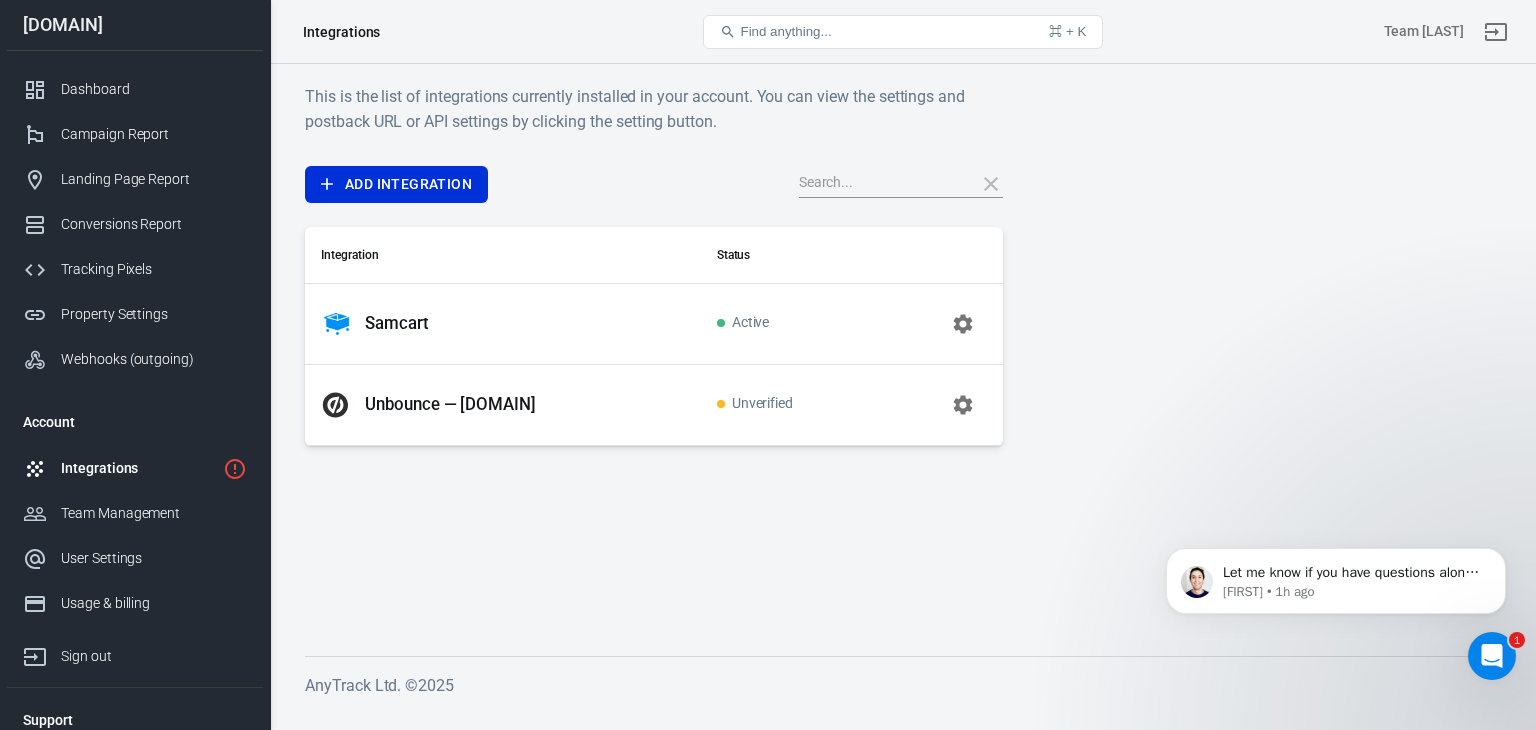 click 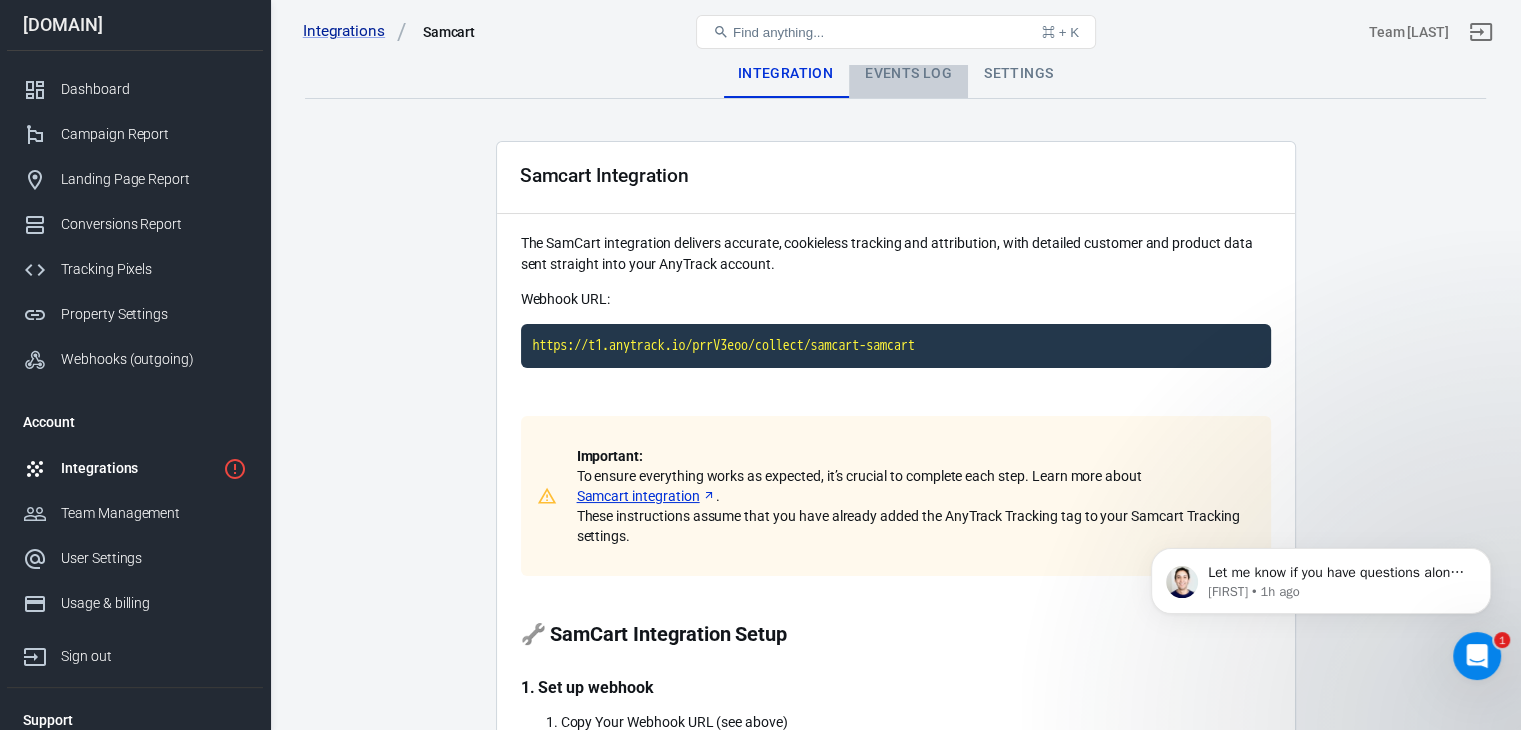 click on "Events Log" at bounding box center (908, 74) 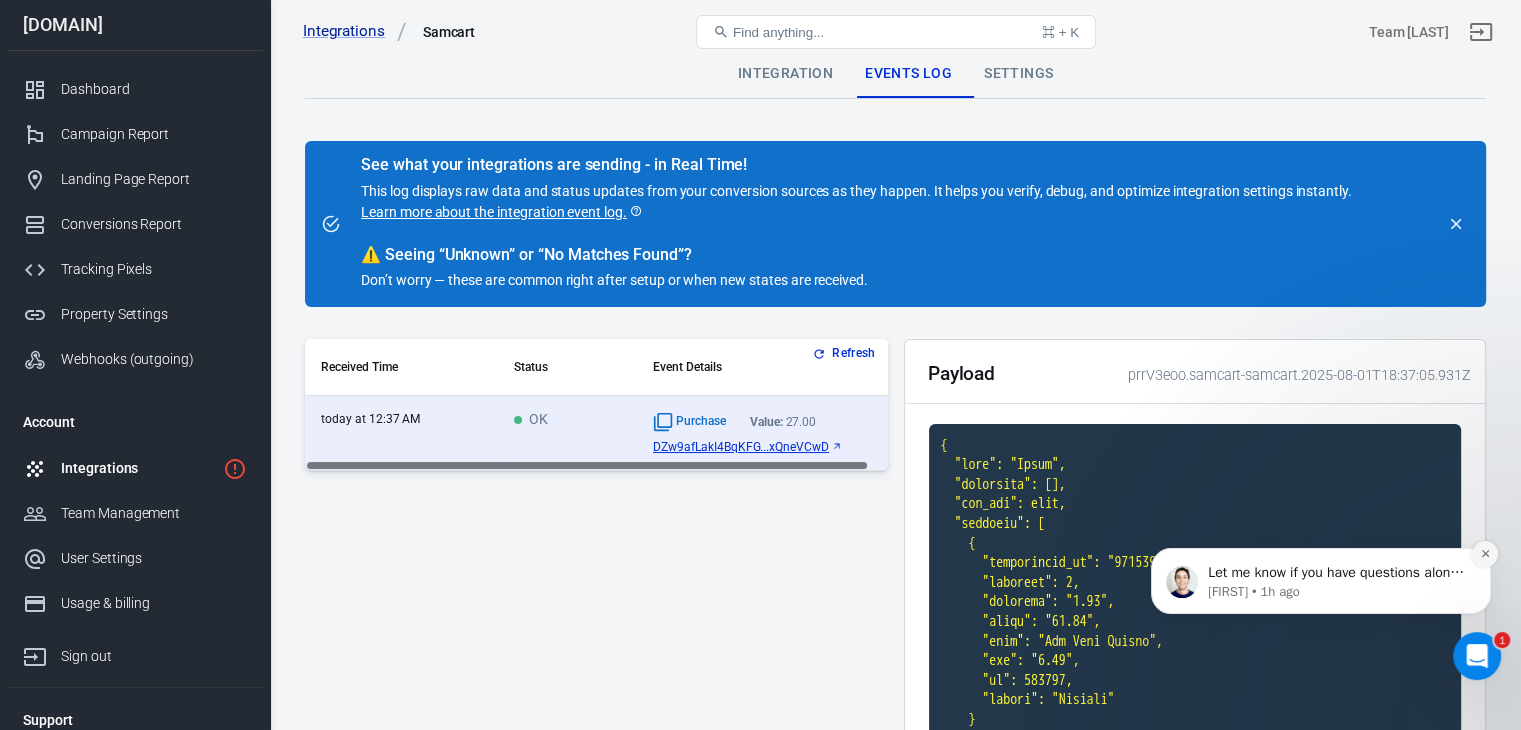 click 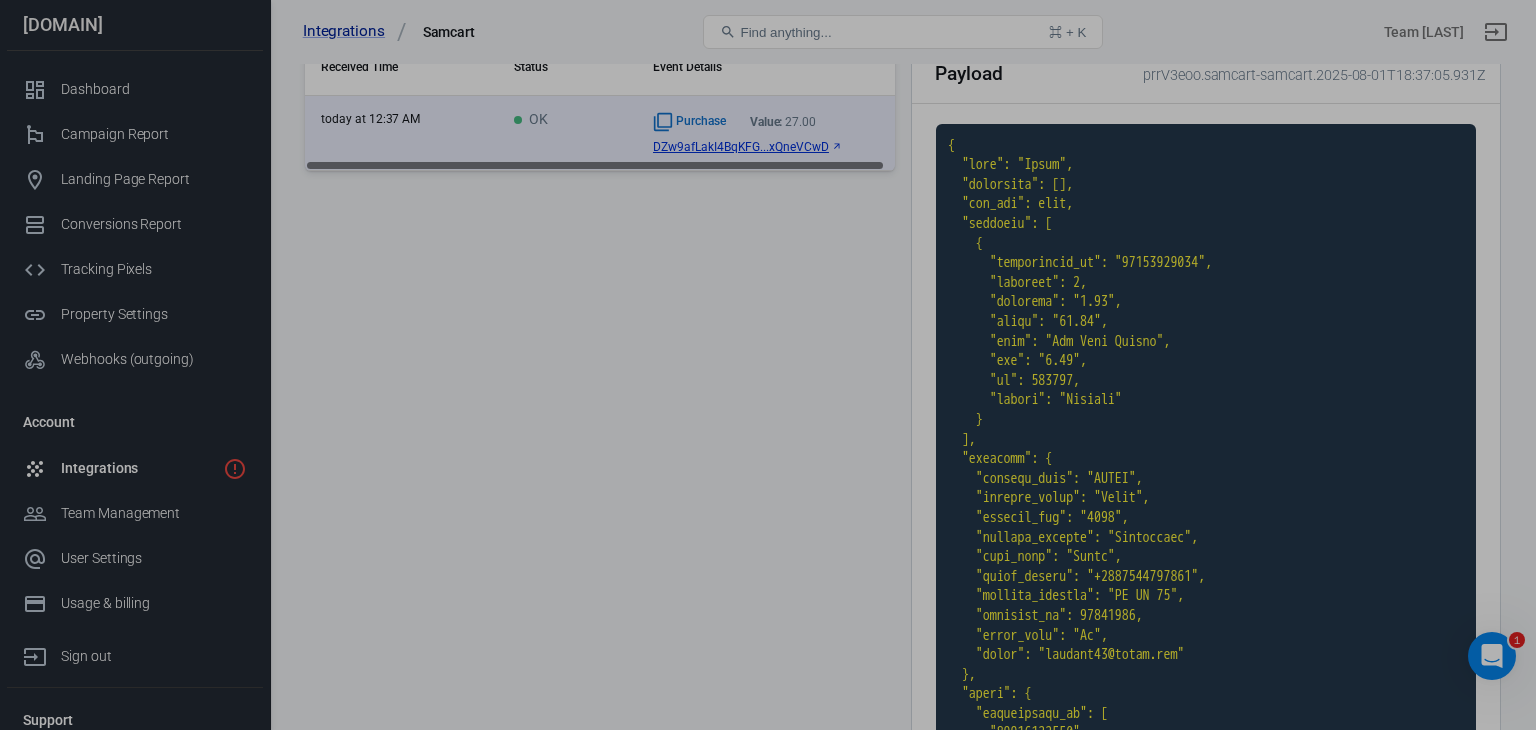 scroll, scrollTop: 200, scrollLeft: 0, axis: vertical 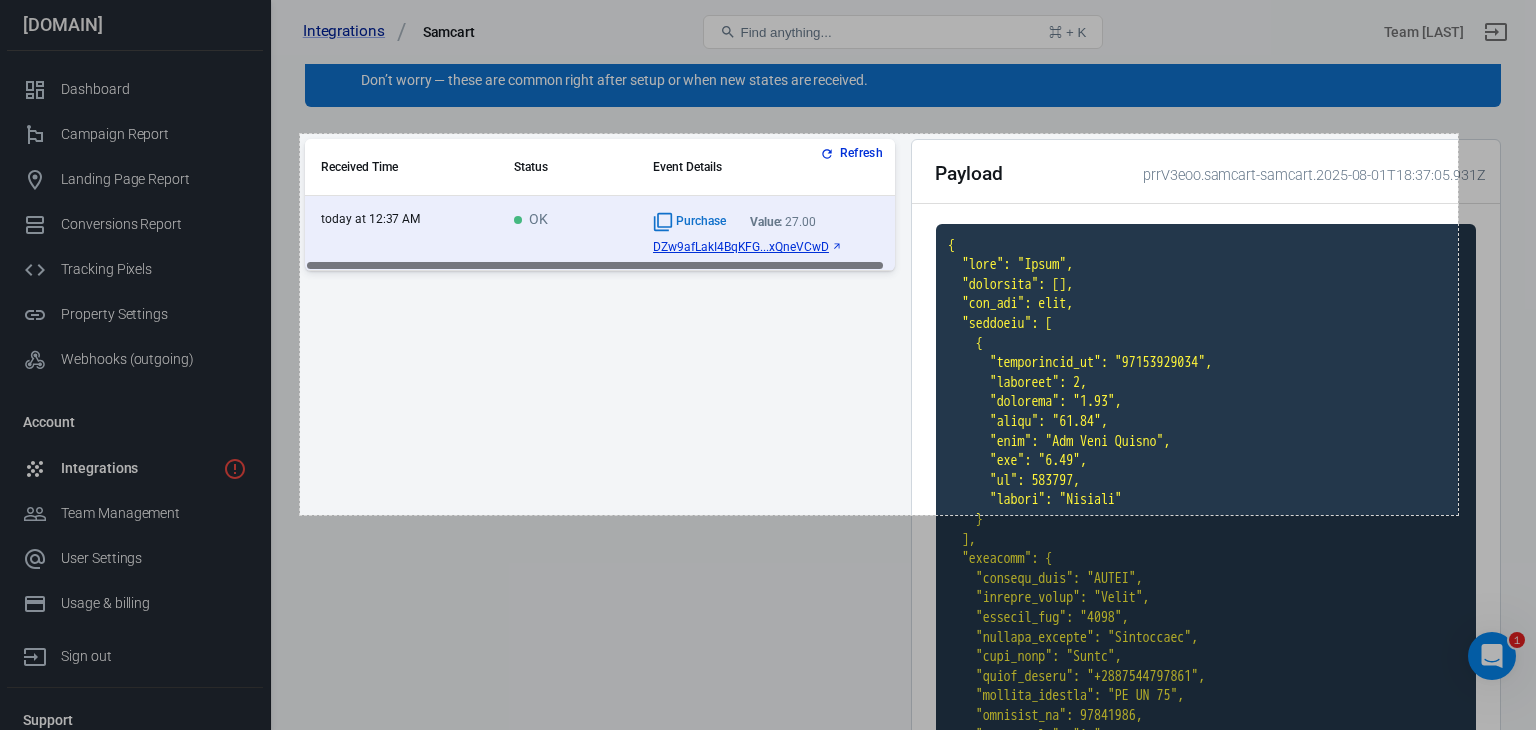 drag, startPoint x: 300, startPoint y: 134, endPoint x: 1458, endPoint y: 515, distance: 1219.0673 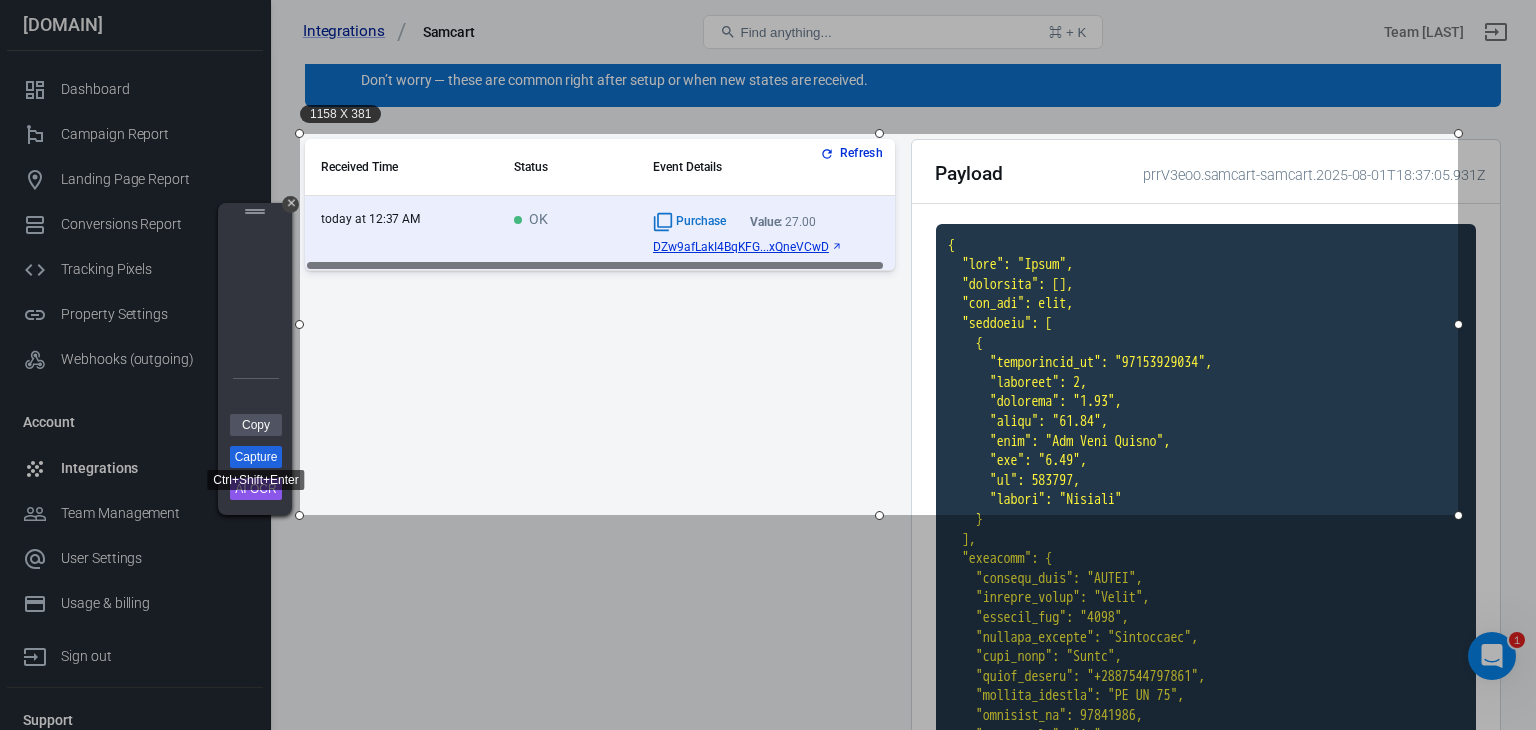 click on "Capture" at bounding box center [256, 457] 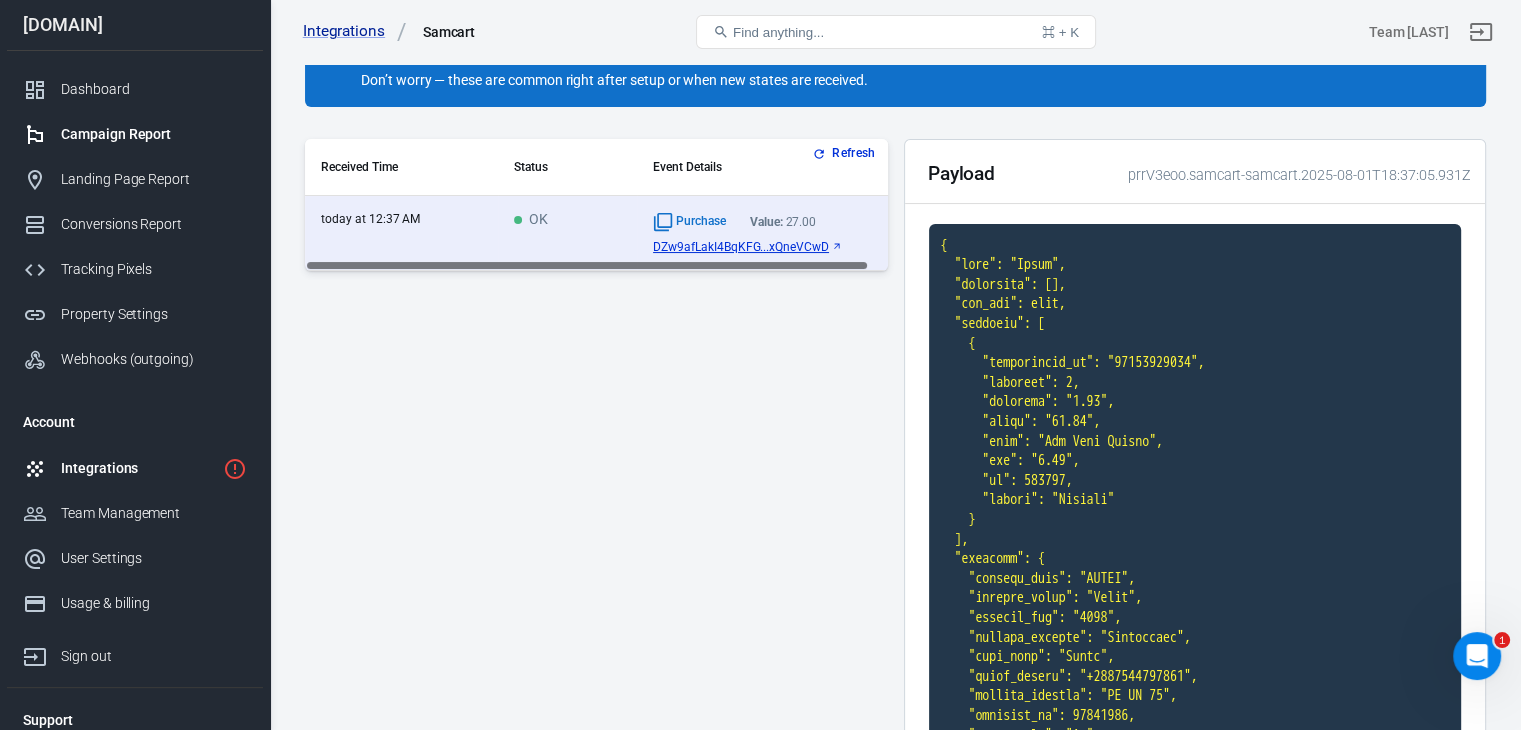 click on "Campaign Report" at bounding box center [135, 134] 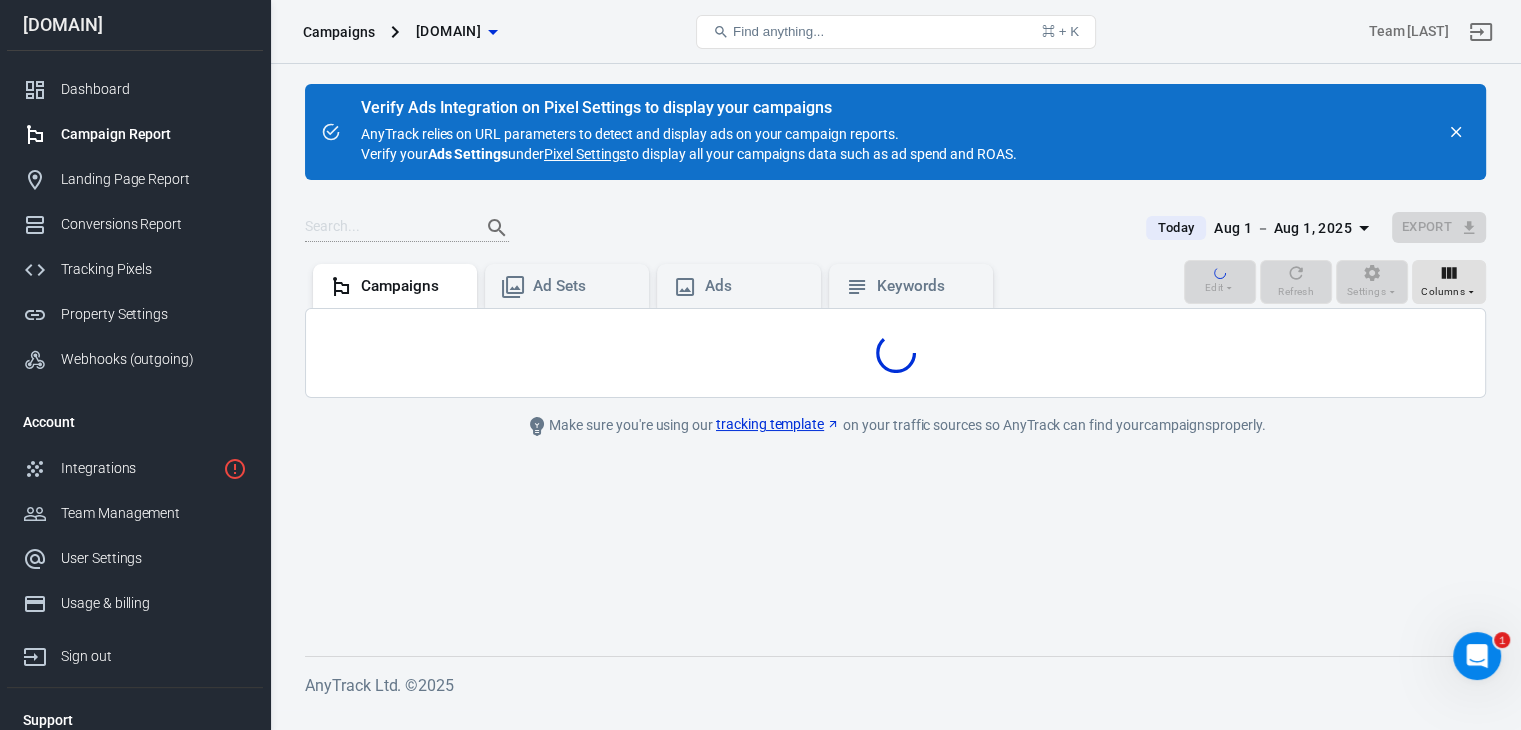 scroll, scrollTop: 0, scrollLeft: 0, axis: both 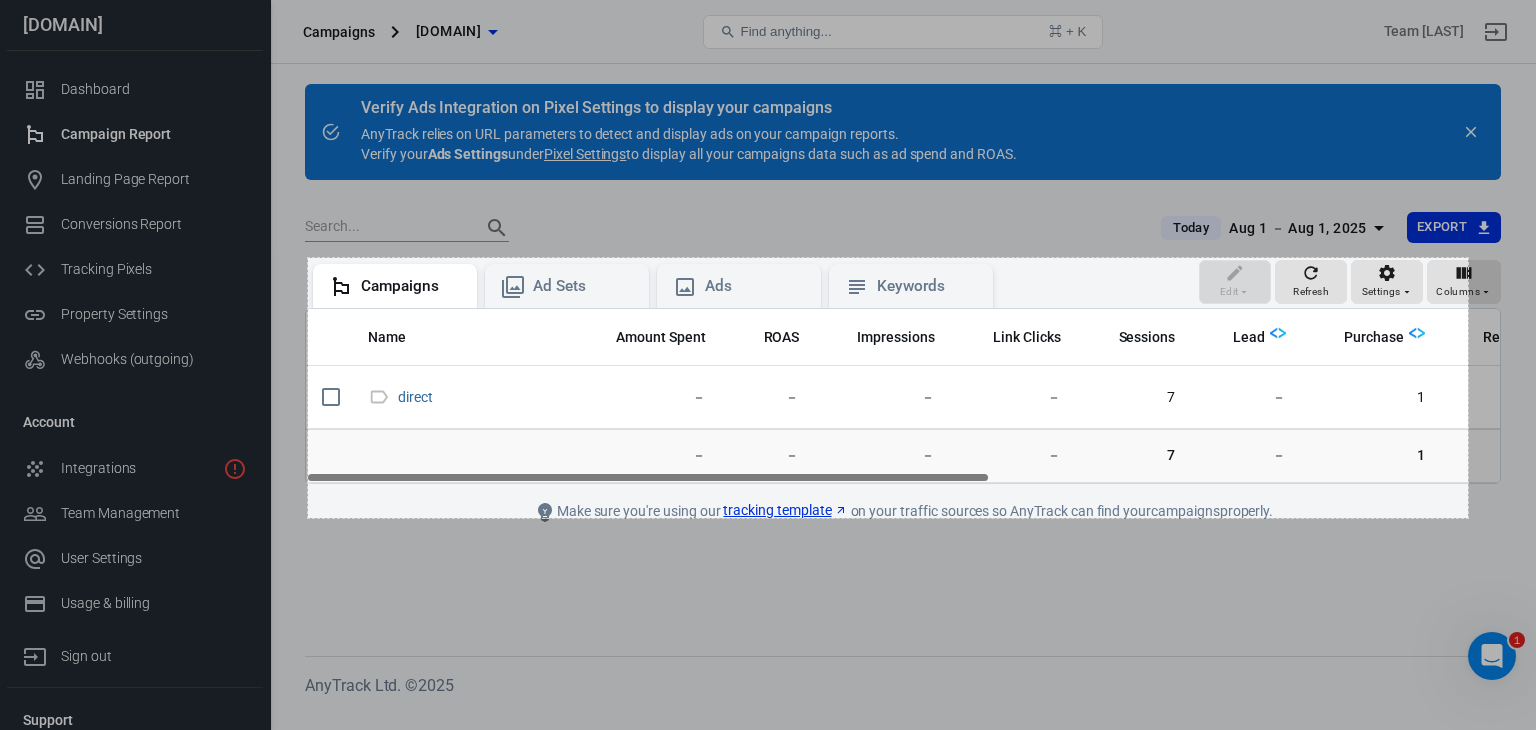 drag, startPoint x: 308, startPoint y: 258, endPoint x: 1468, endPoint y: 518, distance: 1188.7809 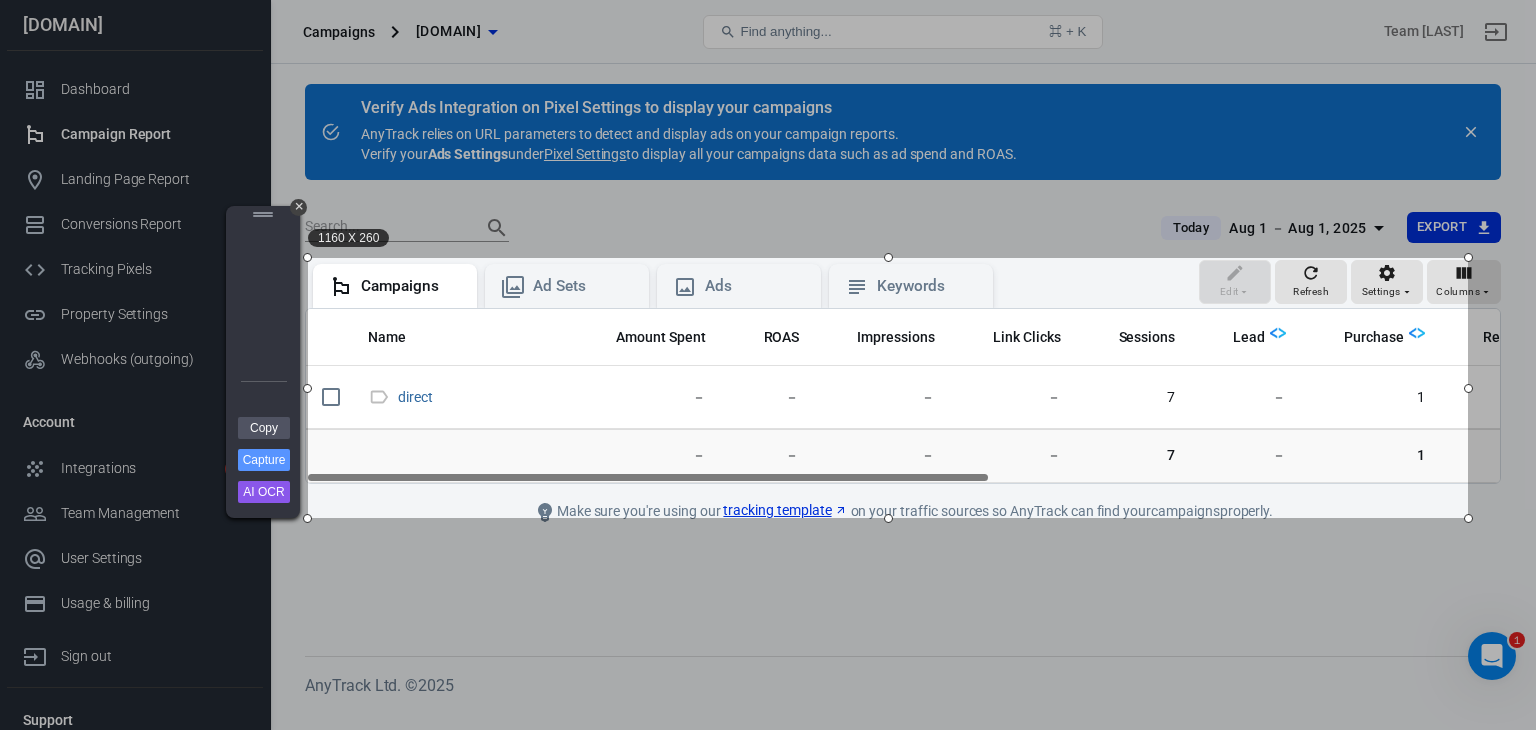 click on "Copy   Capture   AI OCR + Transform  Images to Editable Text  in Seconds! Instantly extract text from any image Easily translate, summarize, explain, & rewrite text with AI Chat with any image, pdf, or webpage quickly Accurately recognize and solve math equations   Extract Text with Sider Awesome Screenshot teams up with Sider.Al to boost your productivity   2023 Chrome Favorites 4.9 out of 5.0   5M+ Active Users" at bounding box center [263, 467] 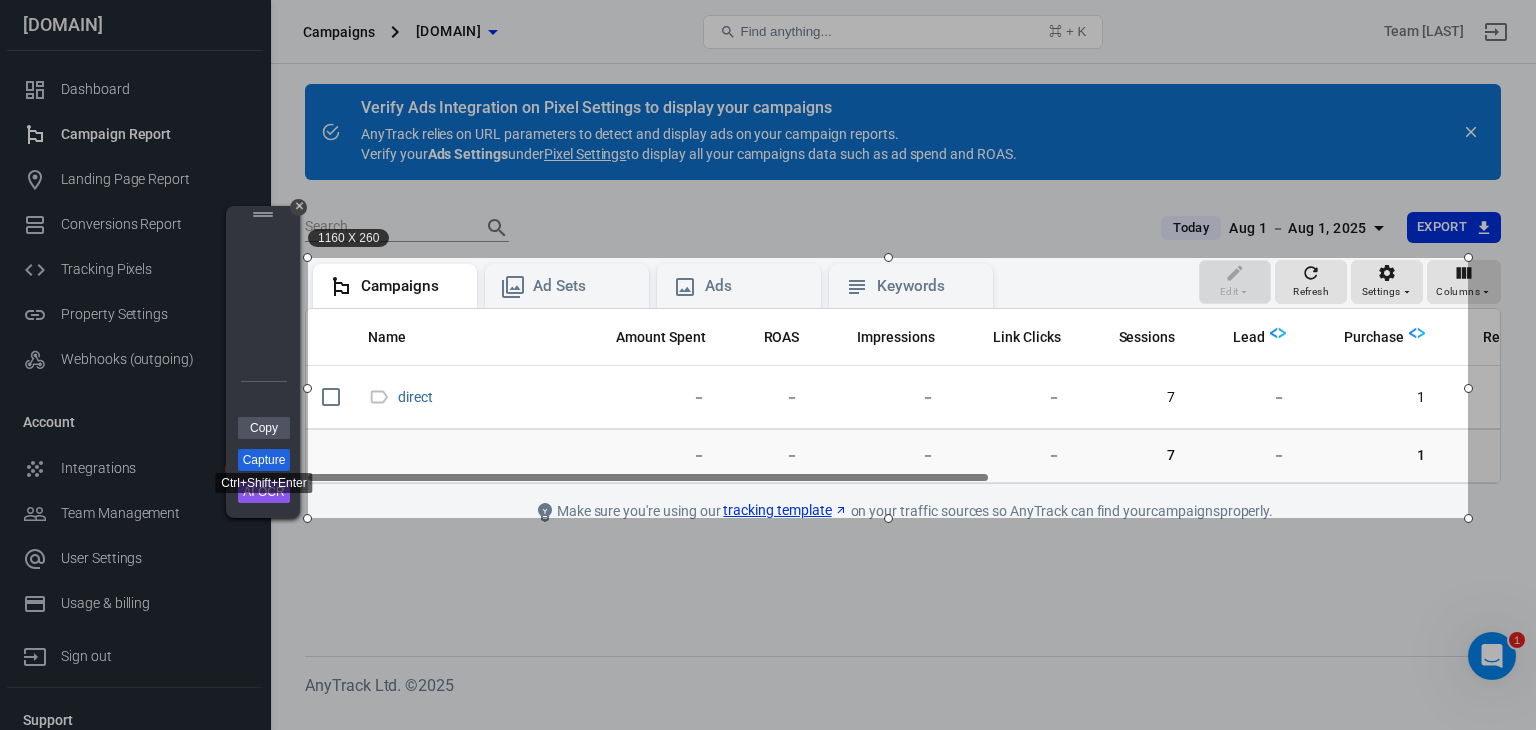 click on "Capture" at bounding box center [264, 460] 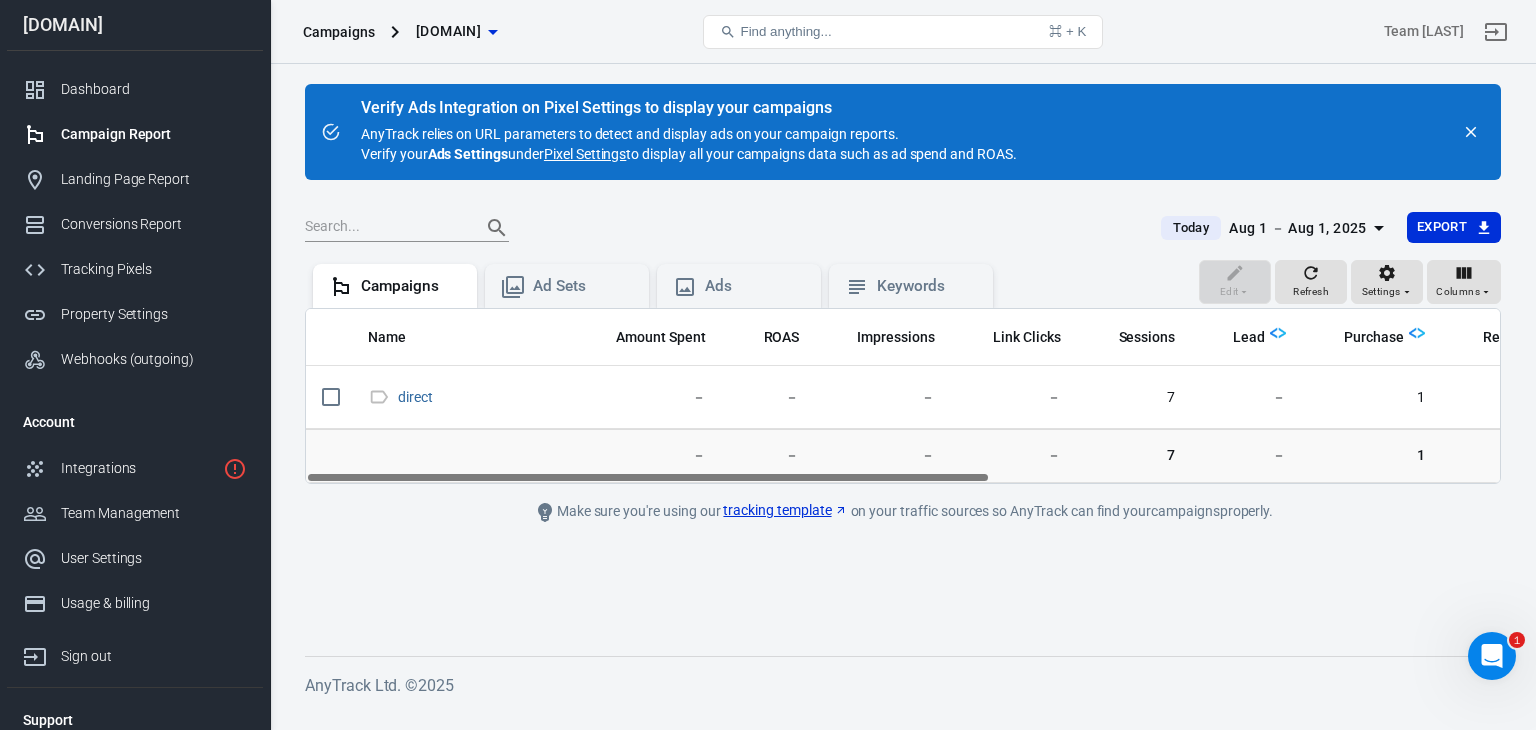 click on "Campaign Report" at bounding box center [154, 134] 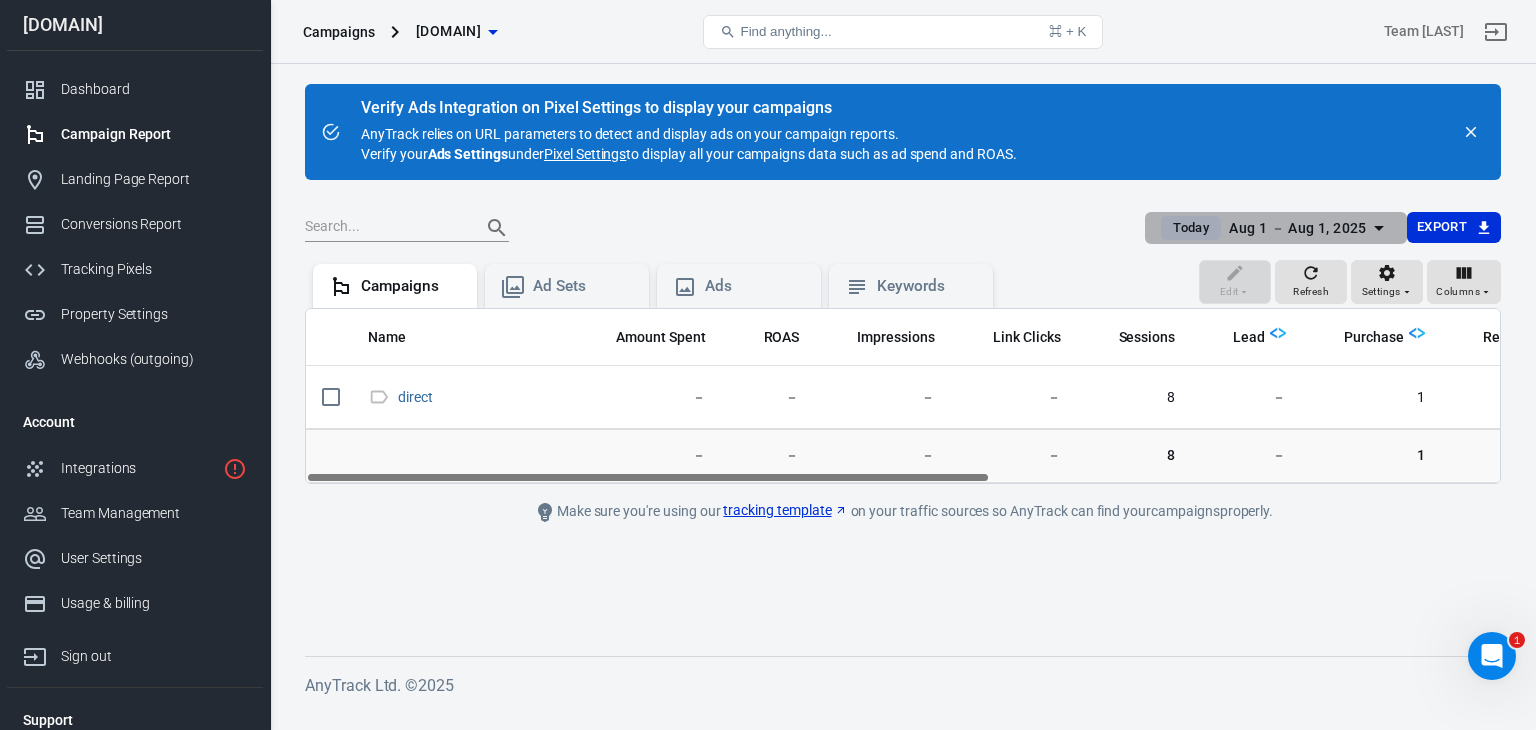 click on "Aug 1 － Aug 1, 2025" at bounding box center (1298, 228) 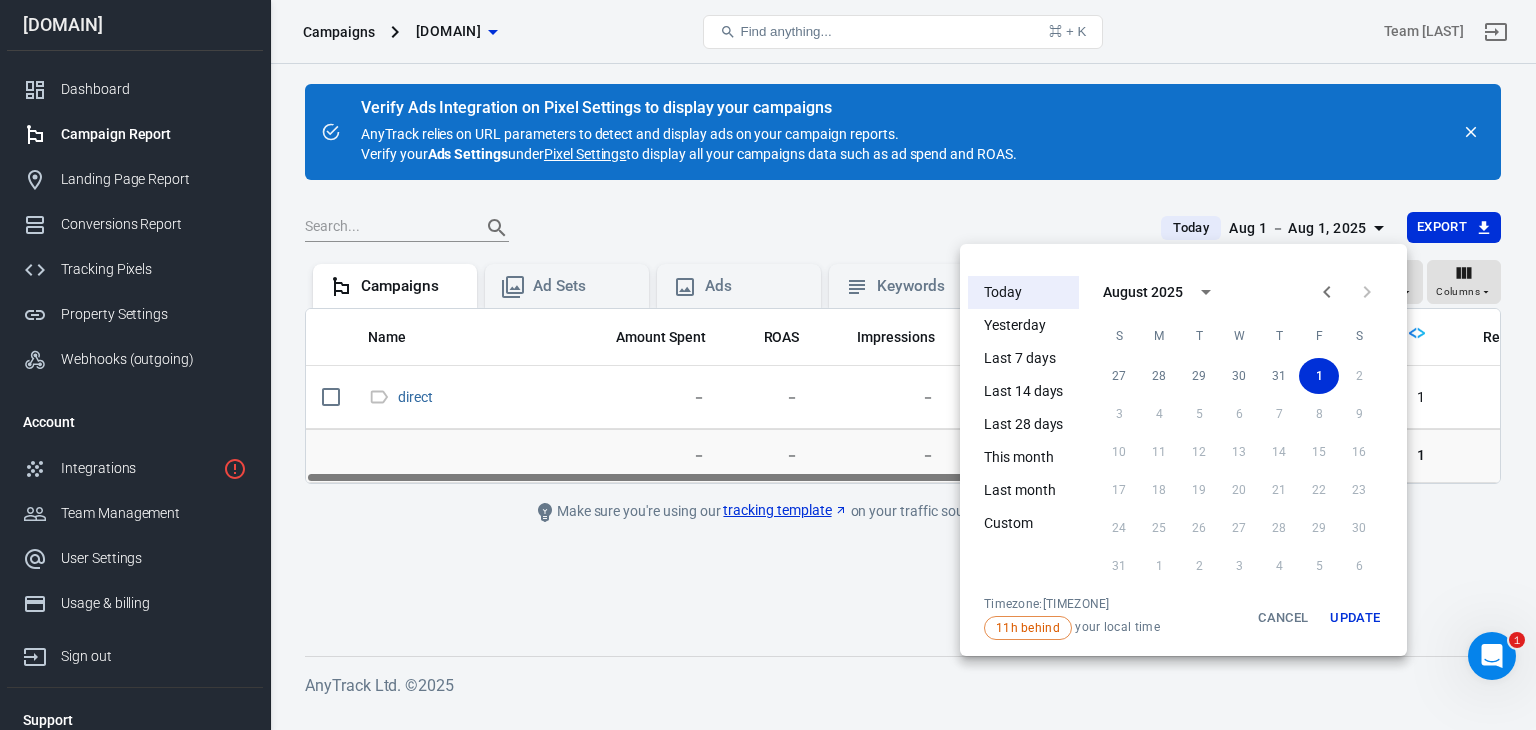 click on "Last 28 days" at bounding box center [1023, 424] 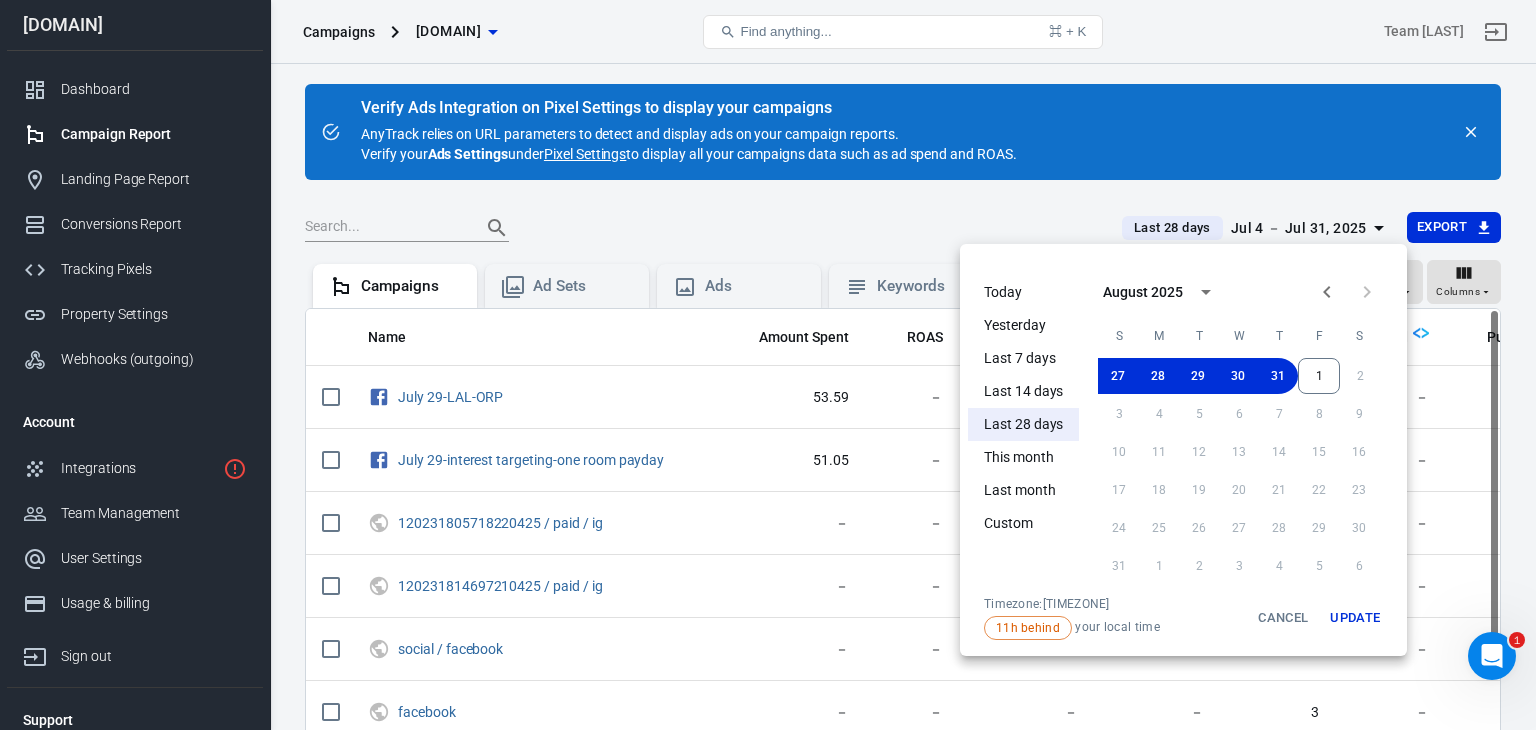 click at bounding box center [768, 365] 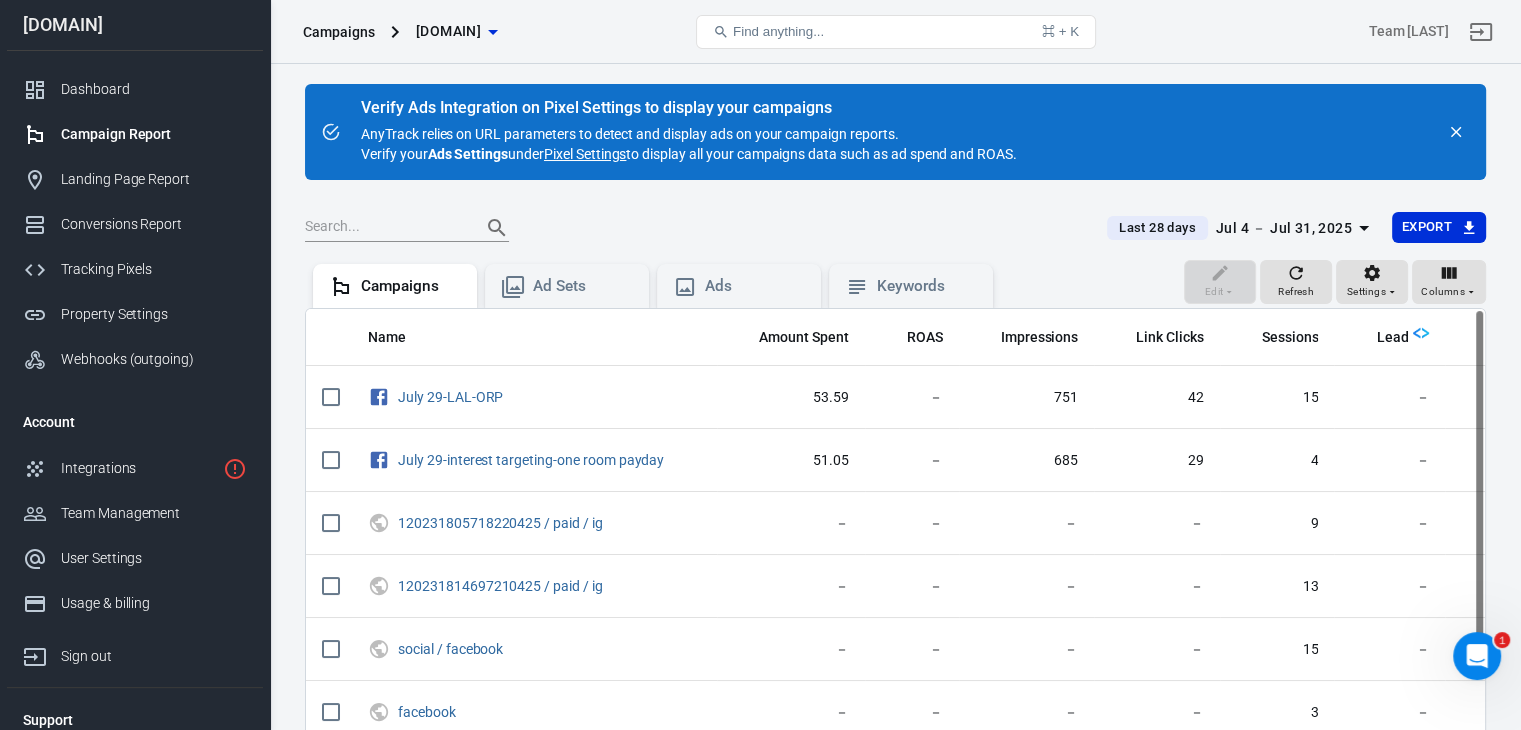 scroll, scrollTop: 184, scrollLeft: 0, axis: vertical 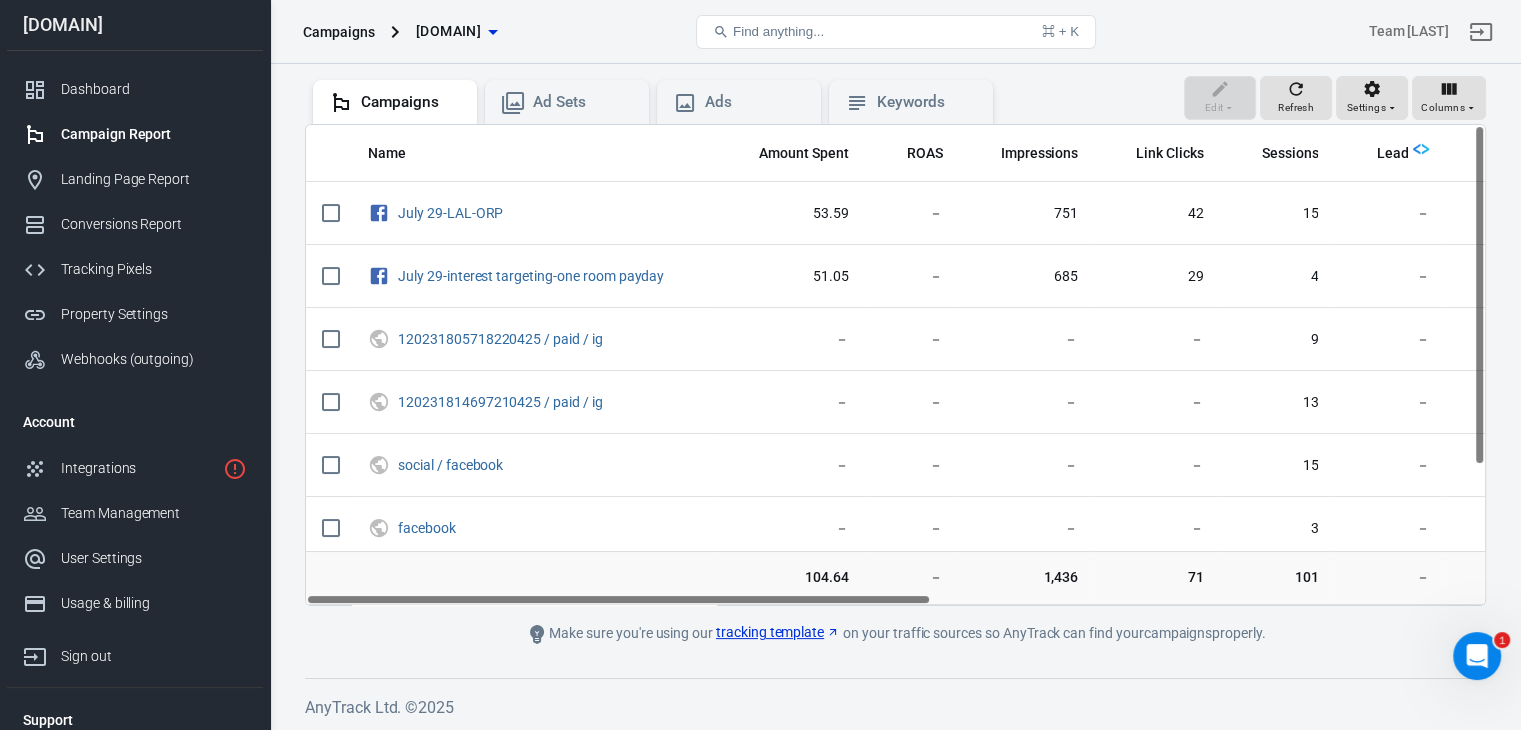 drag, startPoint x: 822, startPoint y: 595, endPoint x: 748, endPoint y: 613, distance: 76.15773 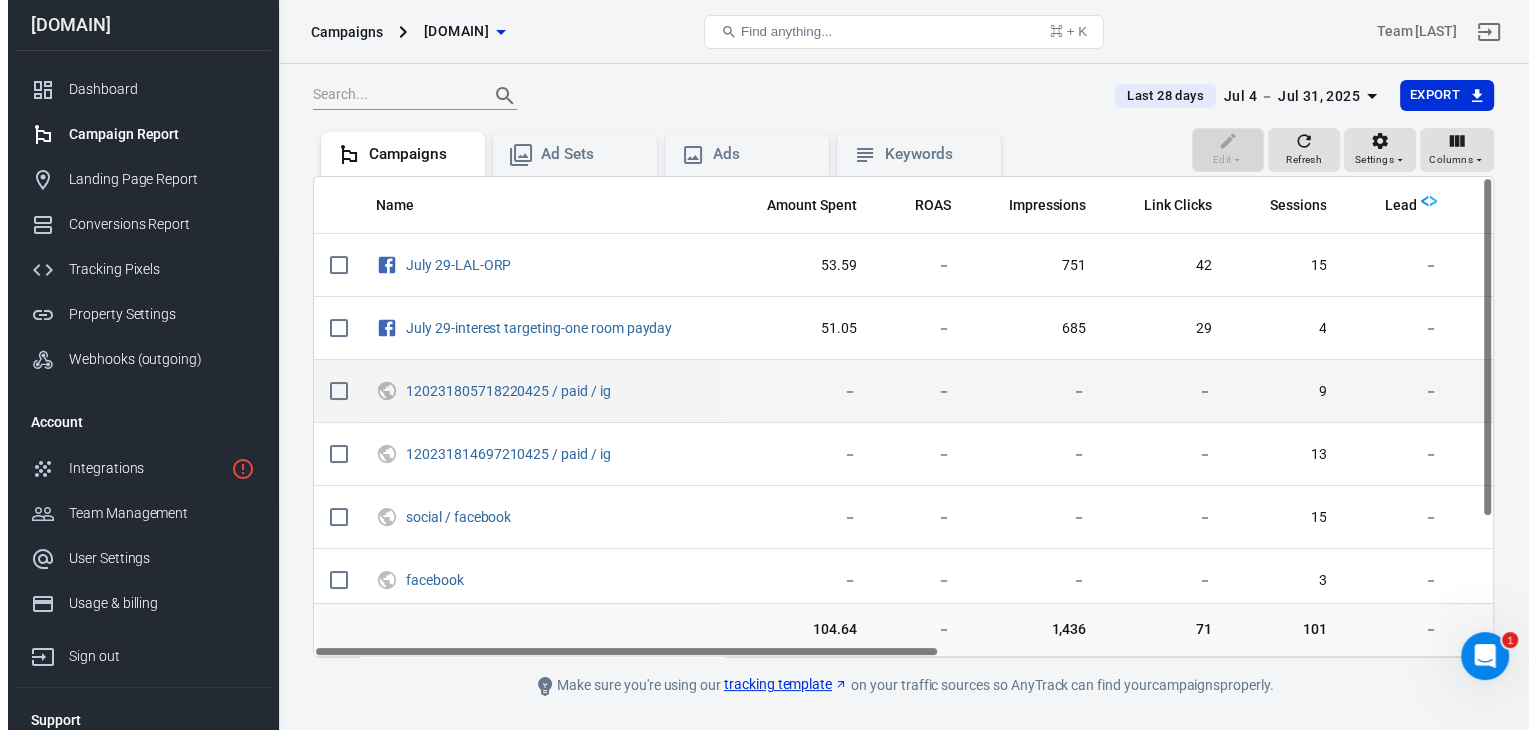scroll, scrollTop: 84, scrollLeft: 0, axis: vertical 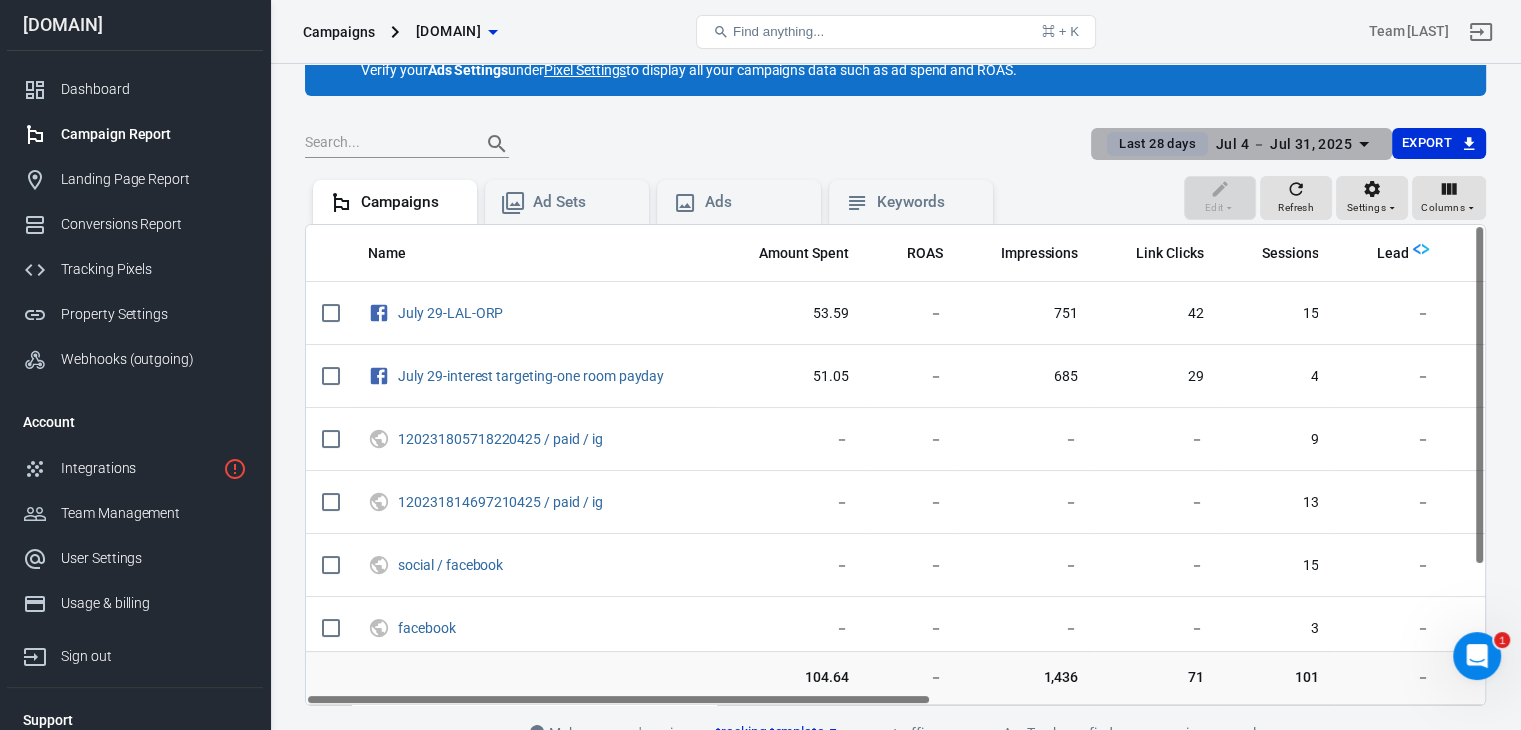 click on "Jul 4 － Jul 31, 2025" at bounding box center (1284, 144) 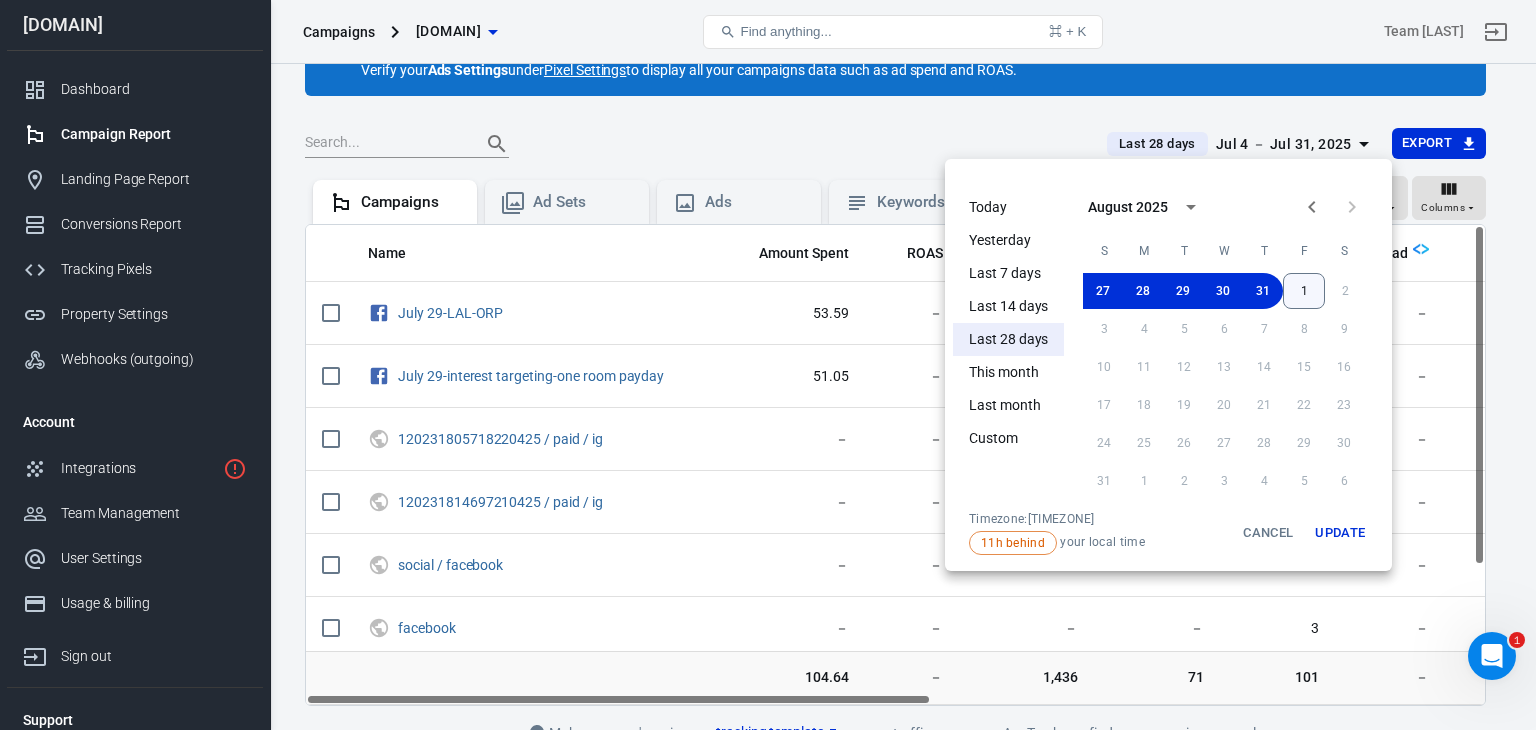 click on "1" at bounding box center (1304, 291) 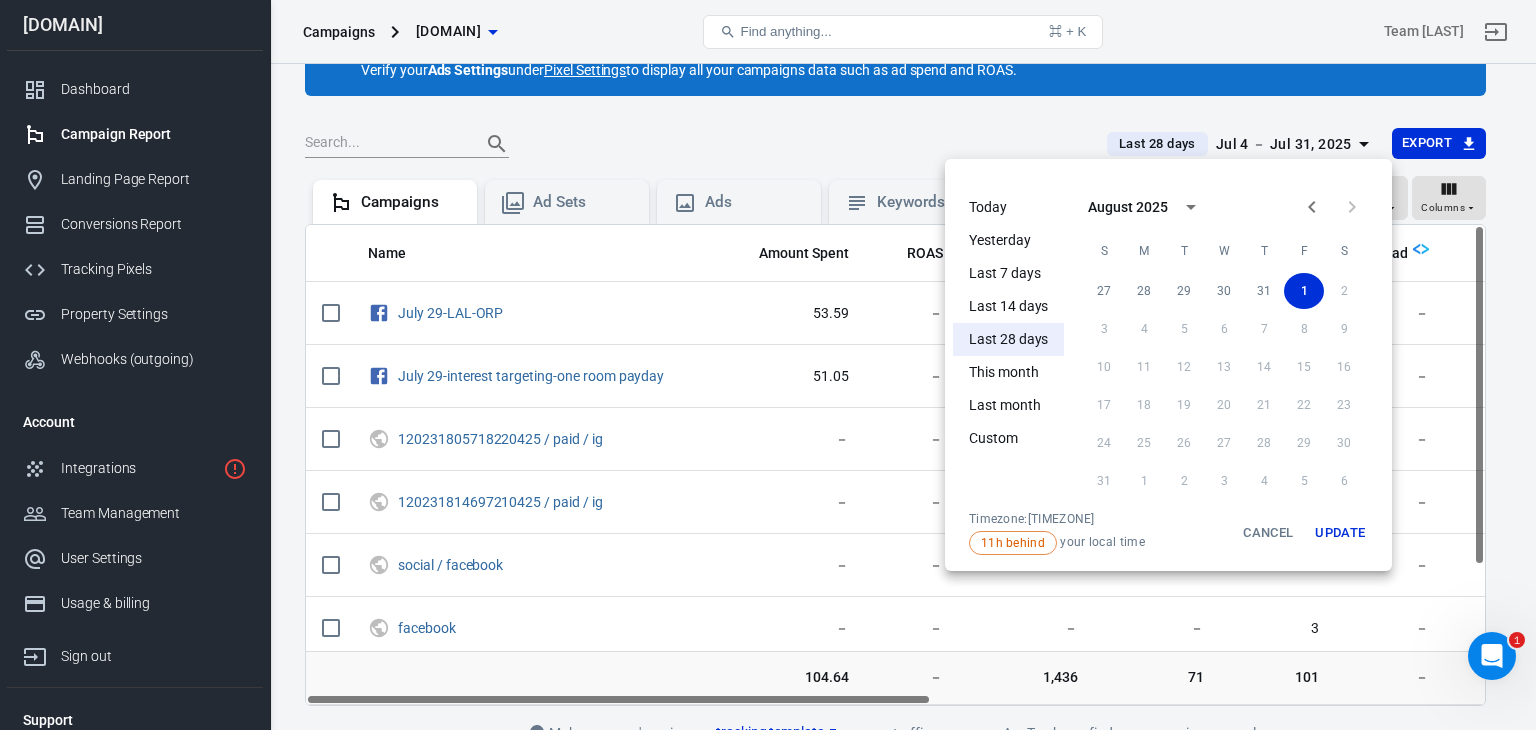 click 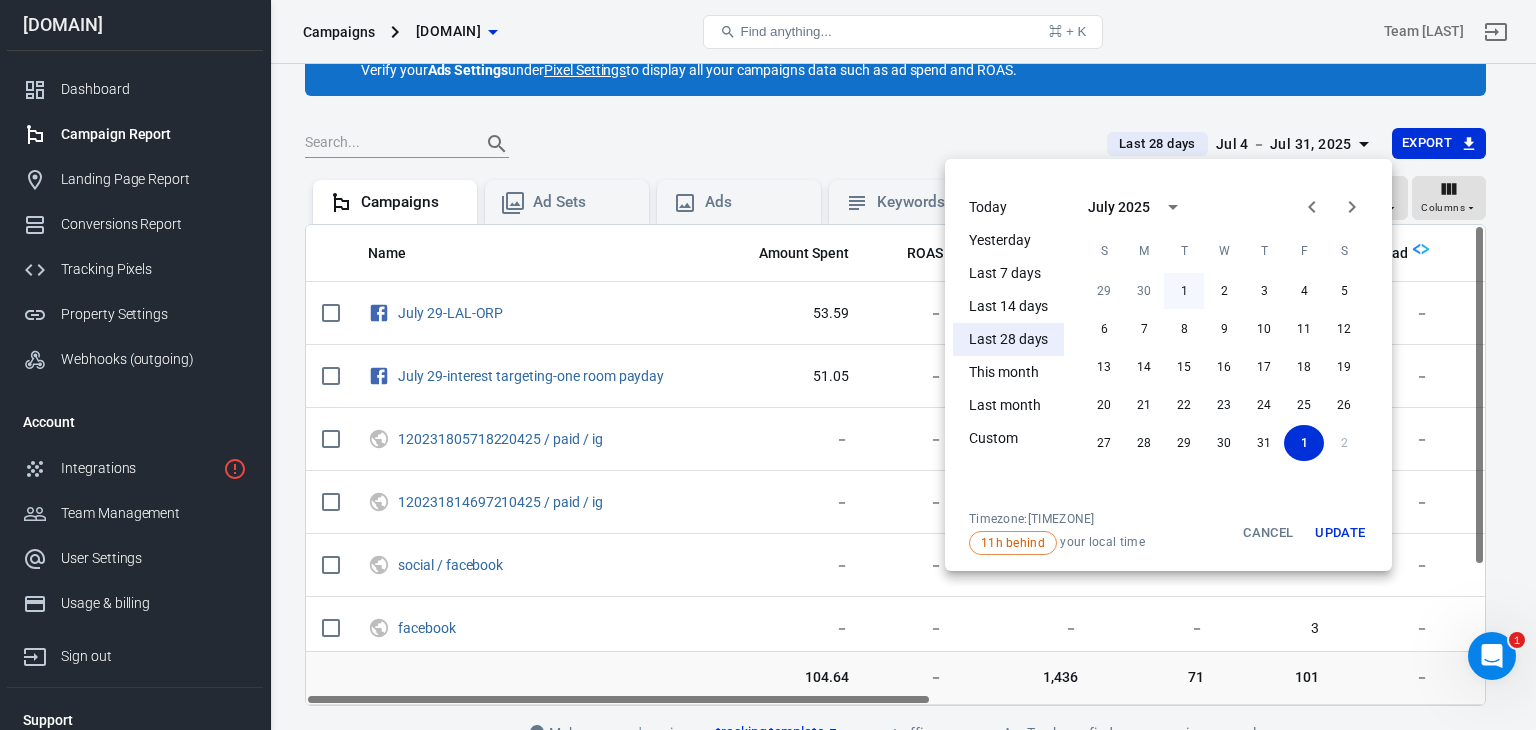 click on "1" at bounding box center (1184, 291) 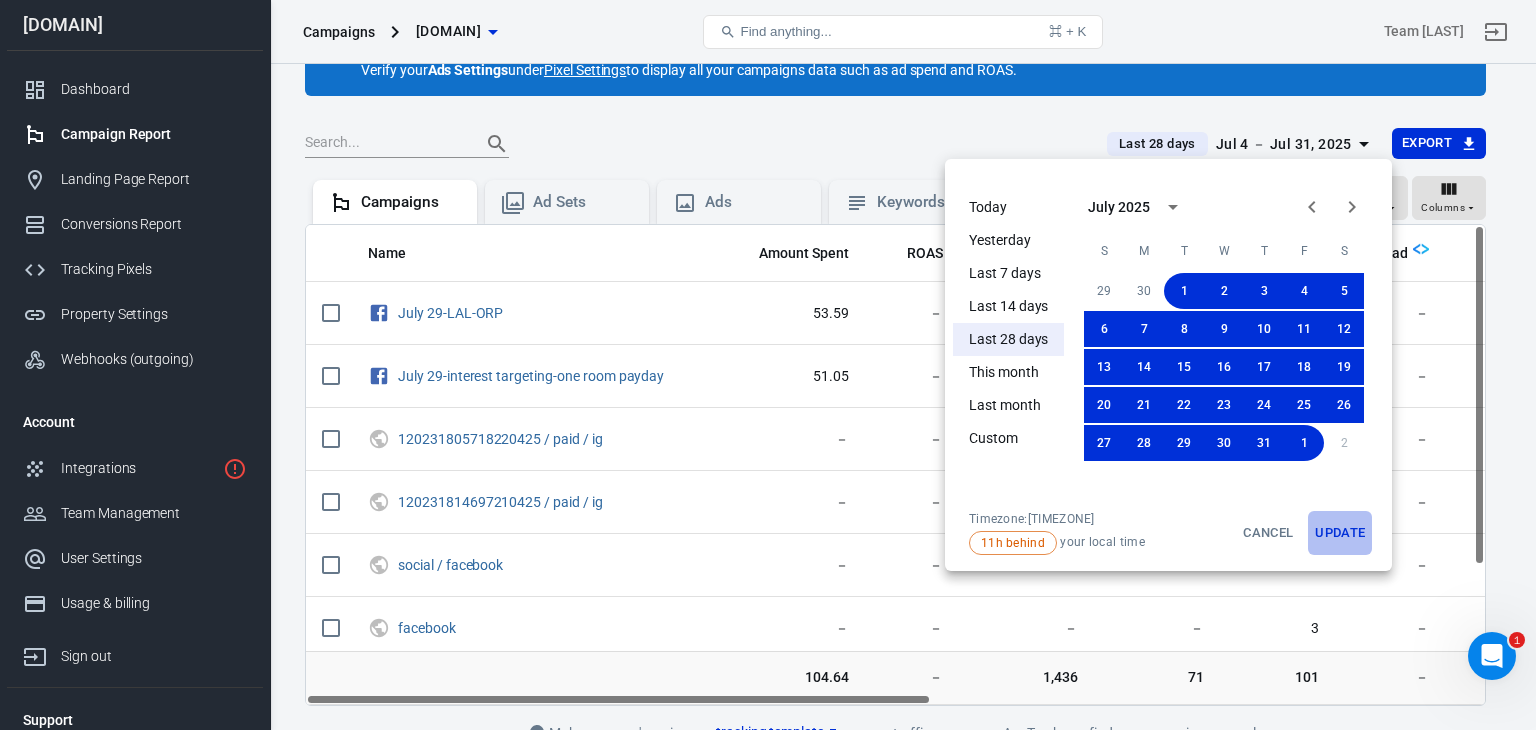 click on "Update" at bounding box center (1340, 533) 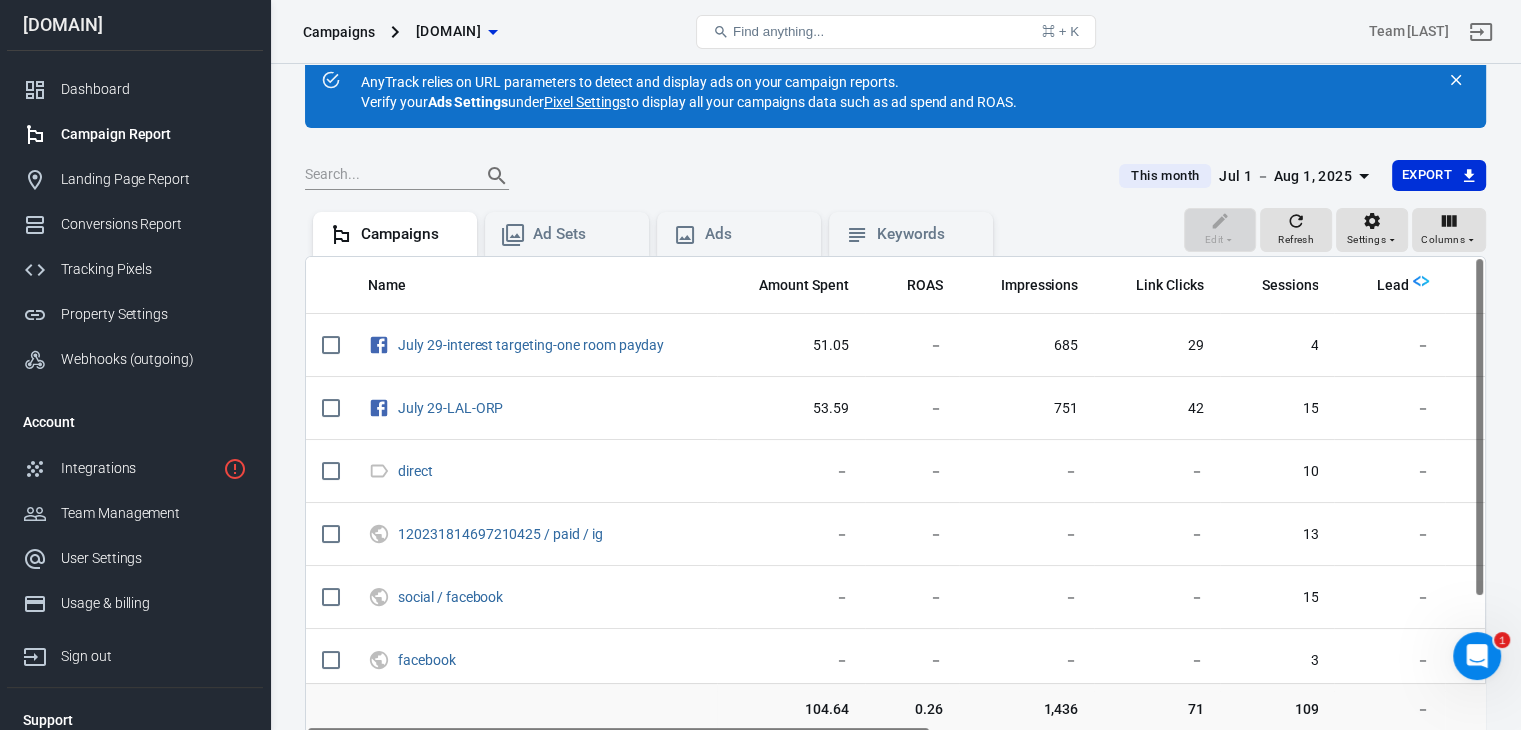 scroll, scrollTop: 100, scrollLeft: 0, axis: vertical 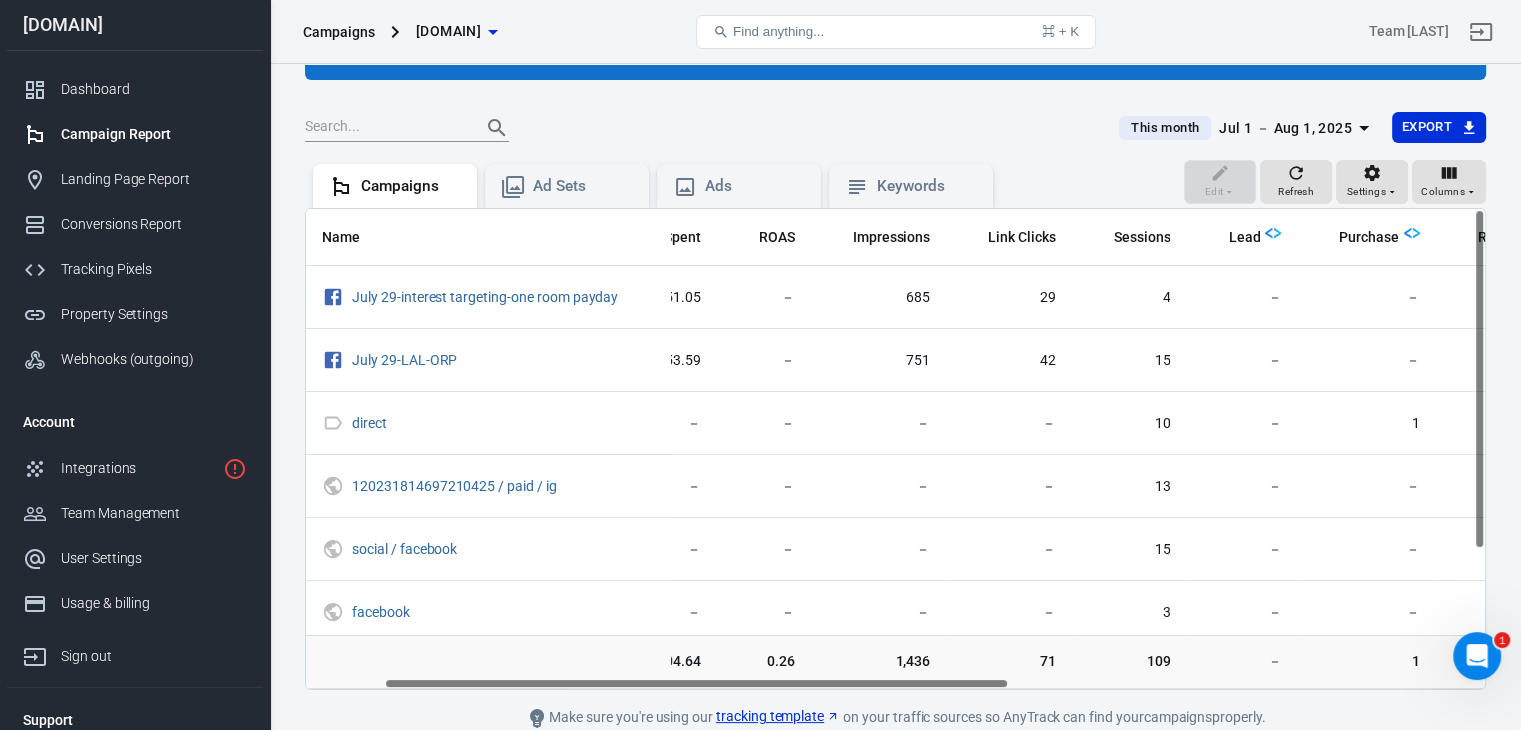 drag, startPoint x: 909, startPoint y: 683, endPoint x: 988, endPoint y: 690, distance: 79.30952 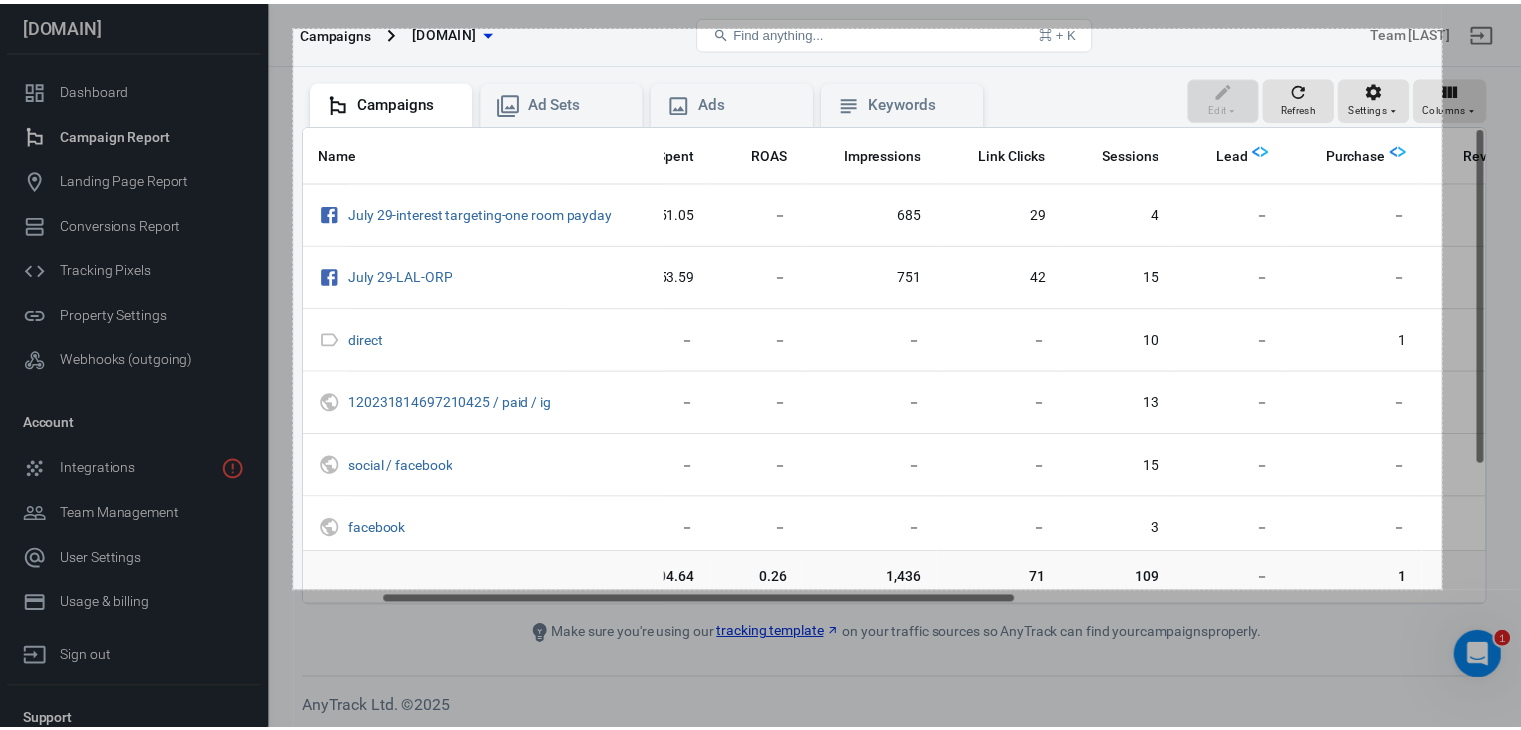 scroll, scrollTop: 145, scrollLeft: 0, axis: vertical 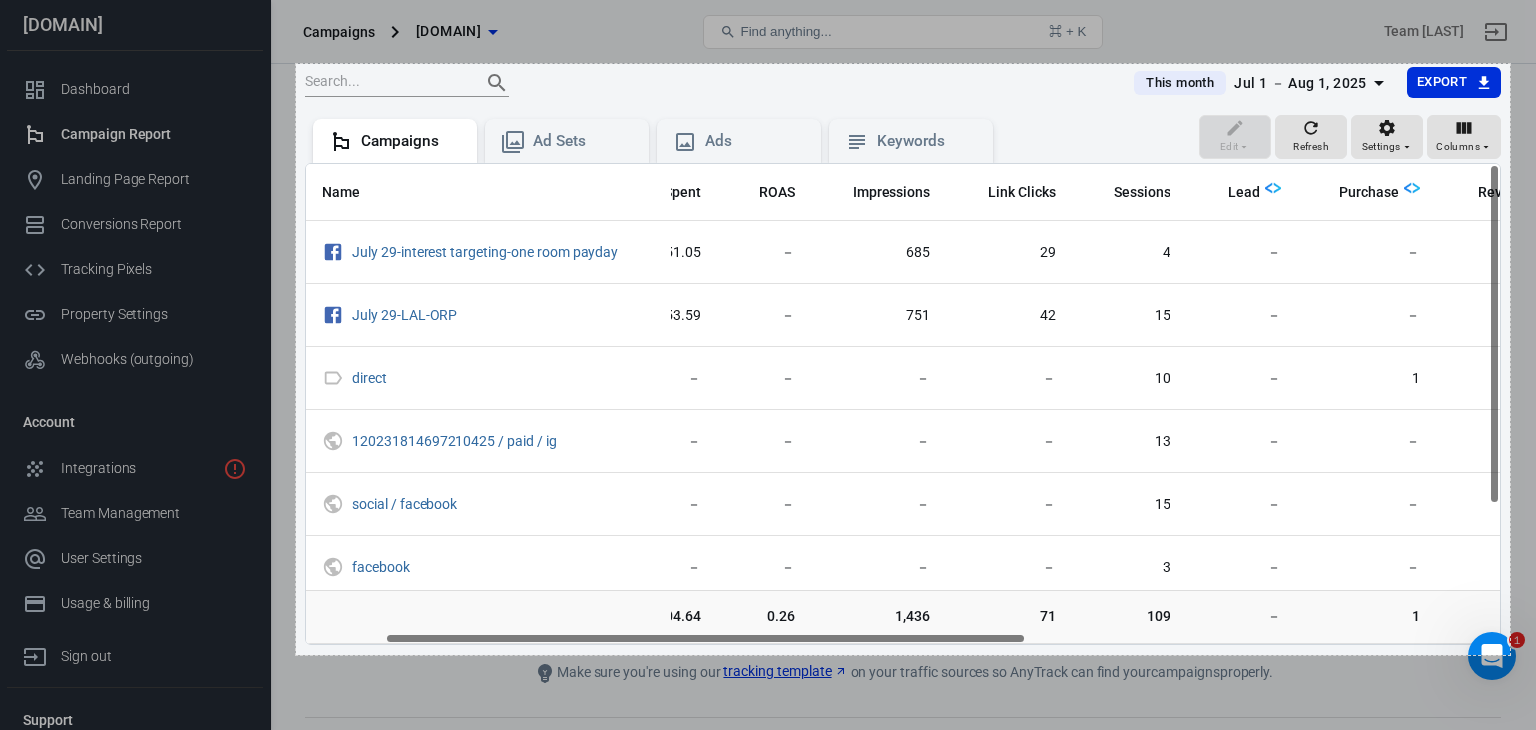 drag, startPoint x: 296, startPoint y: 109, endPoint x: 1510, endPoint y: 654, distance: 1330.7219 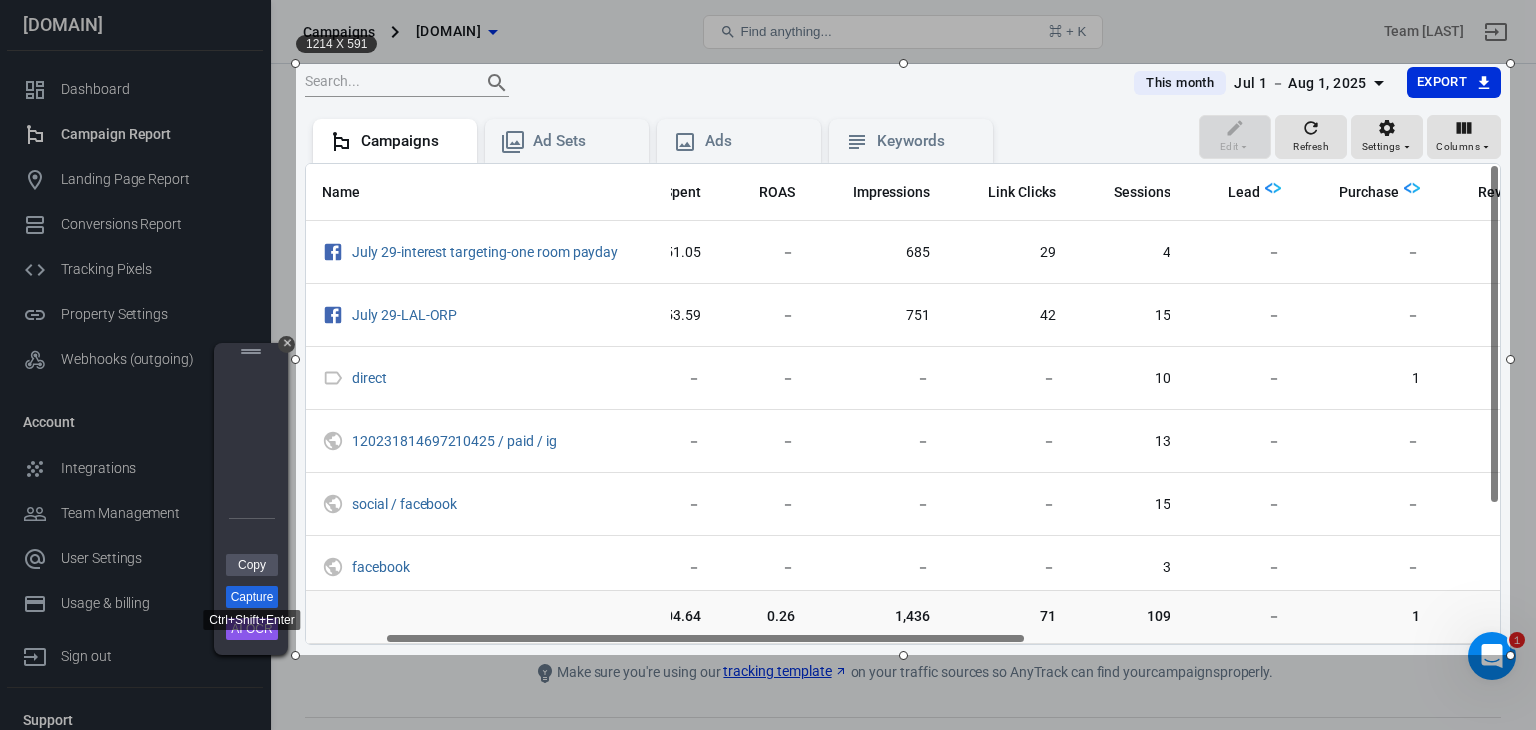 click on "Capture" at bounding box center (252, 597) 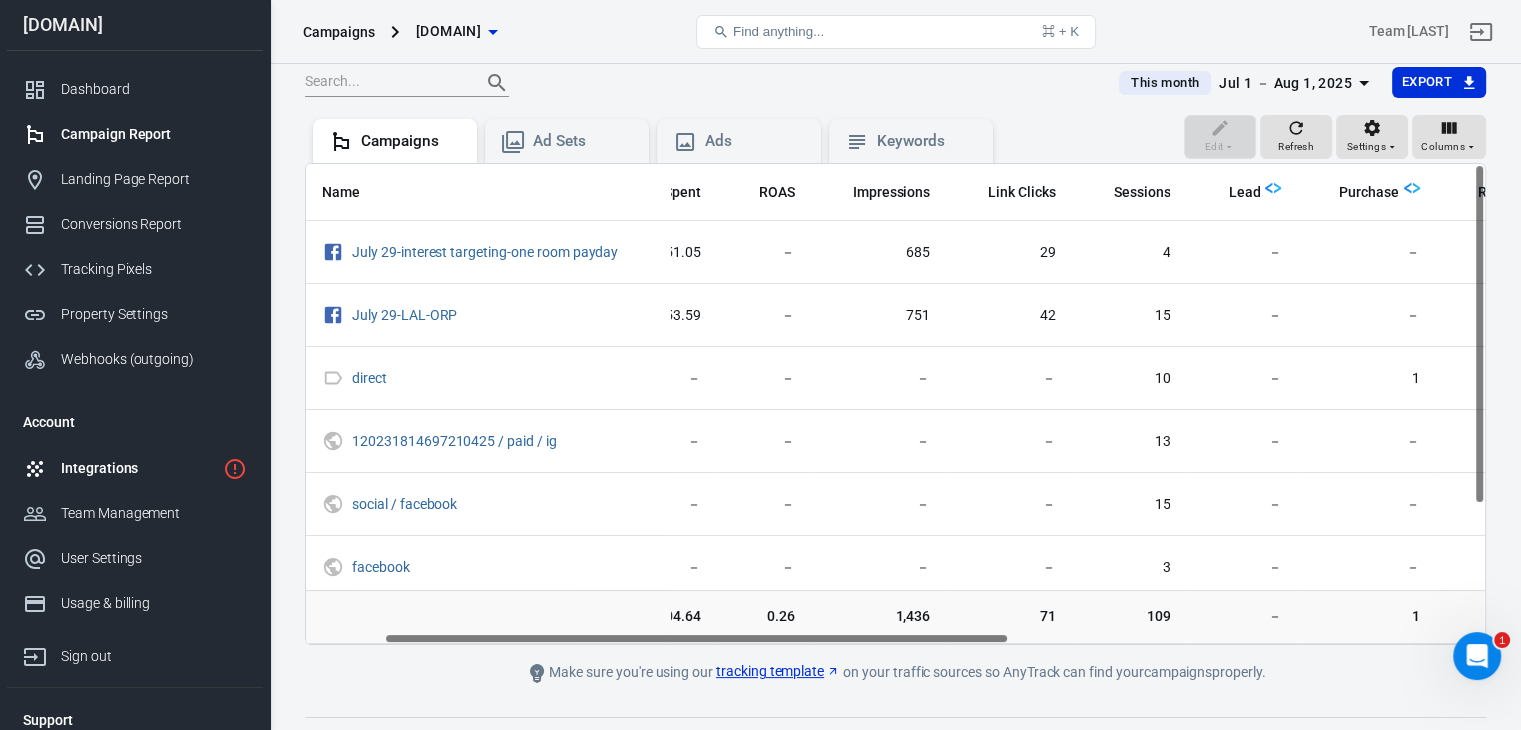 click on "Integrations" at bounding box center (138, 468) 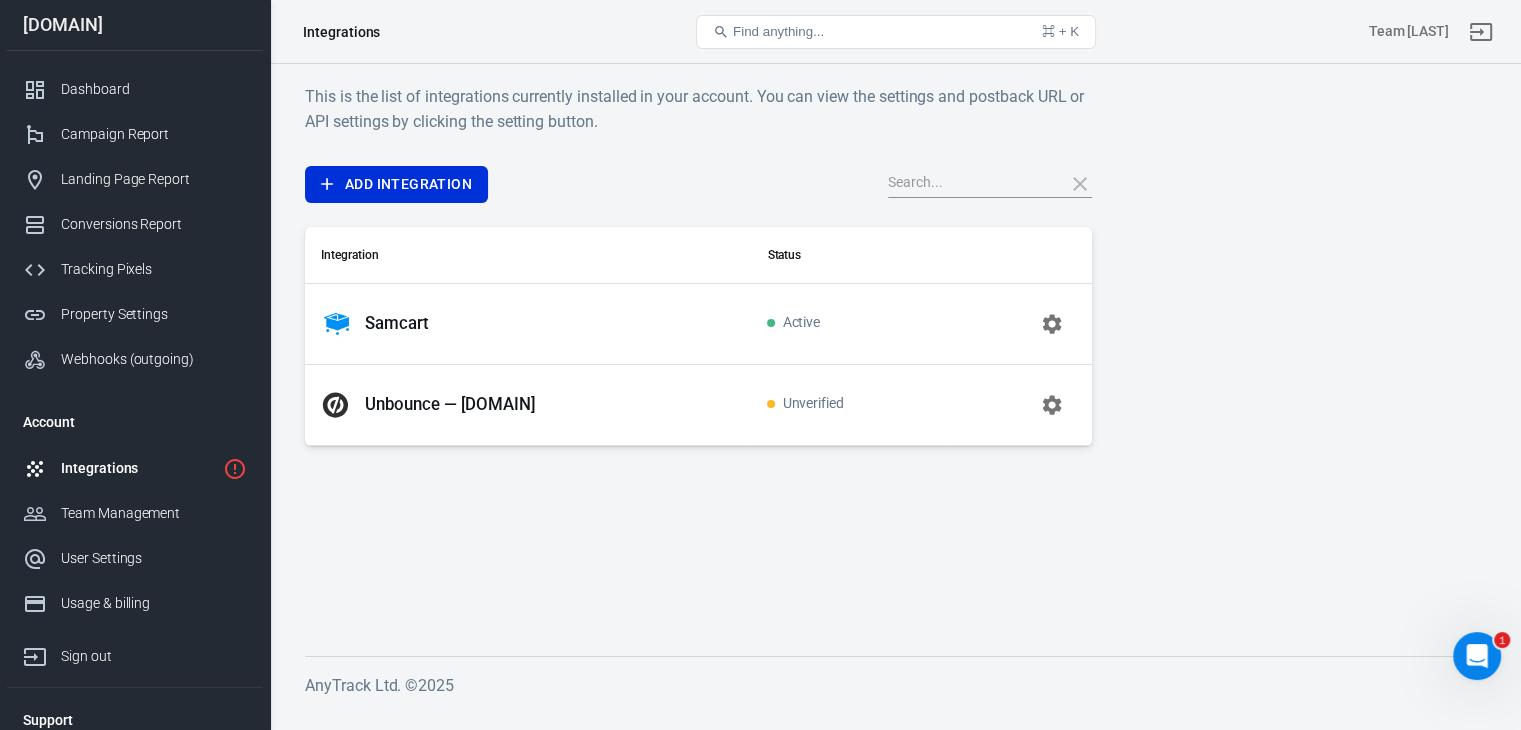 scroll, scrollTop: 0, scrollLeft: 0, axis: both 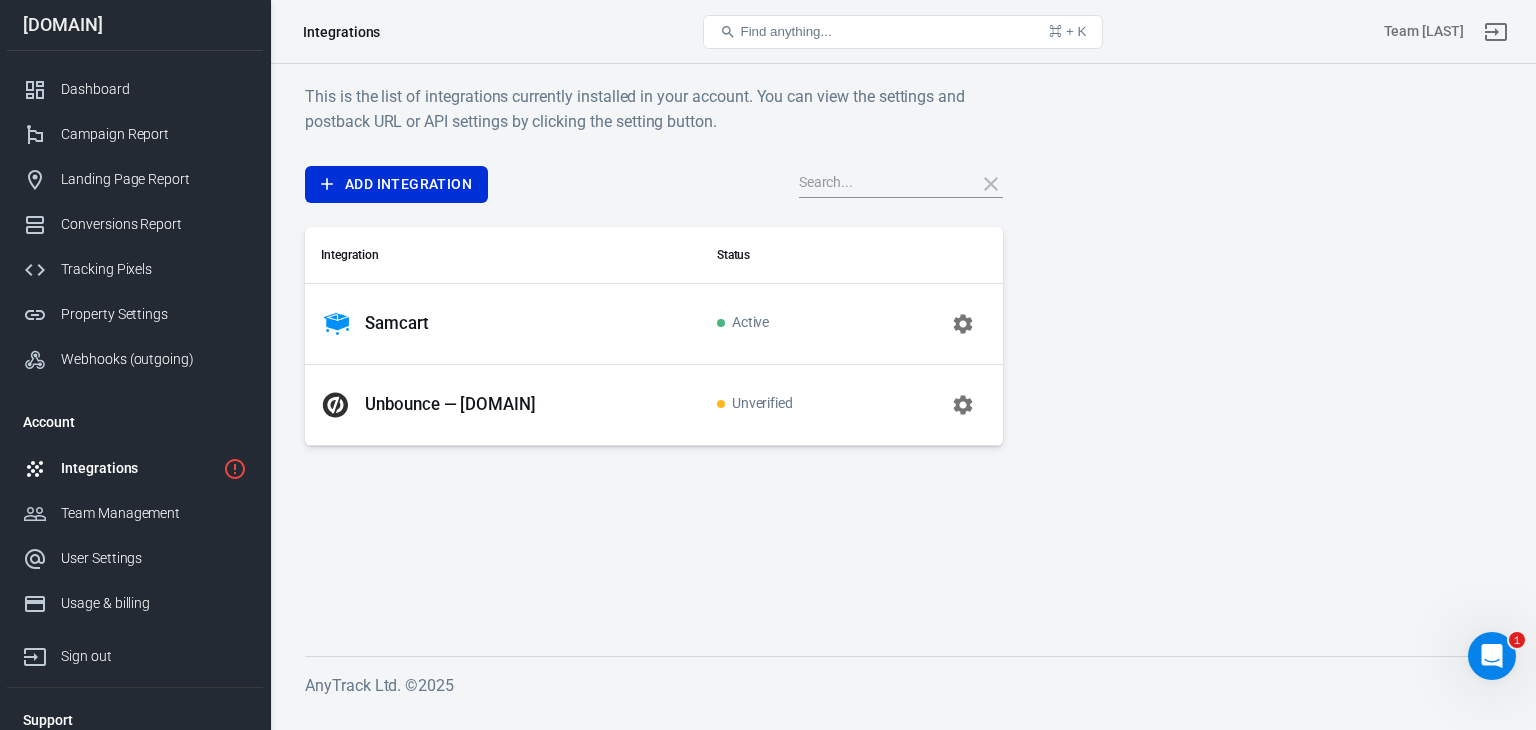 click 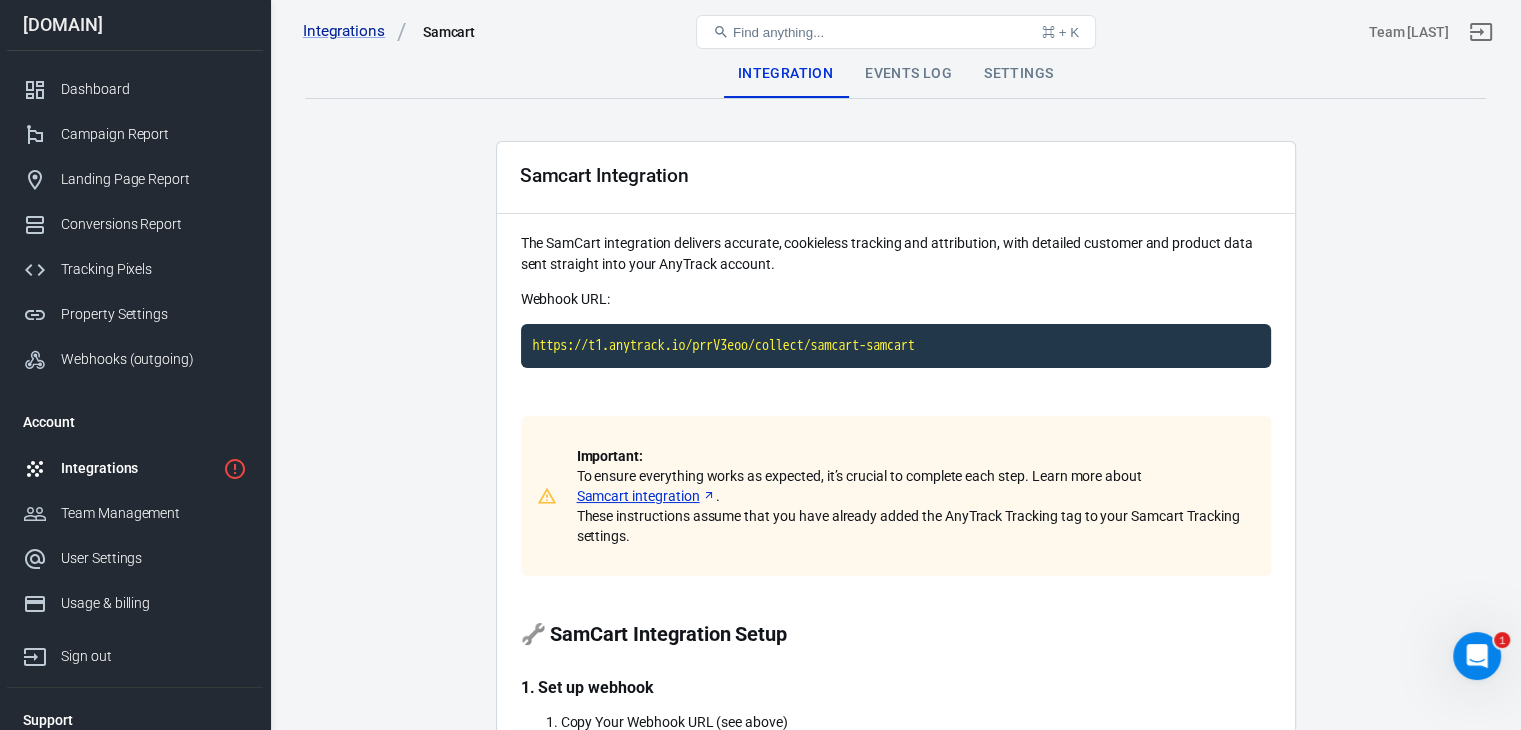 click on "Events Log" at bounding box center [908, 74] 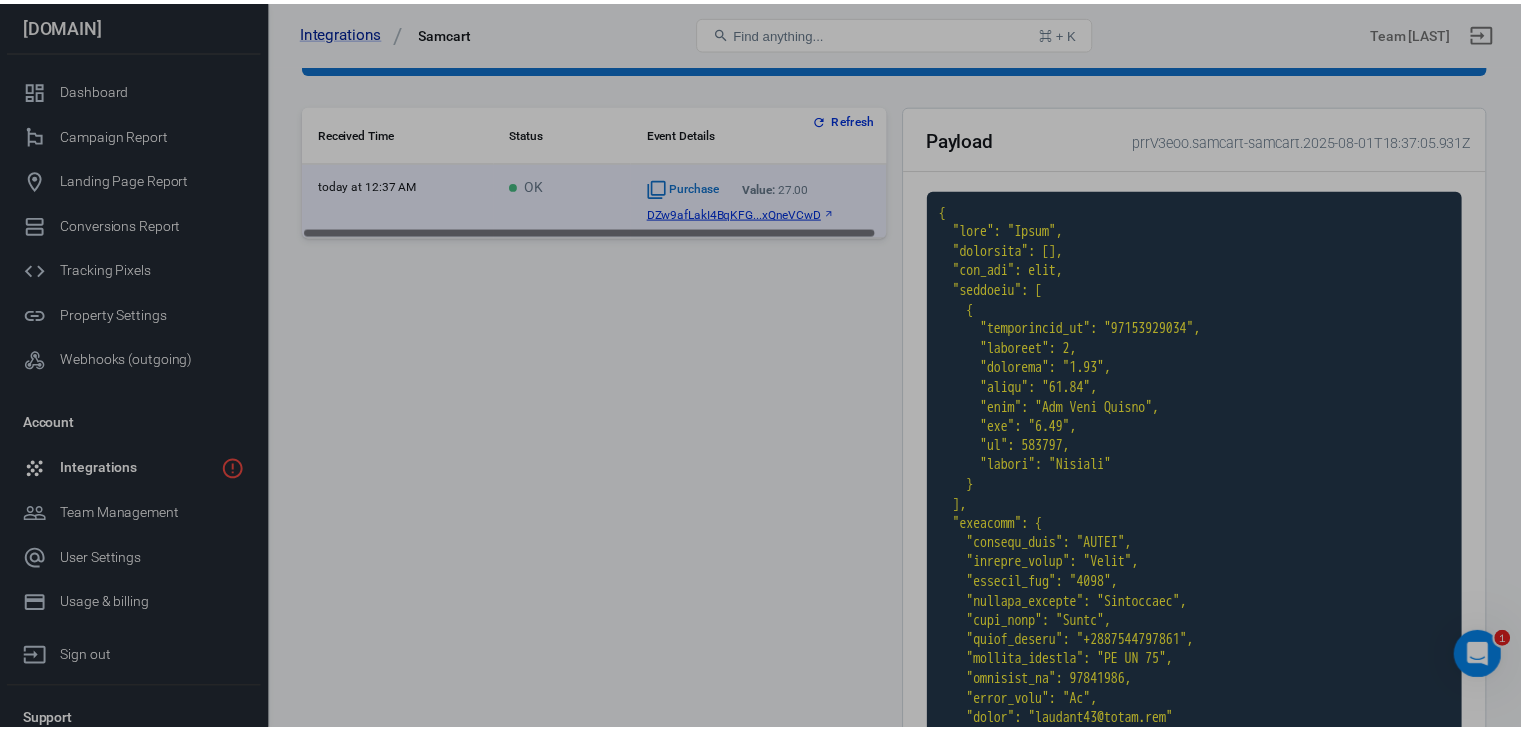 scroll, scrollTop: 200, scrollLeft: 0, axis: vertical 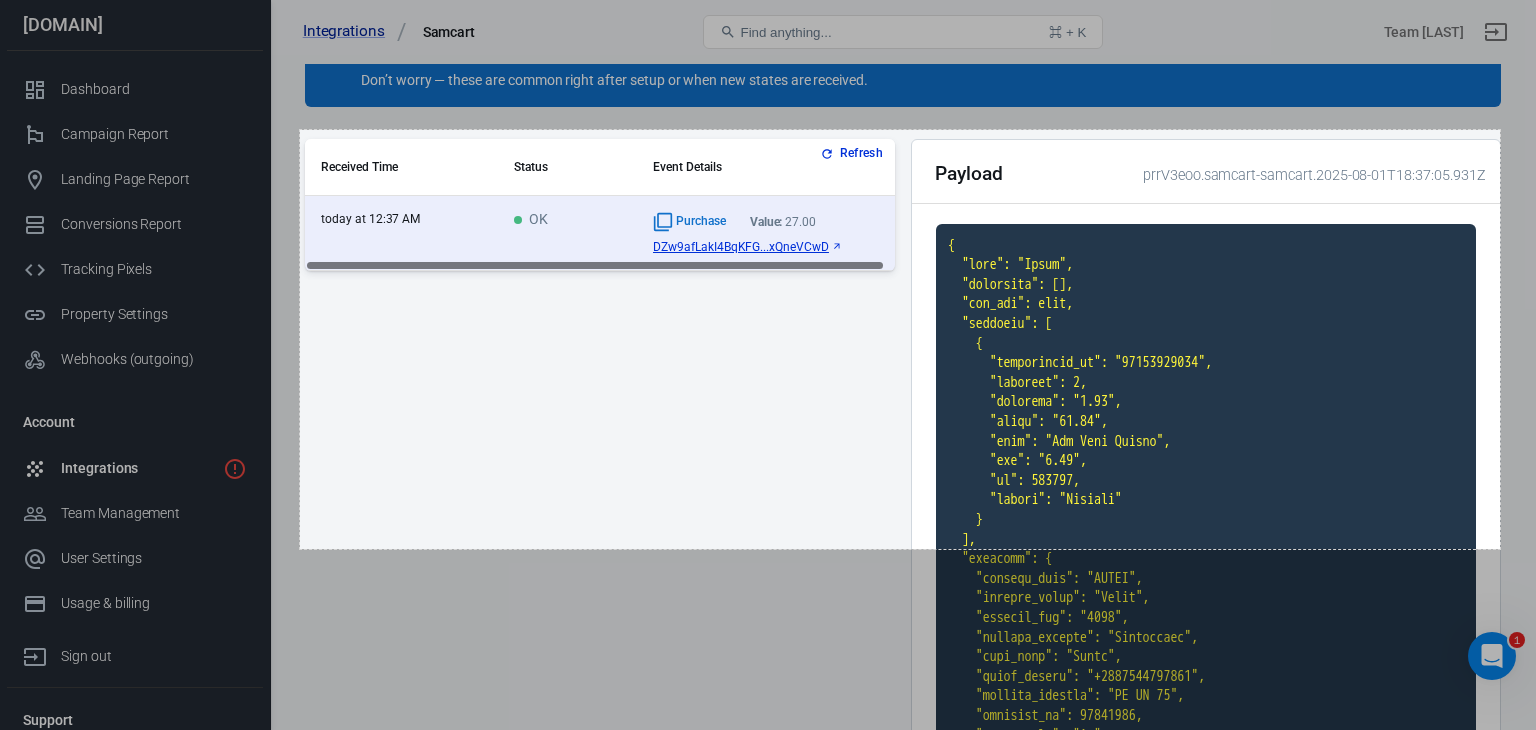 drag, startPoint x: 300, startPoint y: 130, endPoint x: 1500, endPoint y: 549, distance: 1271.0472 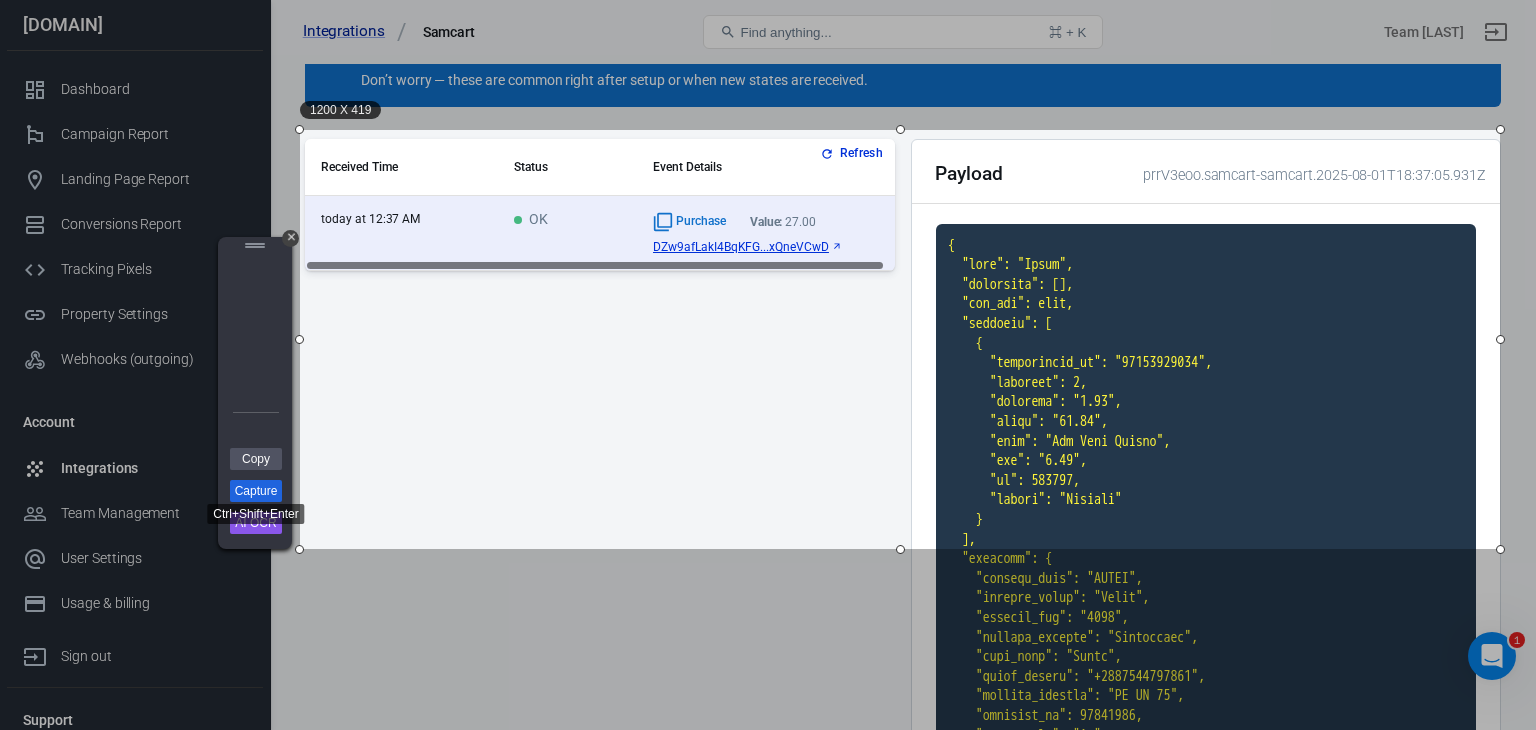 click on "Capture" at bounding box center [256, 491] 